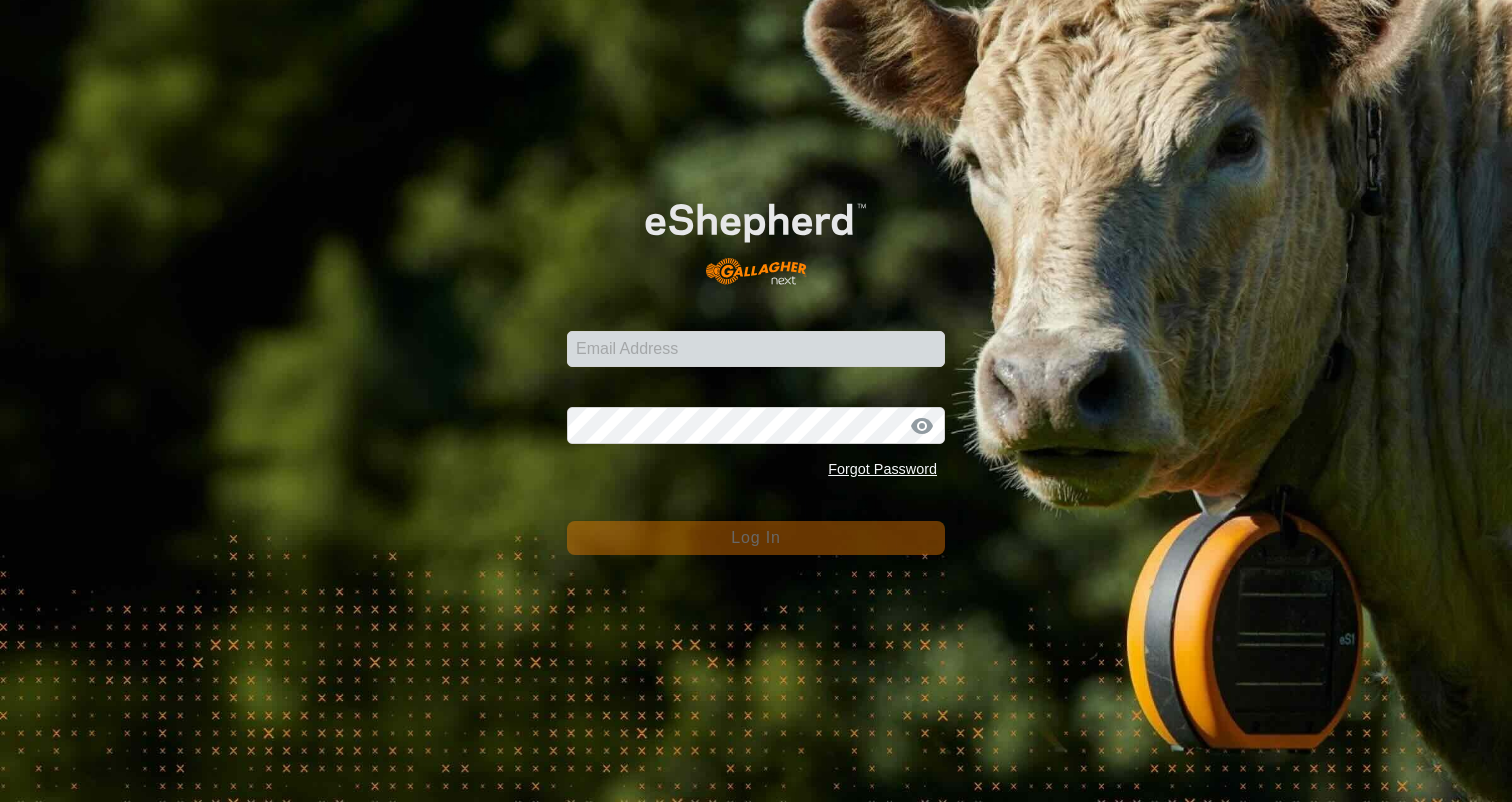 scroll, scrollTop: 0, scrollLeft: 0, axis: both 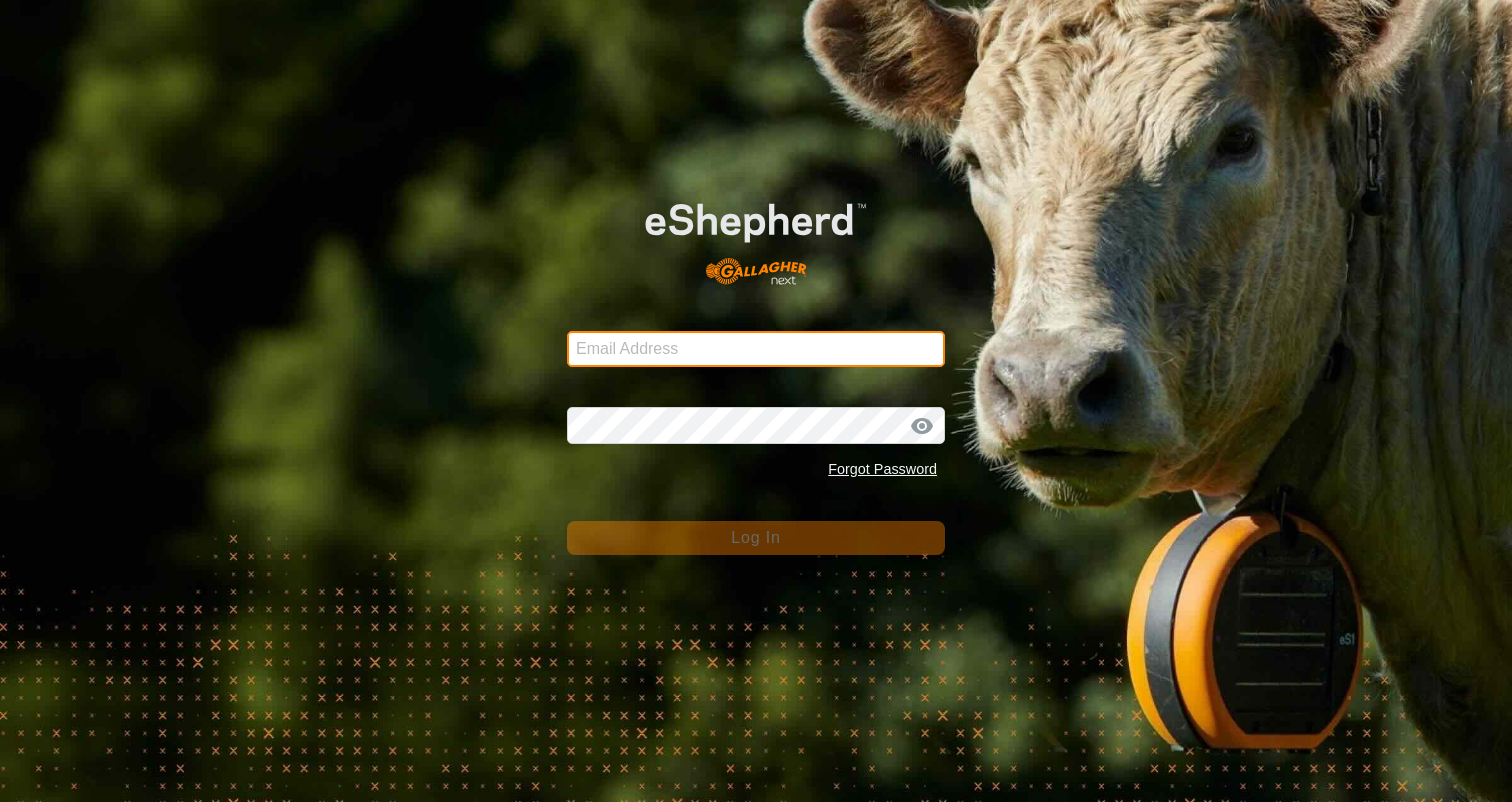click on "Email Address" at bounding box center [756, 349] 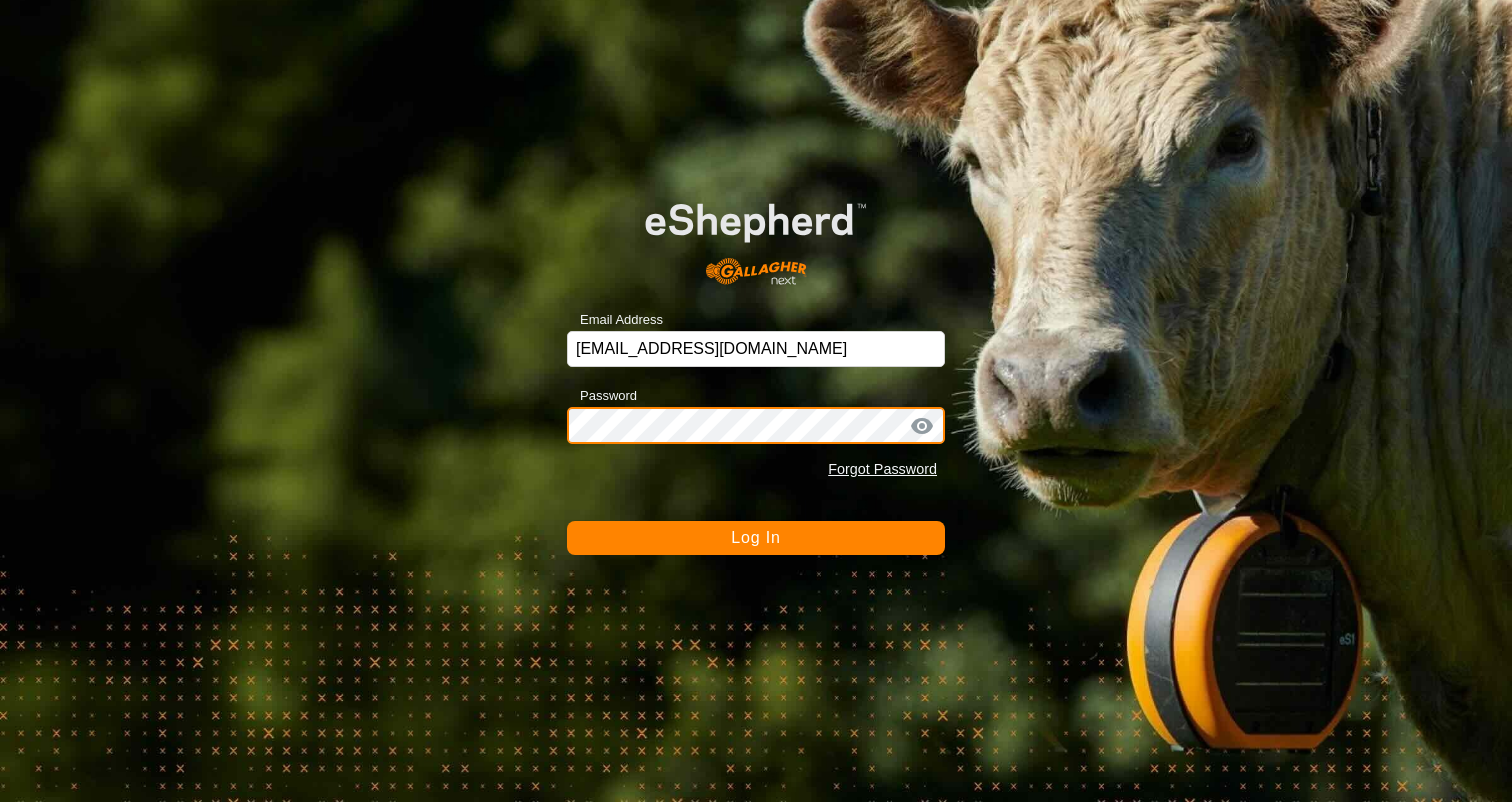 click on "Log In" 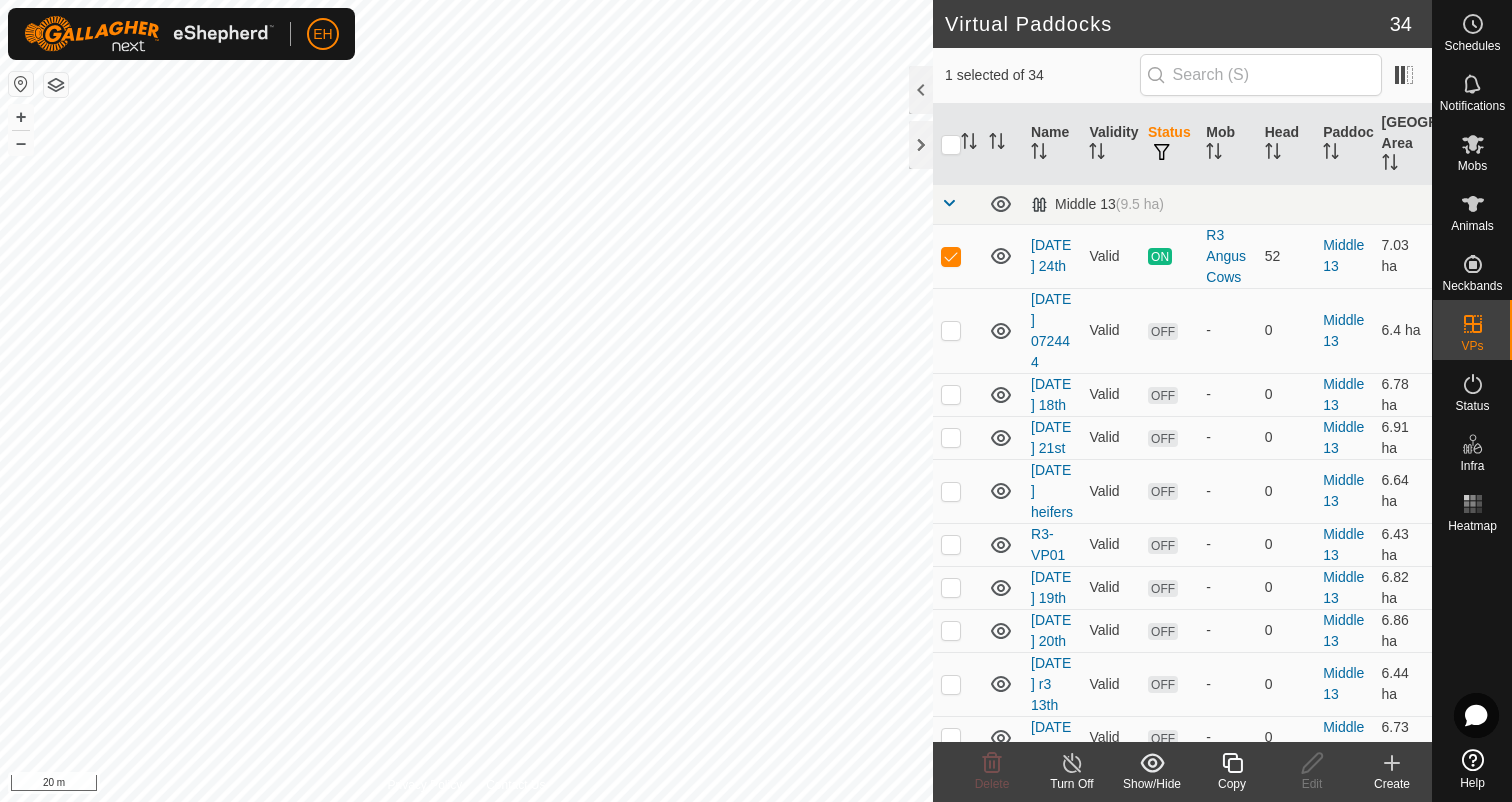 click 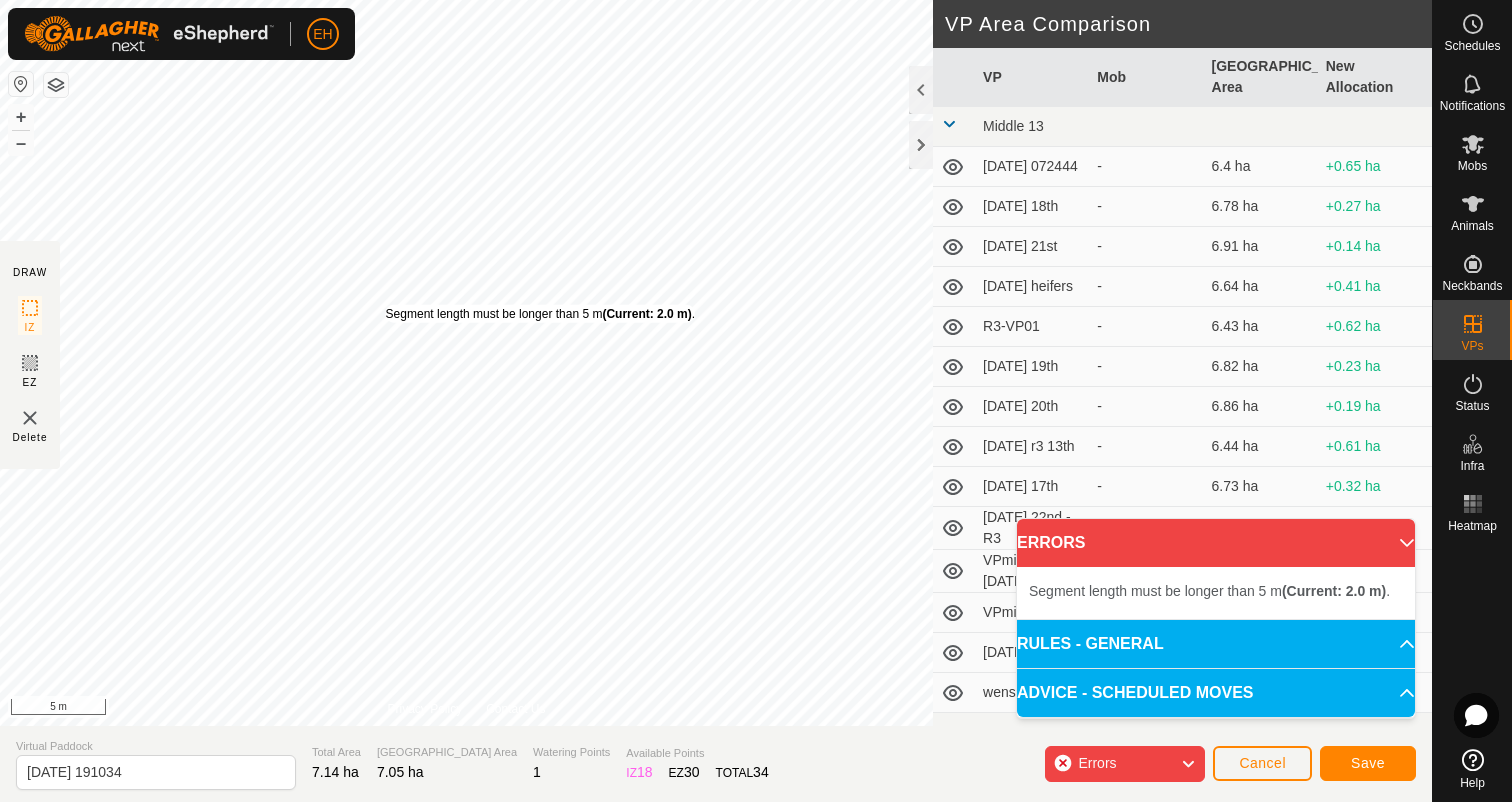 click on "Segment length must be longer than 5 m  (Current: 2.0 m) ." at bounding box center (540, 314) 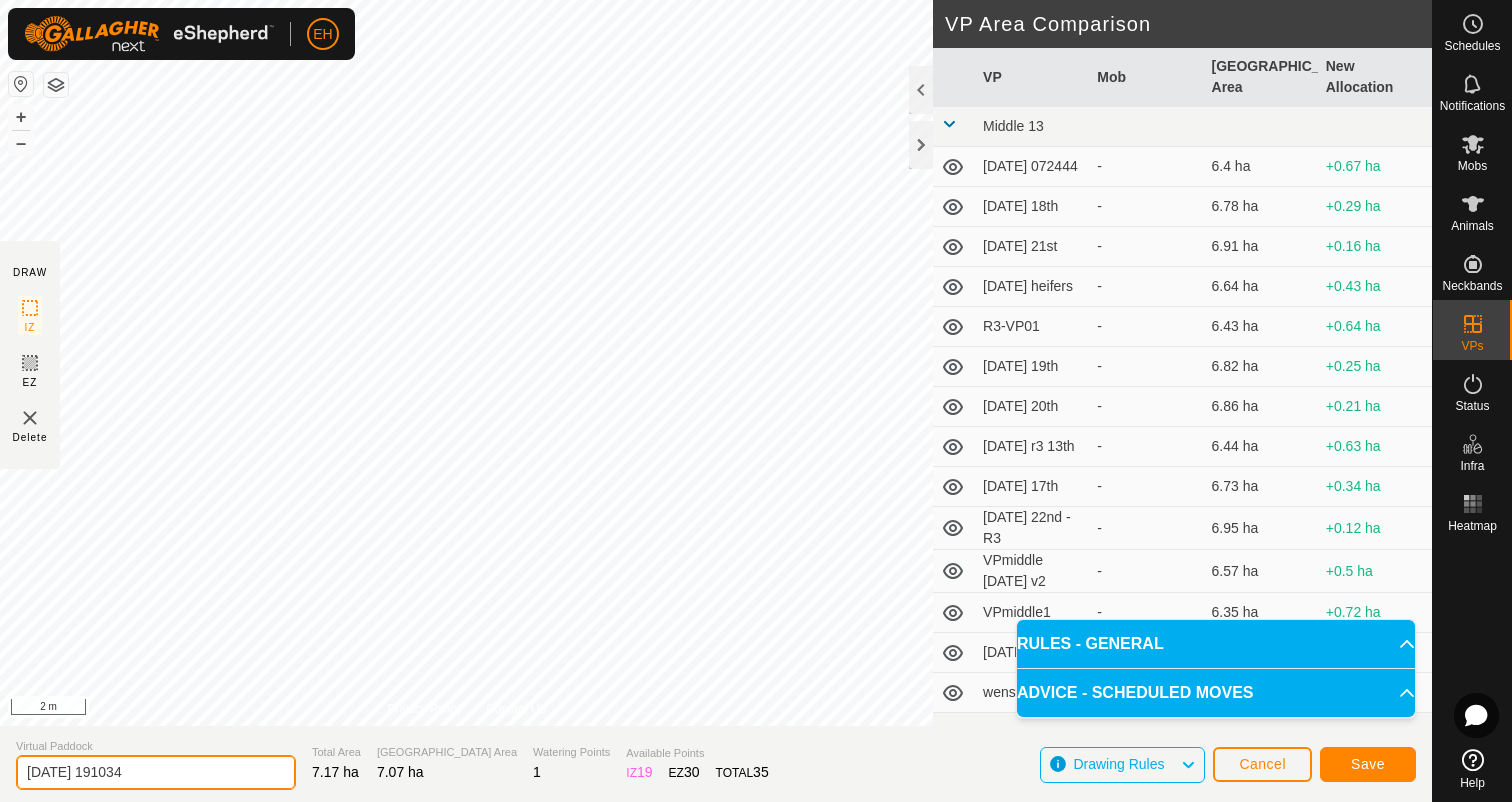 drag, startPoint x: 182, startPoint y: 765, endPoint x: 0, endPoint y: 798, distance: 184.96756 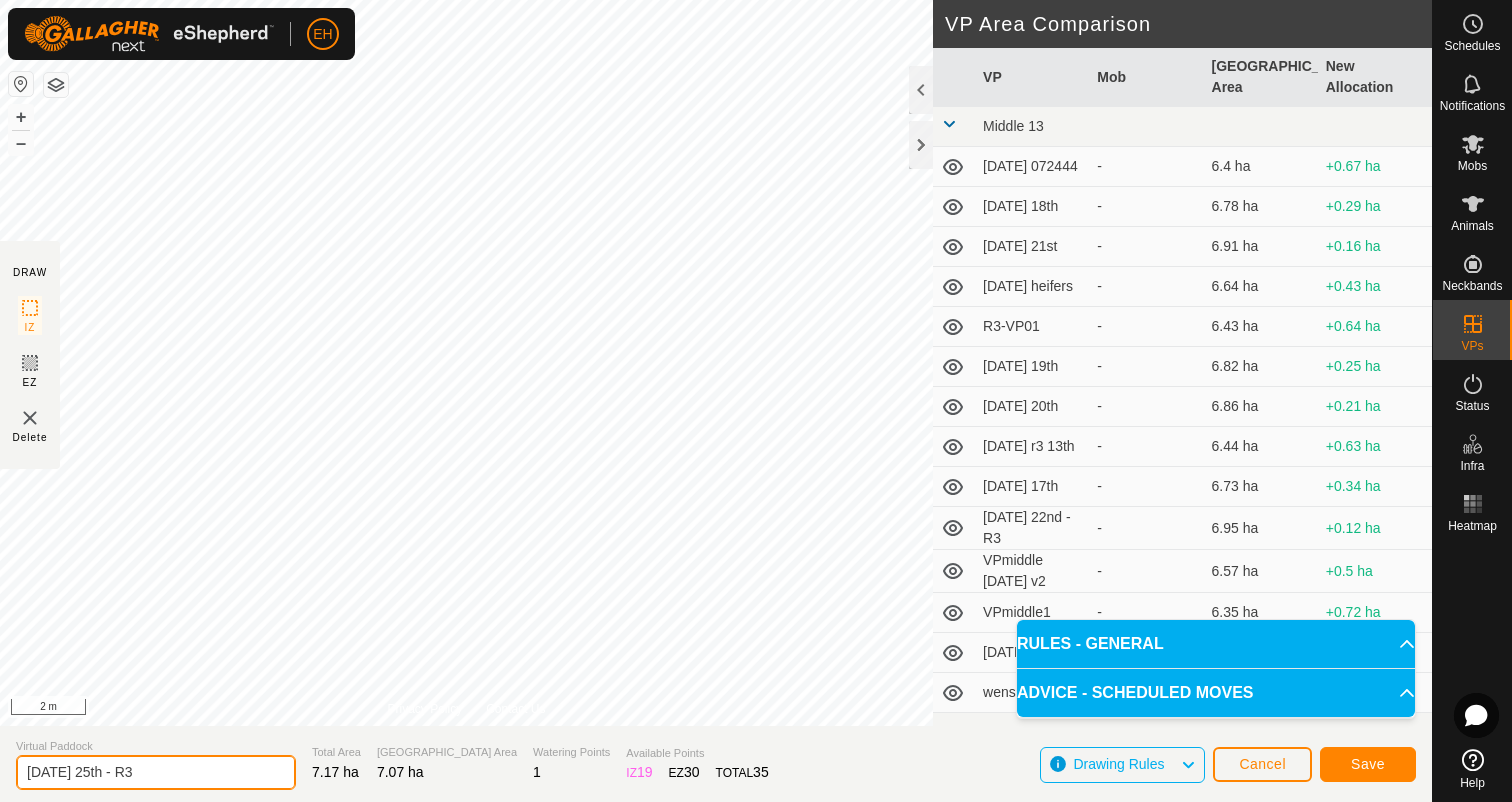 type on "[DATE] 25th - R3" 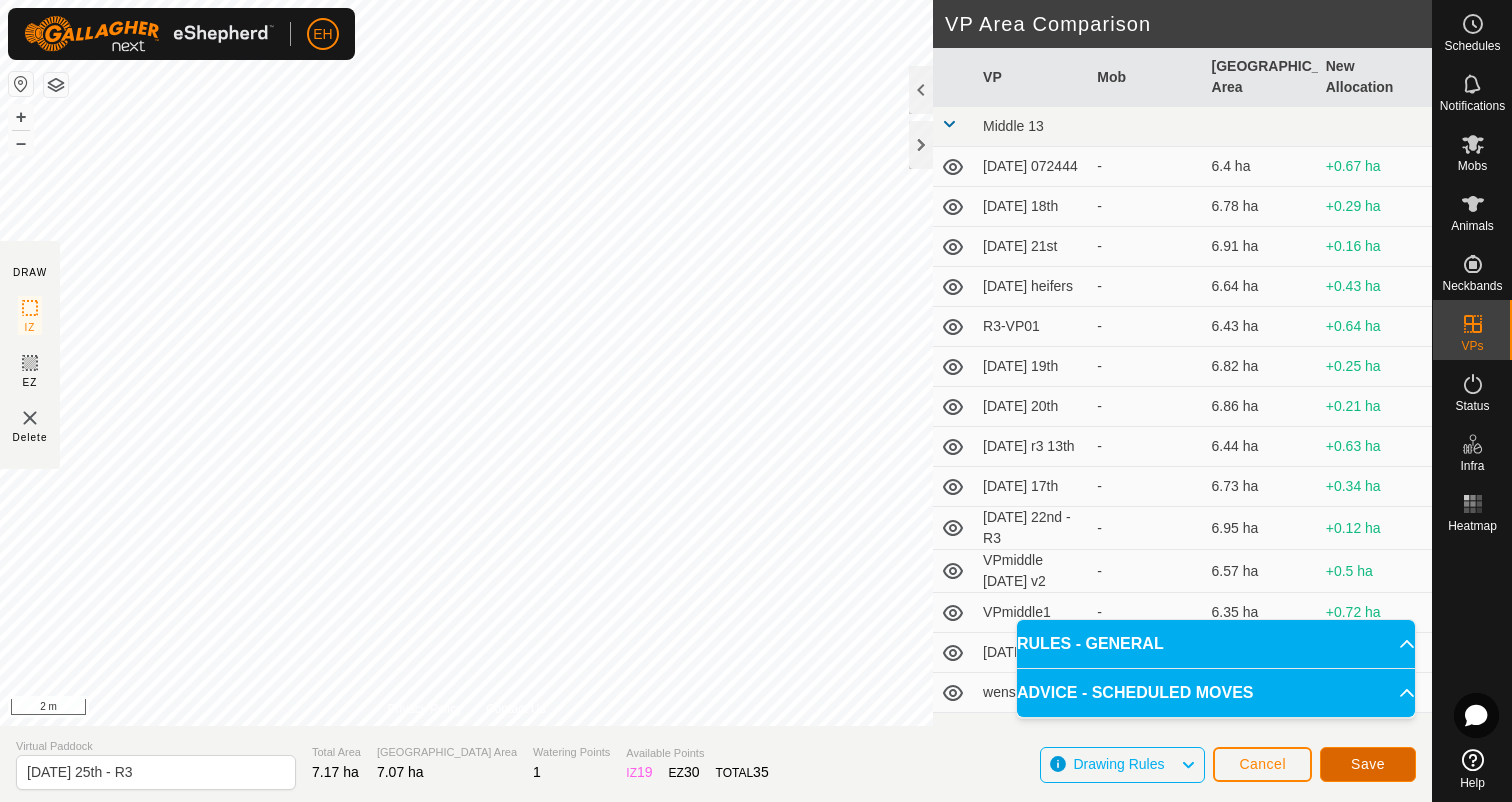 click on "Save" 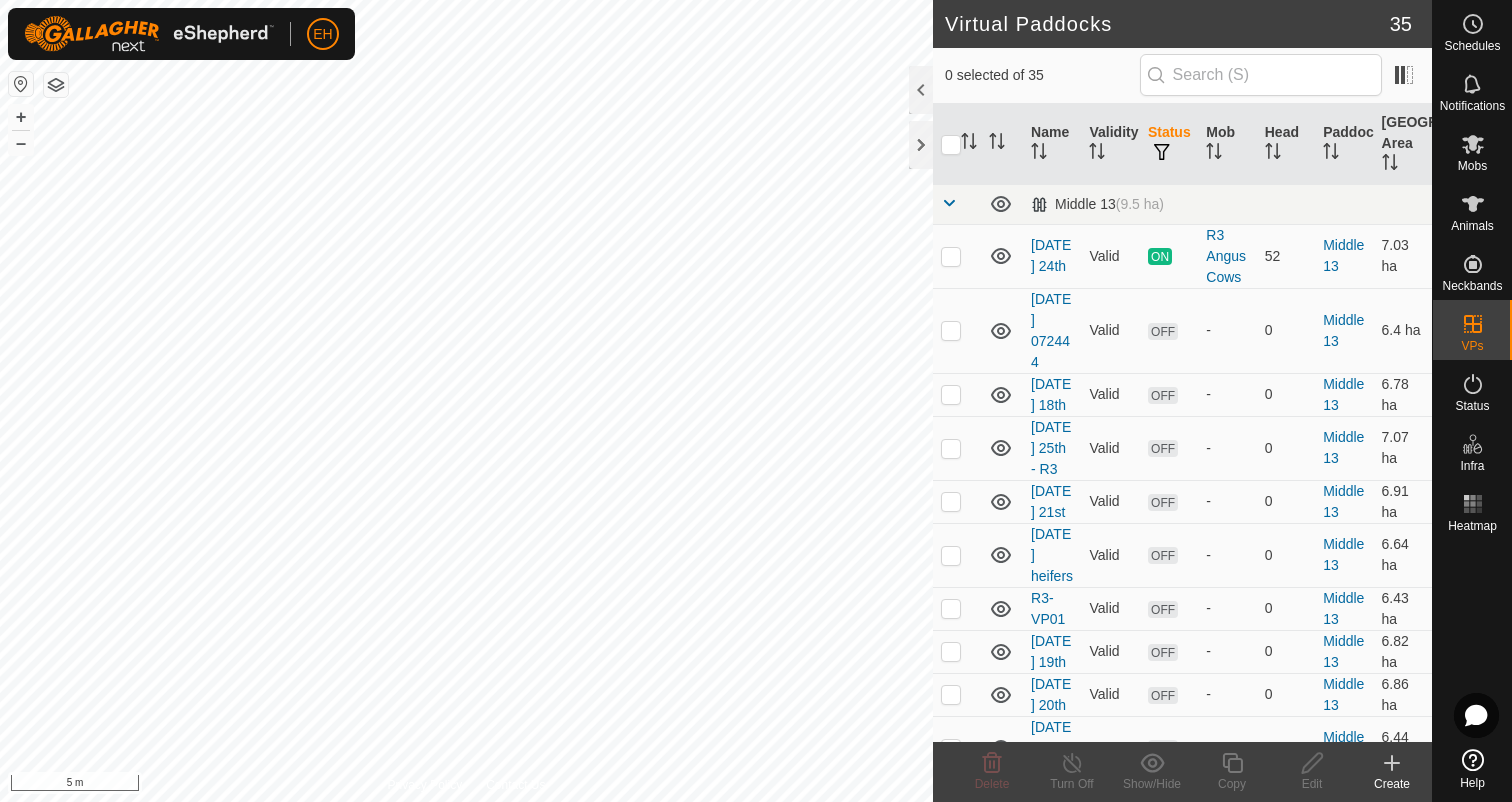 checkbox on "true" 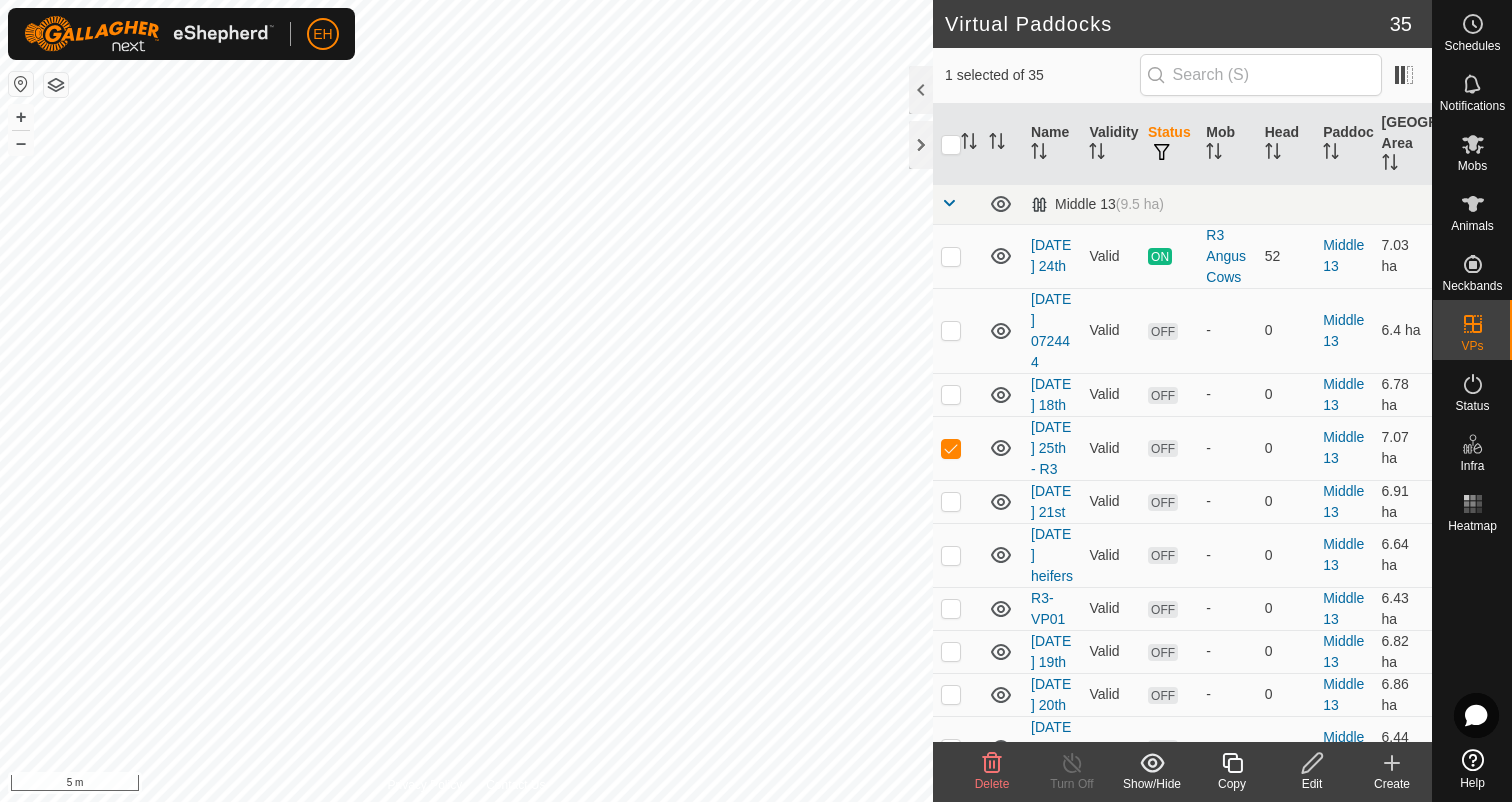 click 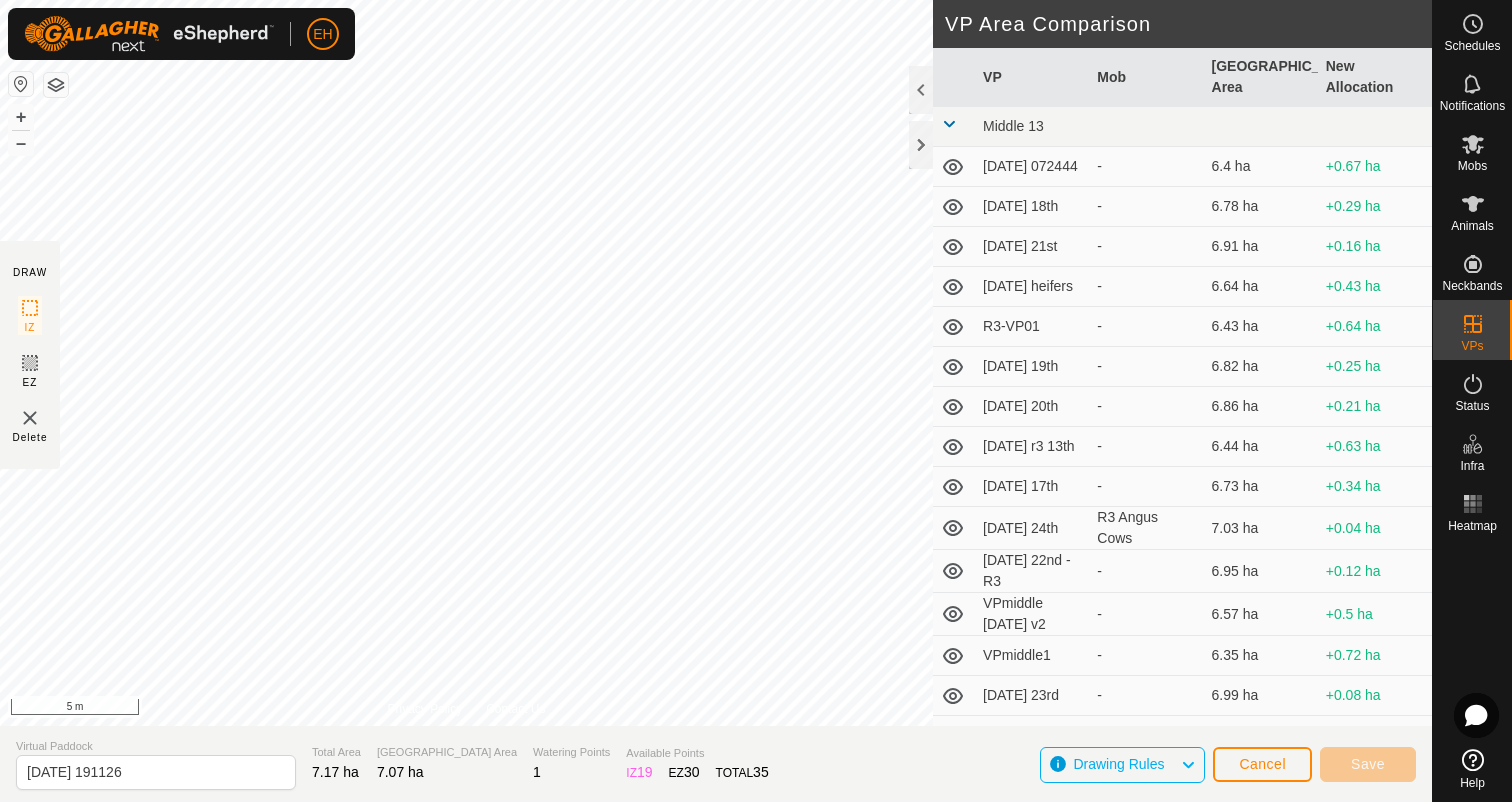 click on "DRAW IZ EZ Delete Privacy Policy Contact Us + – ⇧ i 5 m VP Area Comparison     VP   Mob   [GEOGRAPHIC_DATA] Area   New Allocation  Middle 13  [DATE] 072444  -  6.4 ha  +0.67 ha  [DATE] 18th  -  6.78 ha  +0.29 ha  [DATE] 21st  -  6.91 ha  +0.16 ha  [DATE] heifers  -  6.64 ha  +0.43 ha  R3-VP01  -  6.43 ha  +0.64 ha  [DATE] 19th  -  6.82 ha  +0.25 ha  [DATE] 20th  -  6.86 ha  +0.21 ha  [DATE] r3 13th  -  6.44 ha  +0.63 ha  [DATE] 17th  -  6.73 ha  +0.34 ha  [DATE] 24th   R3 Angus Cows   7.03 ha  +0.04 ha  [DATE] 22nd - R3  -  6.95 ha  +0.12 ha  VPmiddle [DATE] v2  -  6.57 ha  +0.5 ha  VPmiddle1  -  6.35 ha  +0.72 ha  [DATE] 23rd  -  6.99 ha  +0.08 ha  wens 16  -  6.69 ha  +0.38 ha Tussock  [DATE] 071919  -  7.13 ha  -0.06 ha  [DATE]  -  7.22 ha  -0.15 ha  [DATE] 18th - Cows  -  7.13 ha  -0.06 ha  [DATE] 14 ,7  -  7.13 ha  -0.06 ha  [DATE] 21st - Cows   Angus Mixed Age Cows   7.18 ha  -0.11 ha  [DATE] 12th  -  7.13 ha  -0.06 ha  [DATE] 19th - Cows  -  7.13 ha  -0.06 ha  [DATE] 13th  - - - - -" 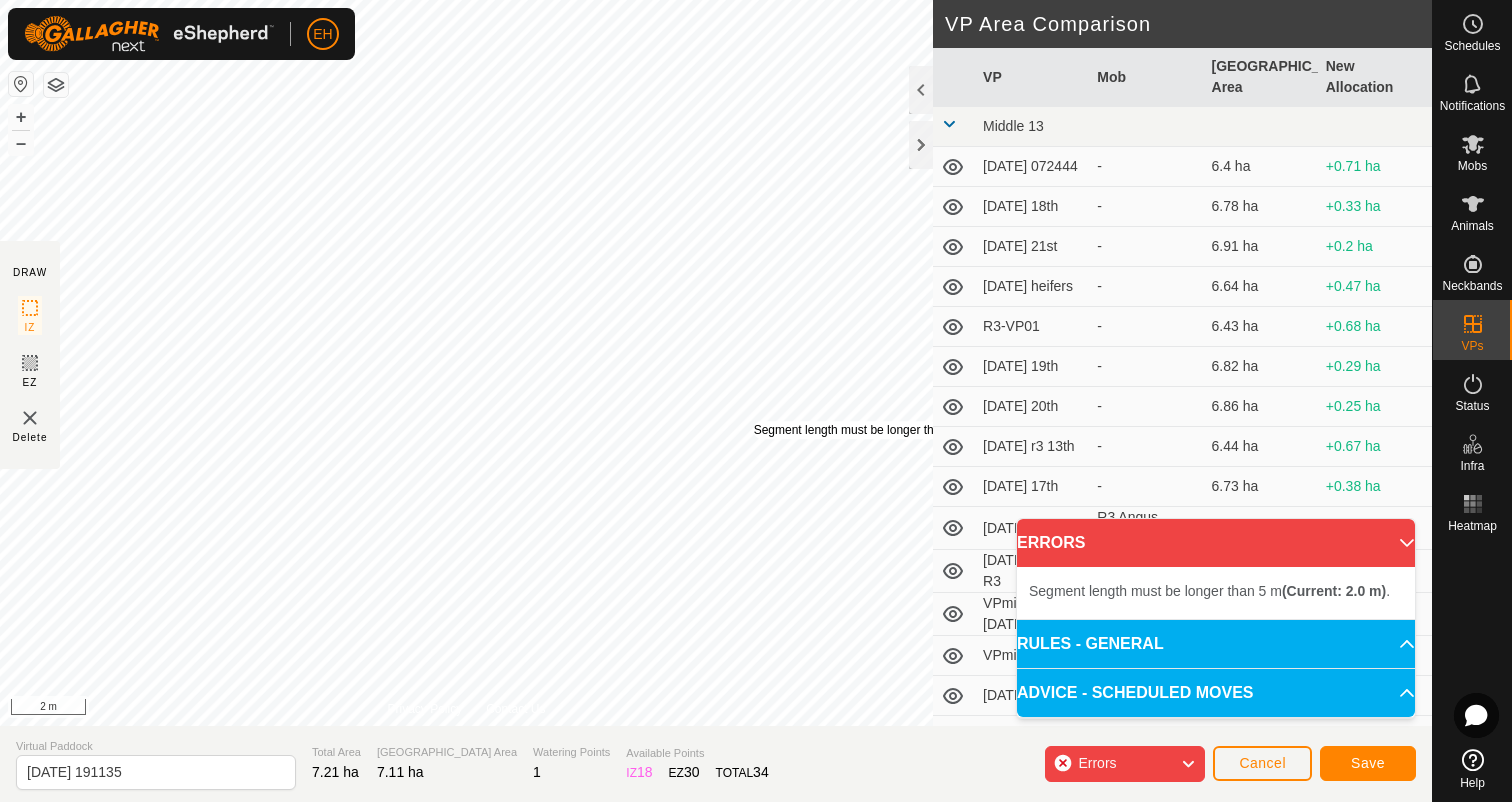 click on "Segment length must be longer than 5 m  (Current: 2.0 m) . + – ⇧ i 2 m" at bounding box center [466, 363] 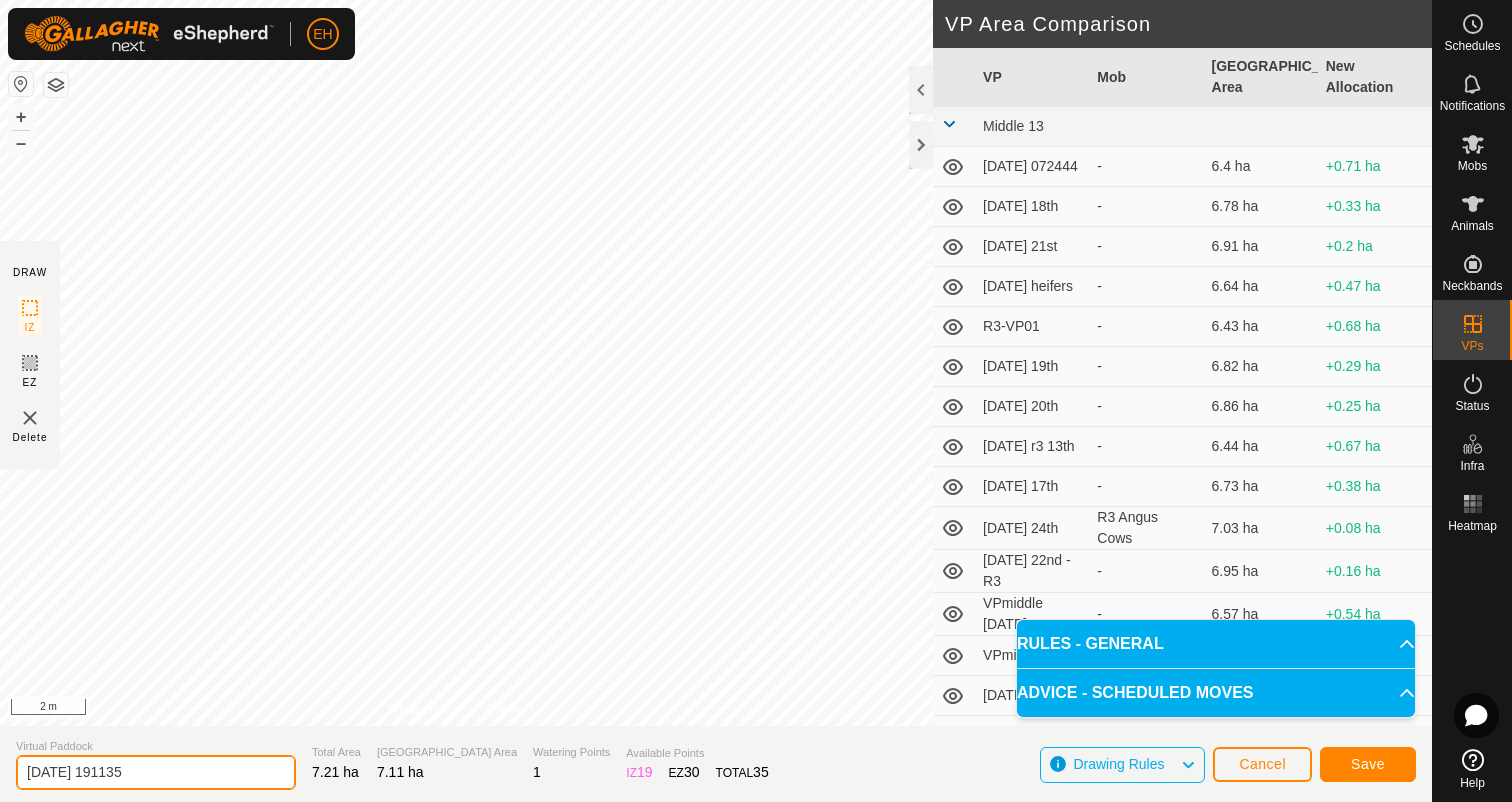 drag, startPoint x: 185, startPoint y: 762, endPoint x: 0, endPoint y: 767, distance: 185.06755 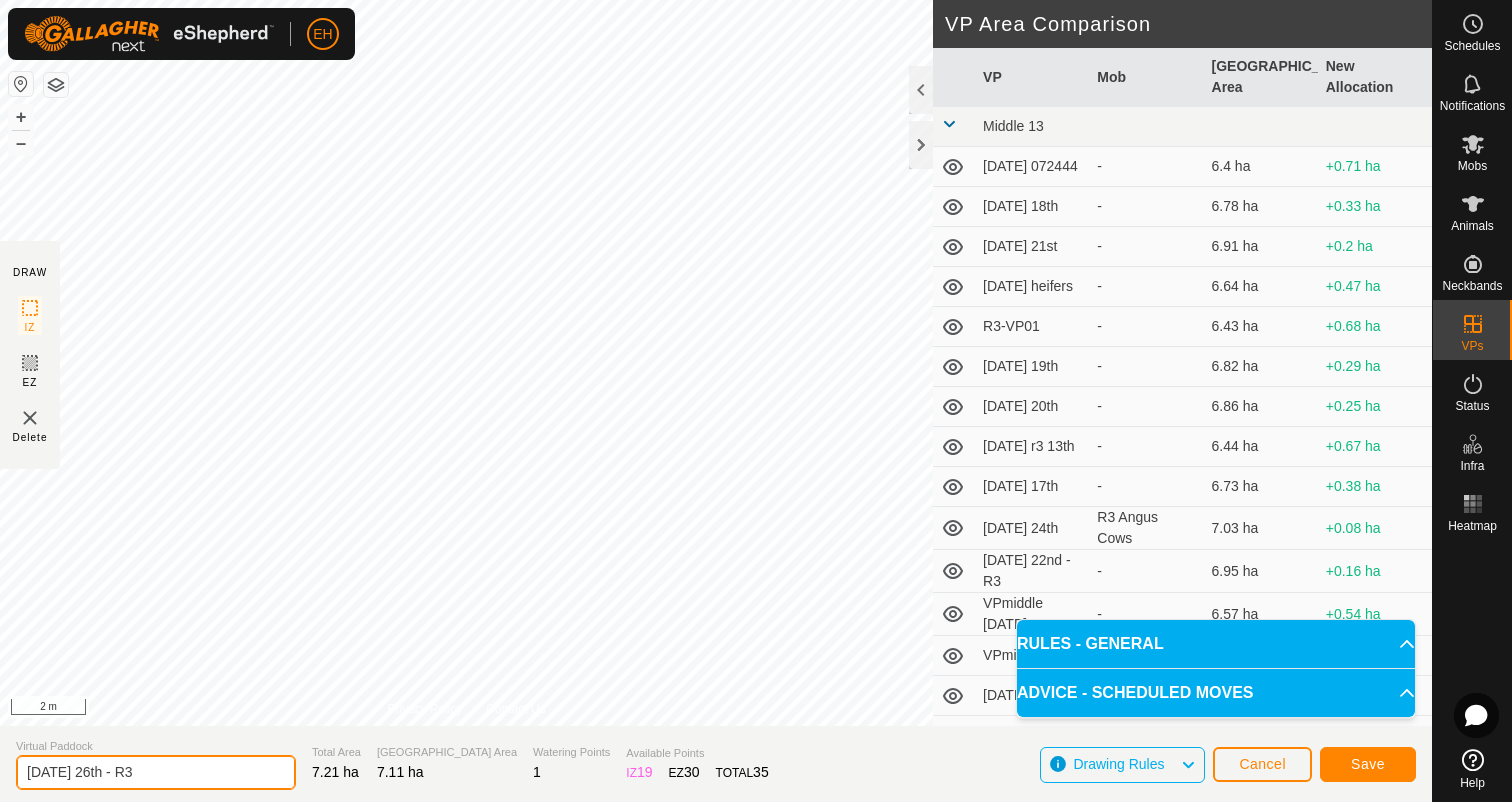 type on "[DATE] 26th - R3" 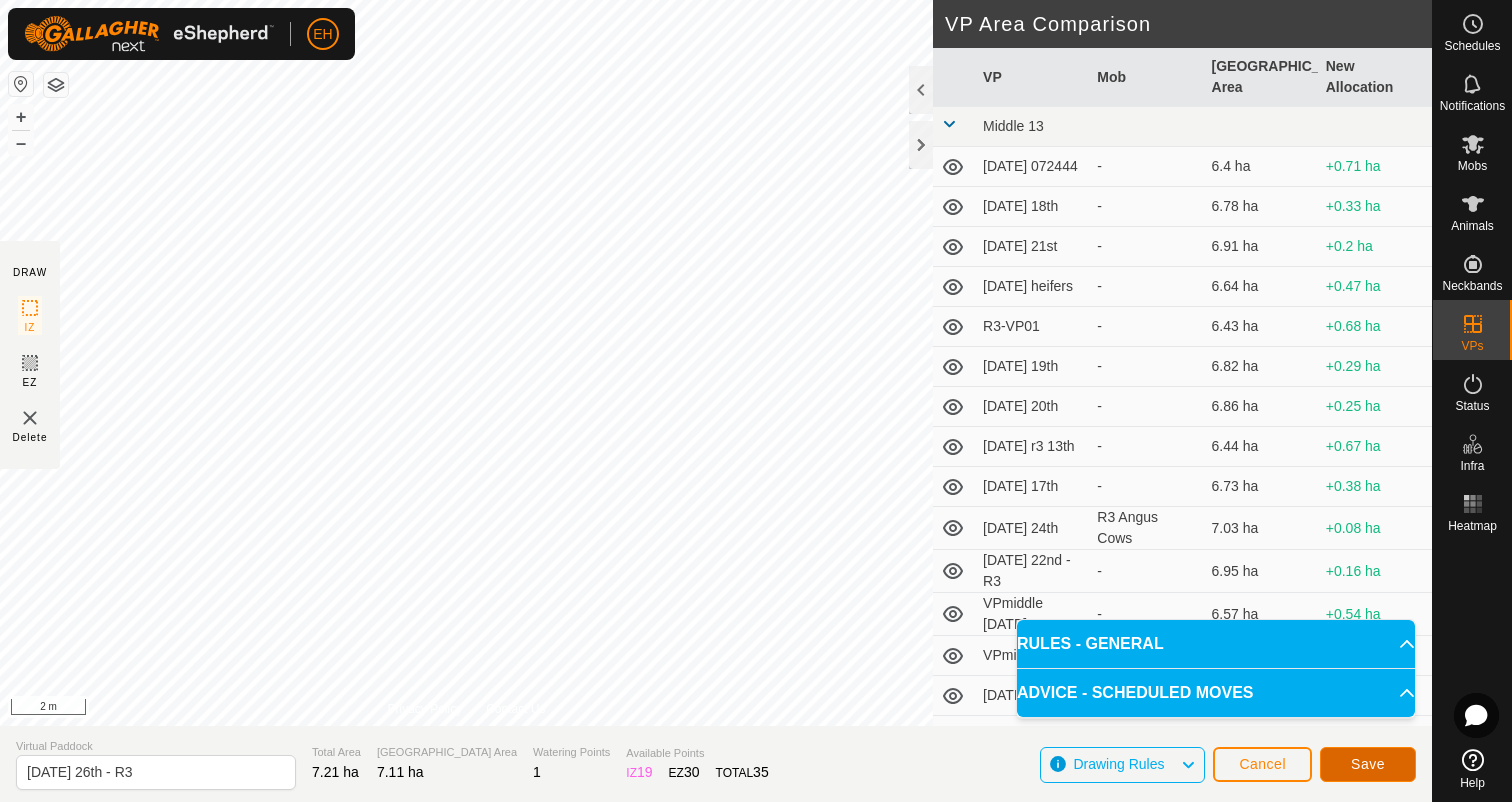 click on "Save" 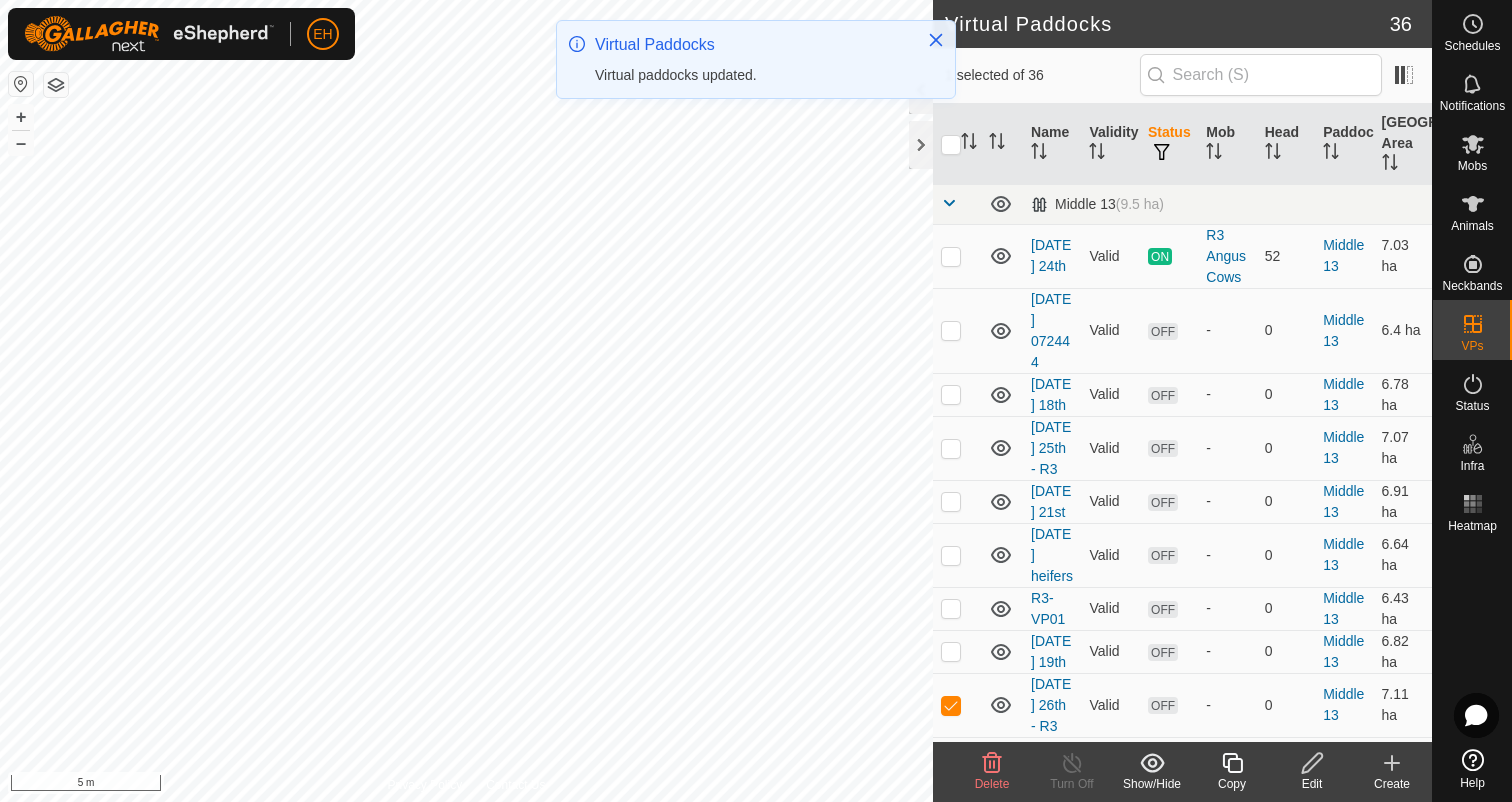 checkbox on "true" 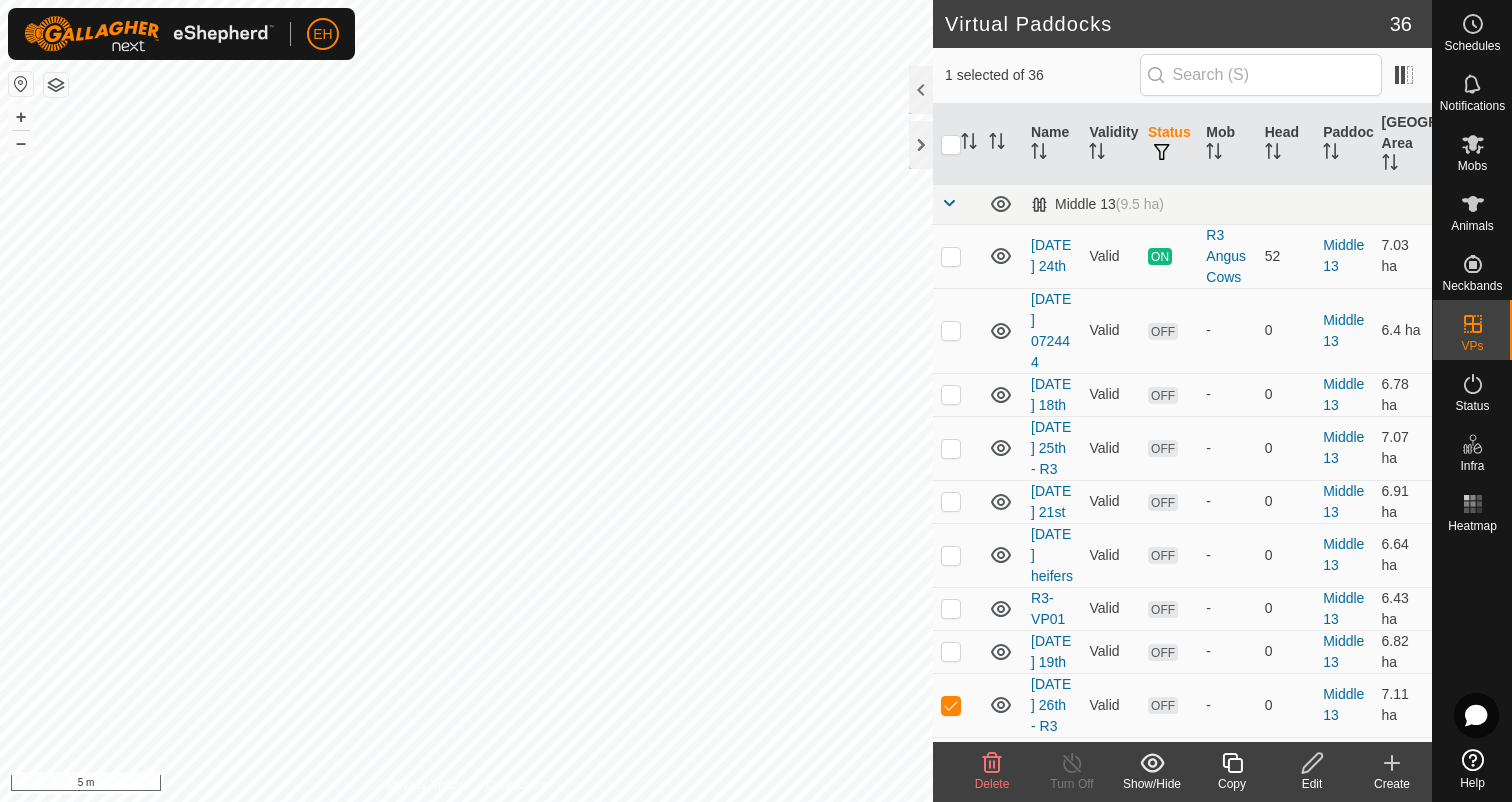 click 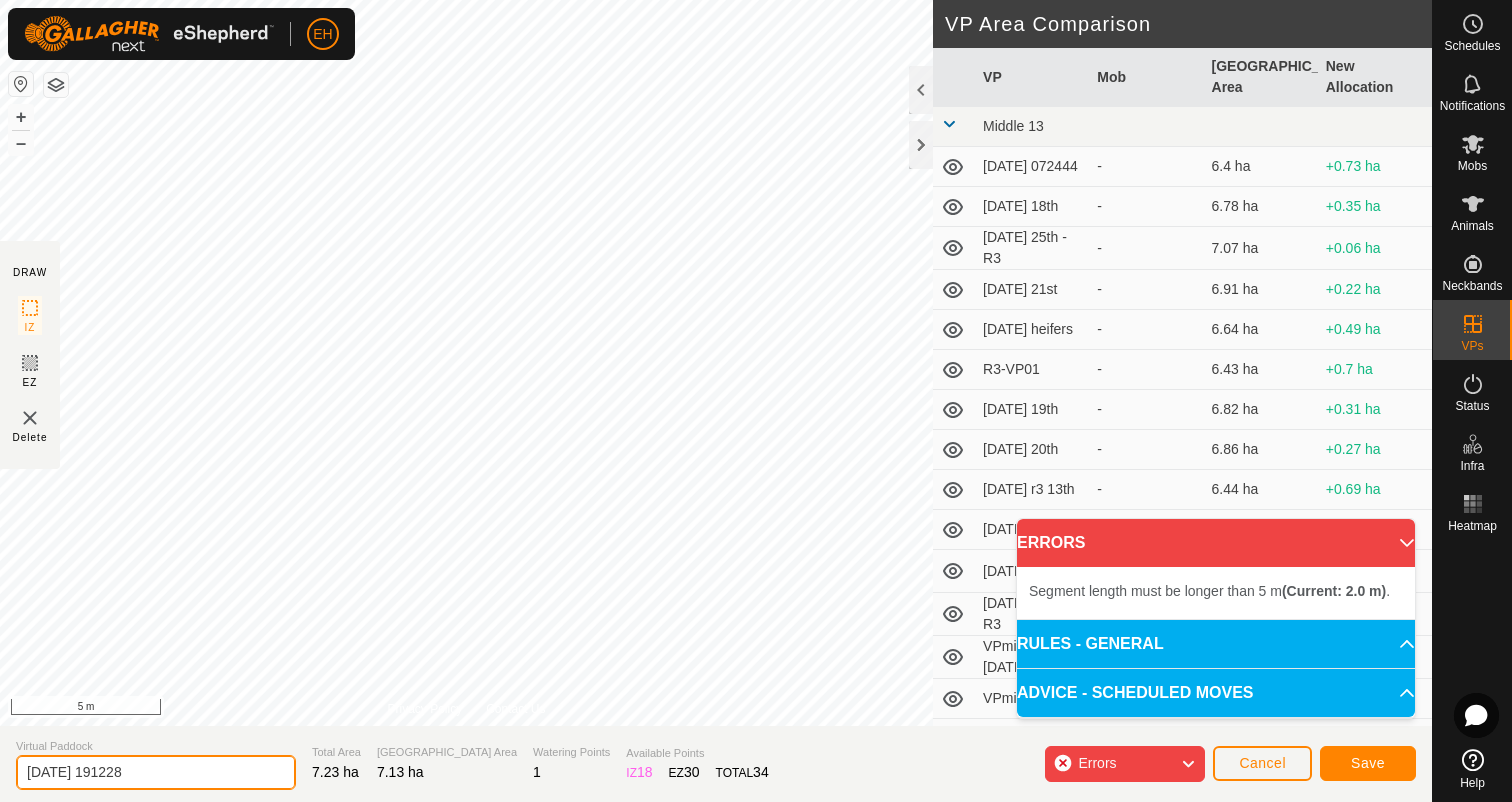 drag, startPoint x: 188, startPoint y: 762, endPoint x: 0, endPoint y: 769, distance: 188.13028 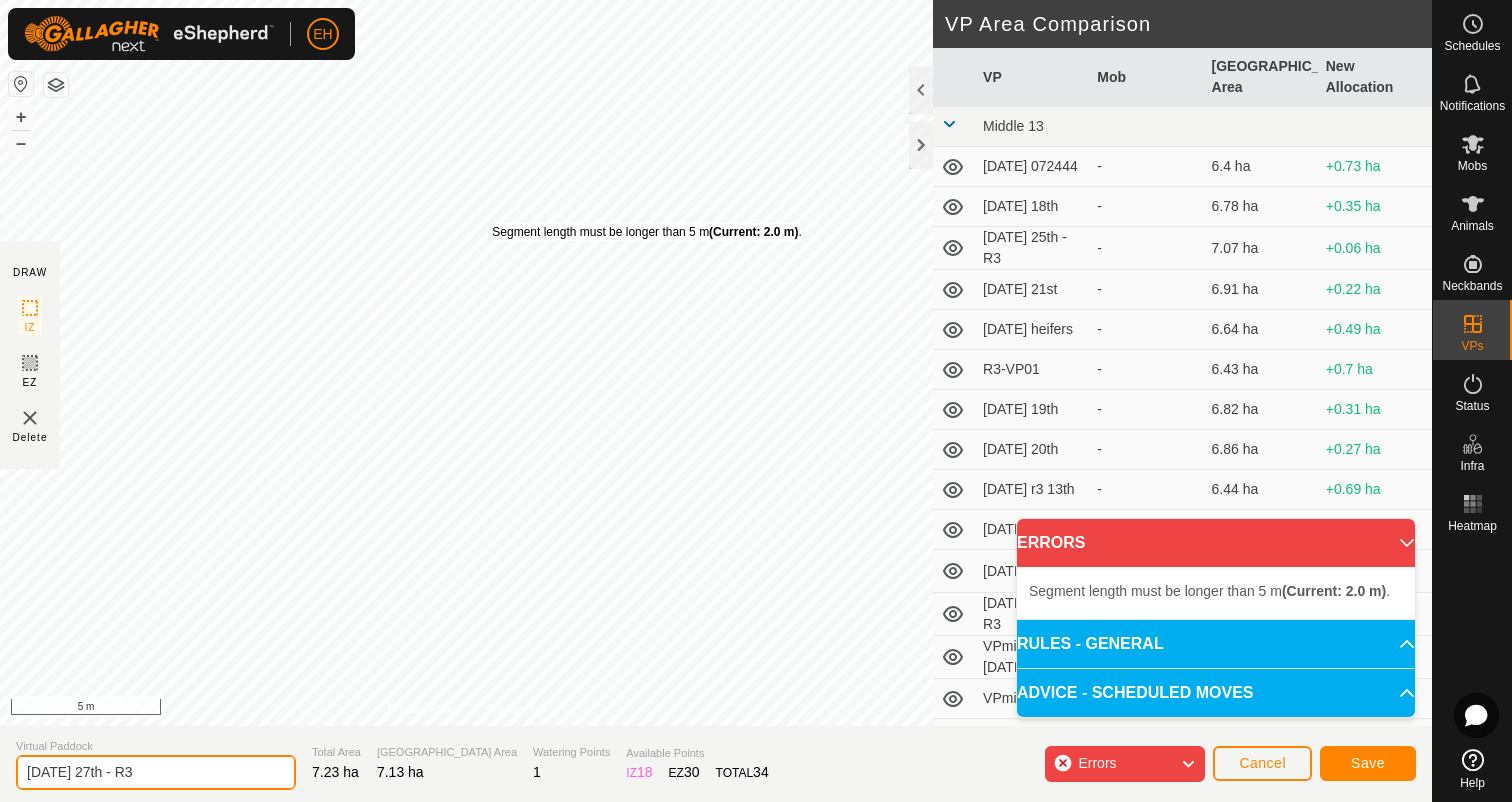 type on "[DATE] 27th - R3" 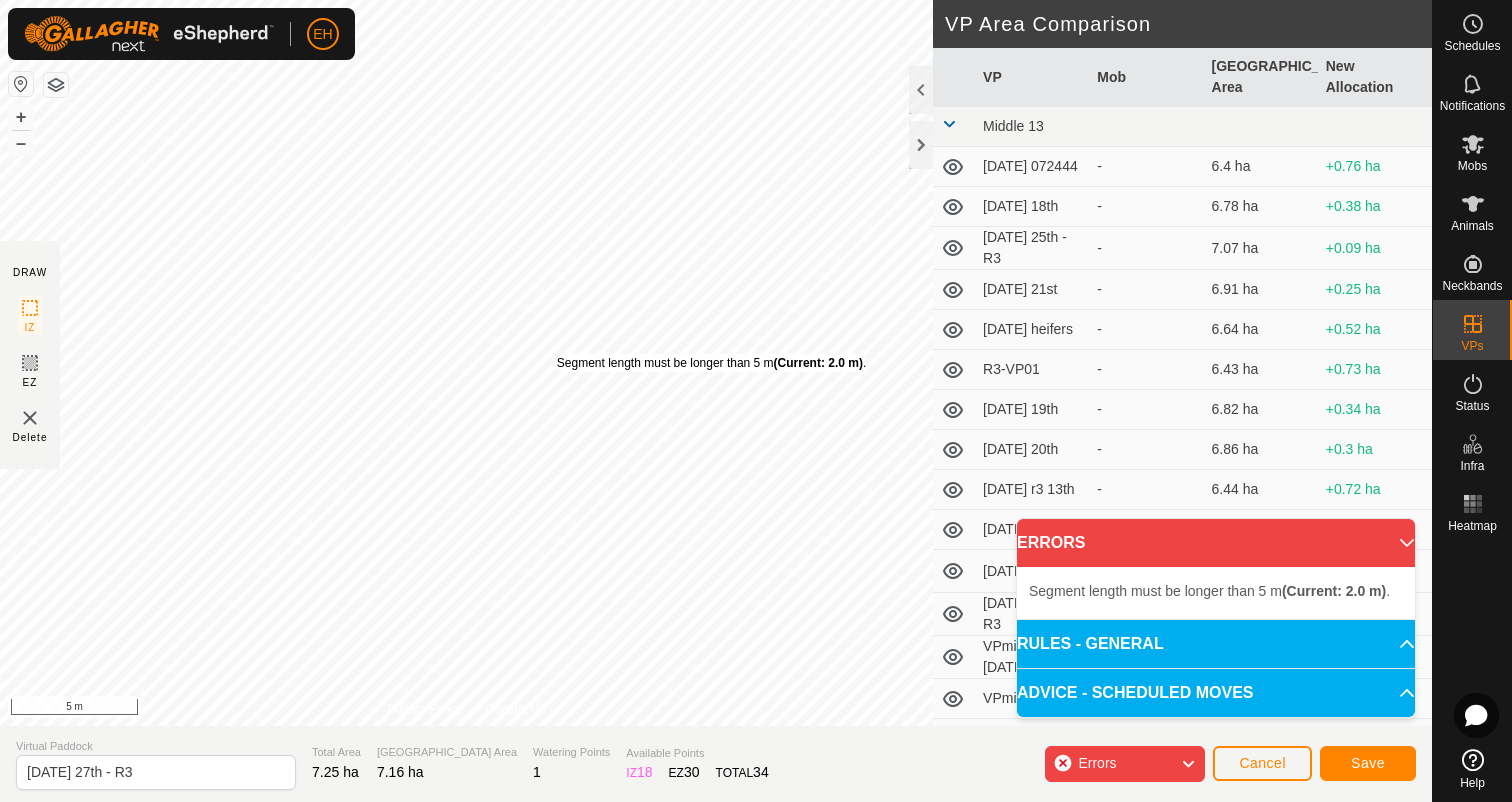 click on "Segment length must be longer than 5 m  (Current: 2.0 m) ." at bounding box center [711, 363] 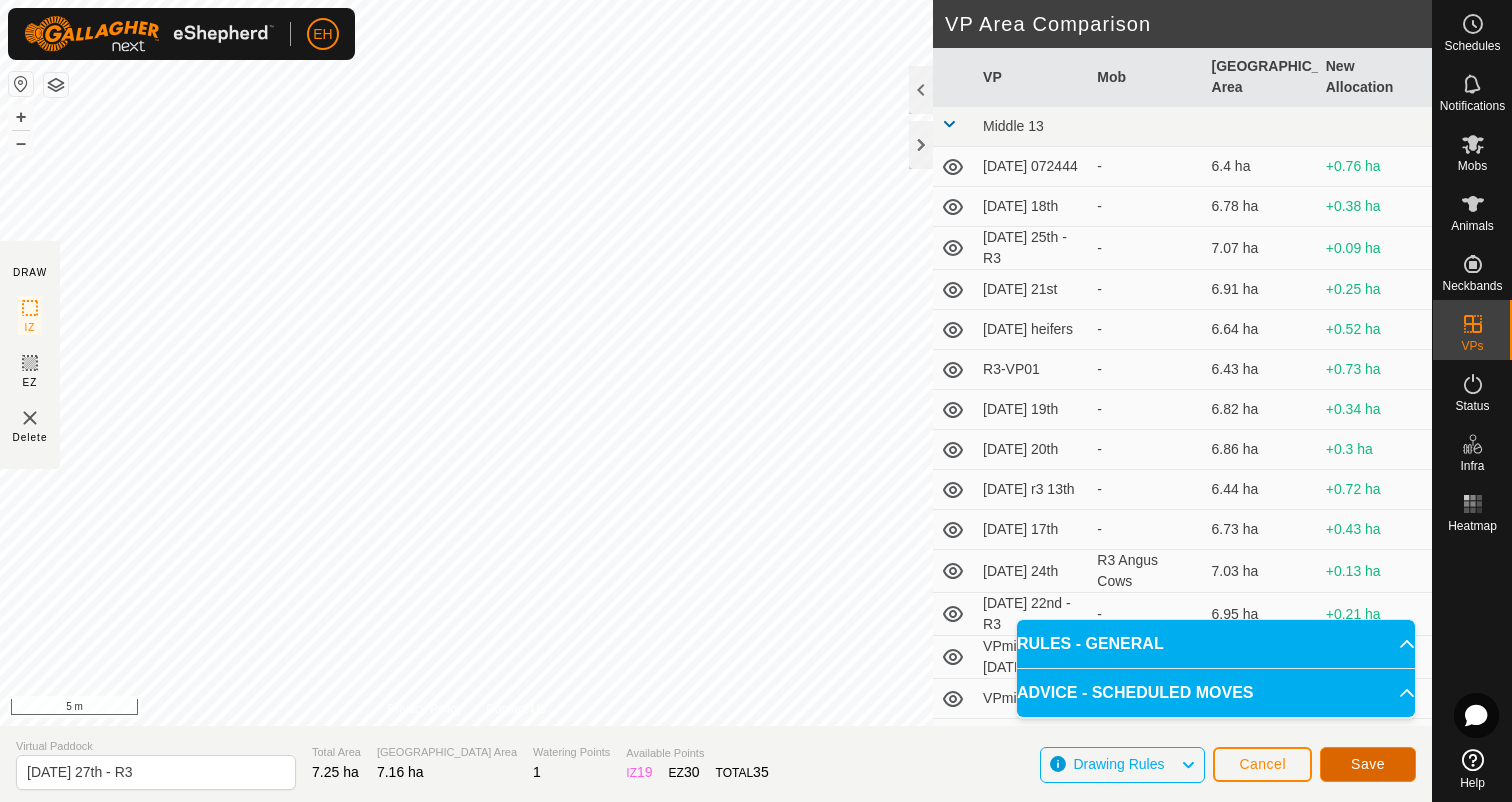 click on "Save" 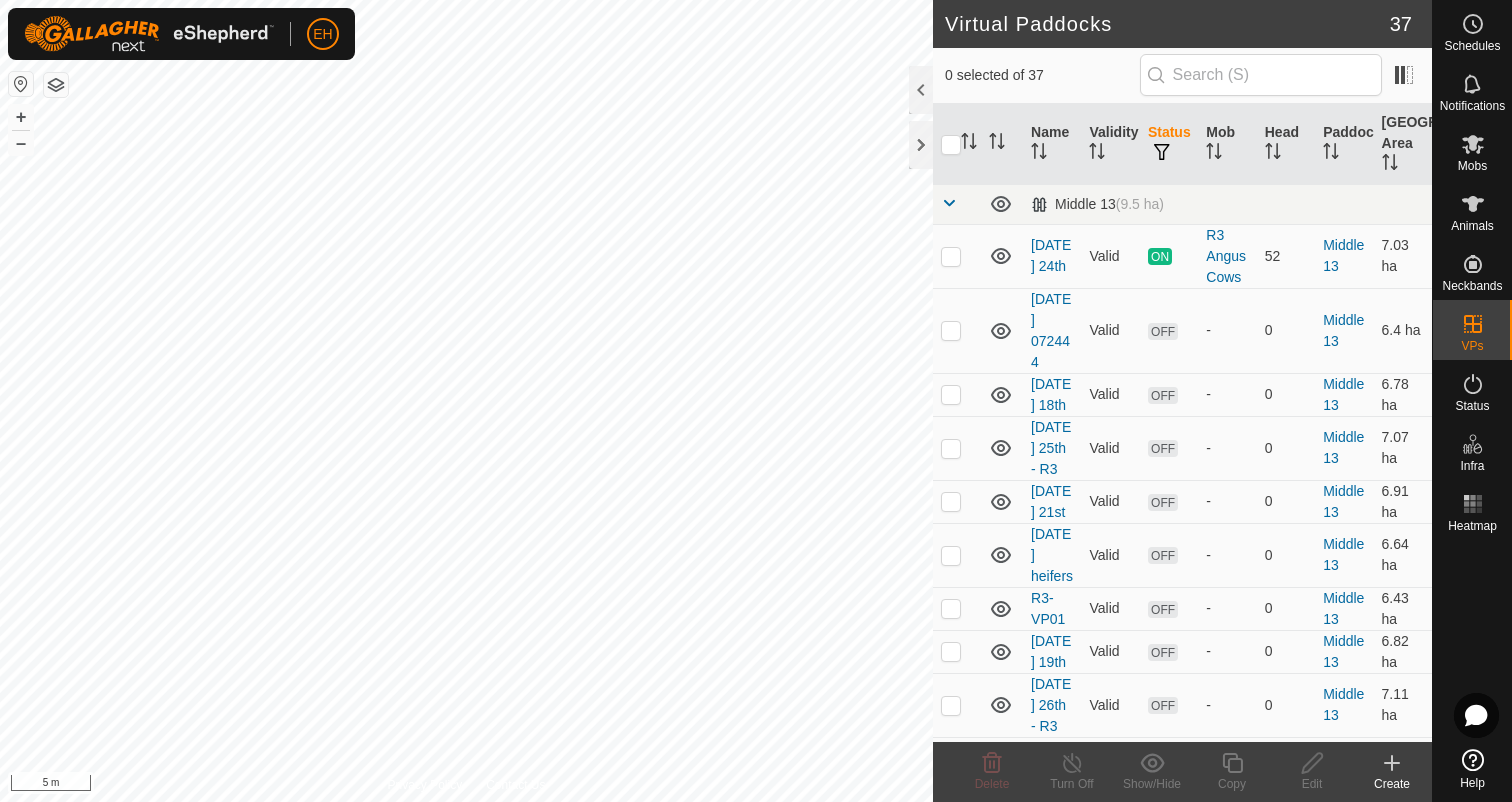 checkbox on "true" 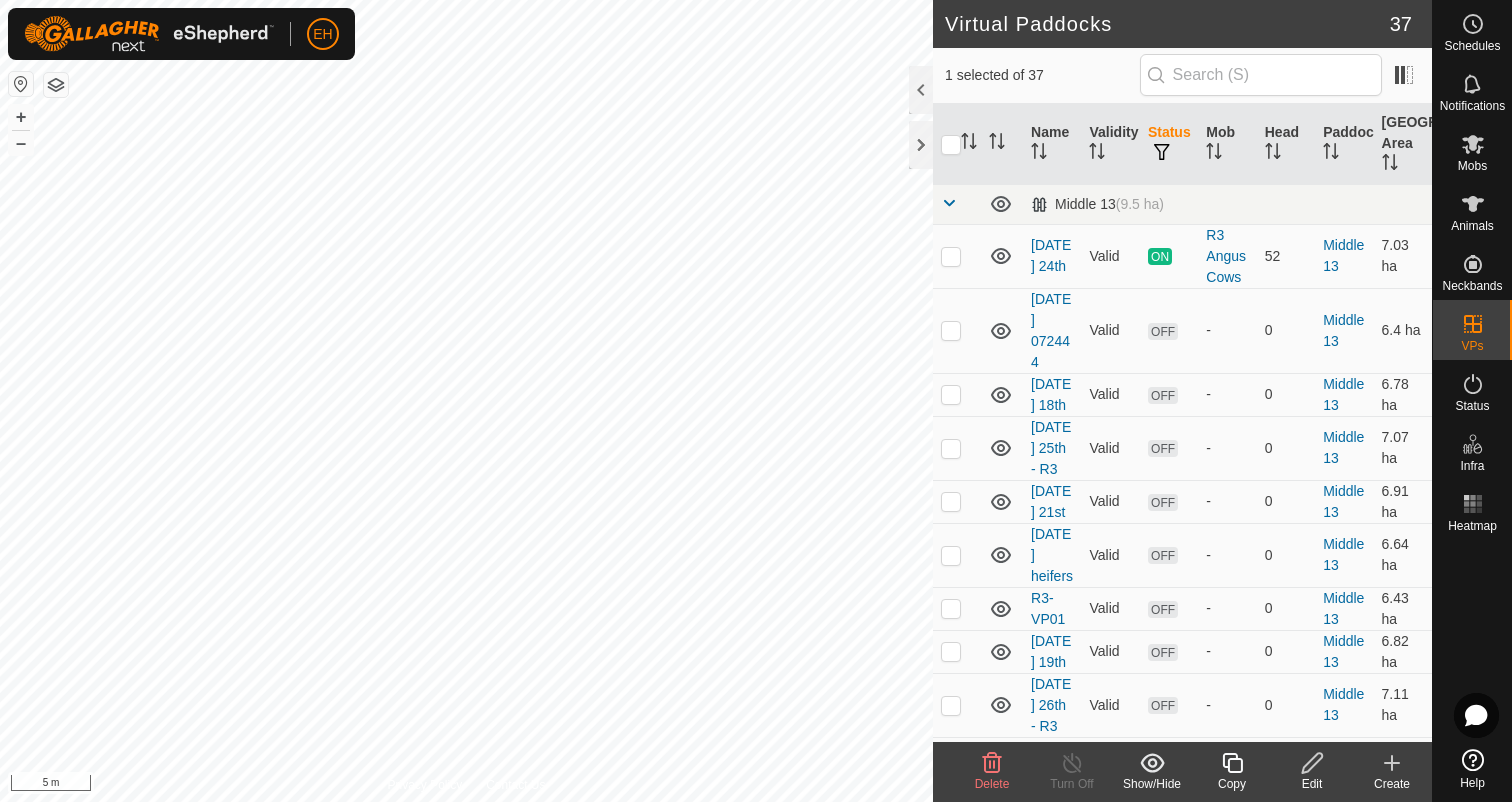 click 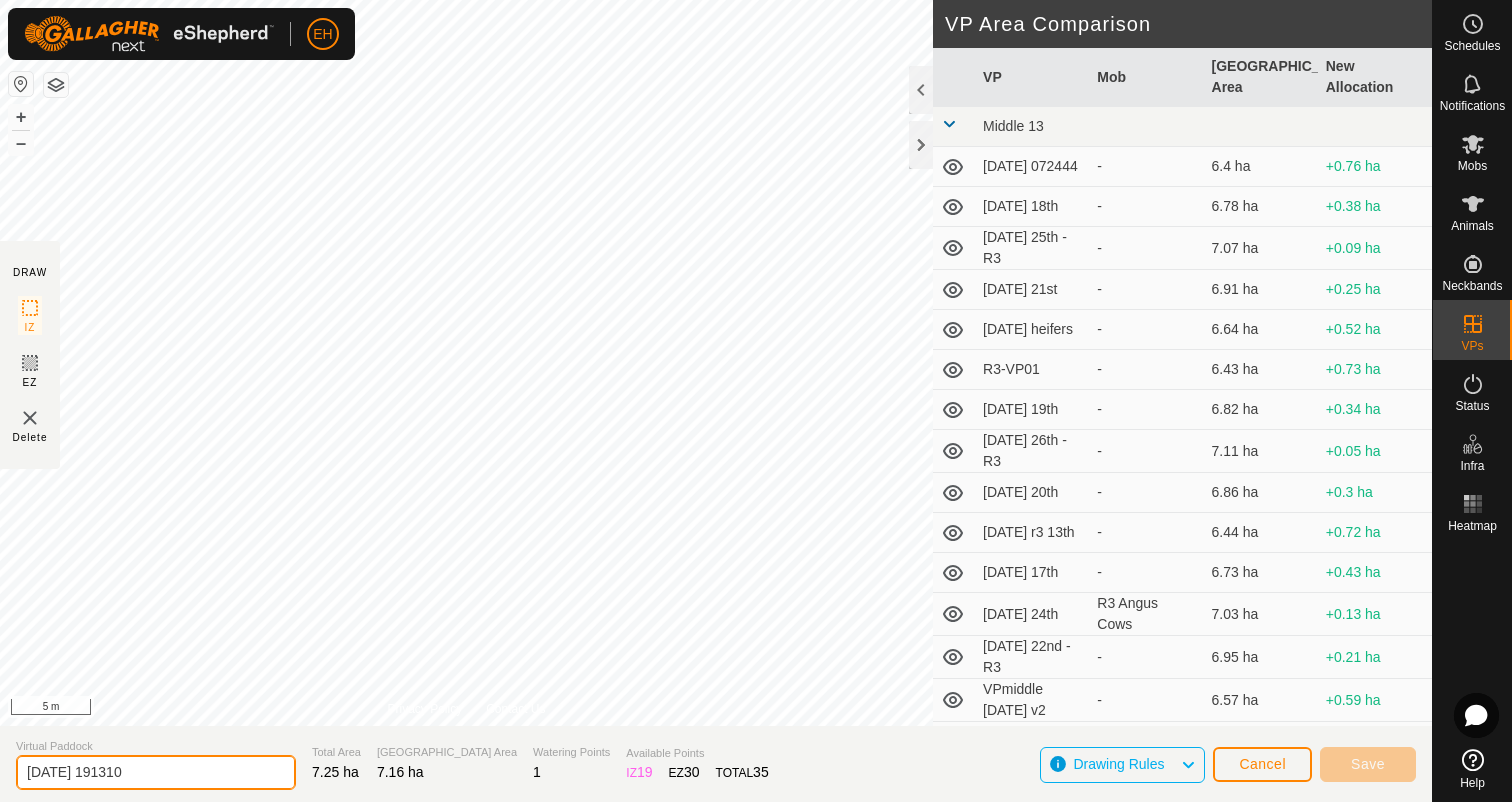 drag, startPoint x: 168, startPoint y: 777, endPoint x: 0, endPoint y: 775, distance: 168.0119 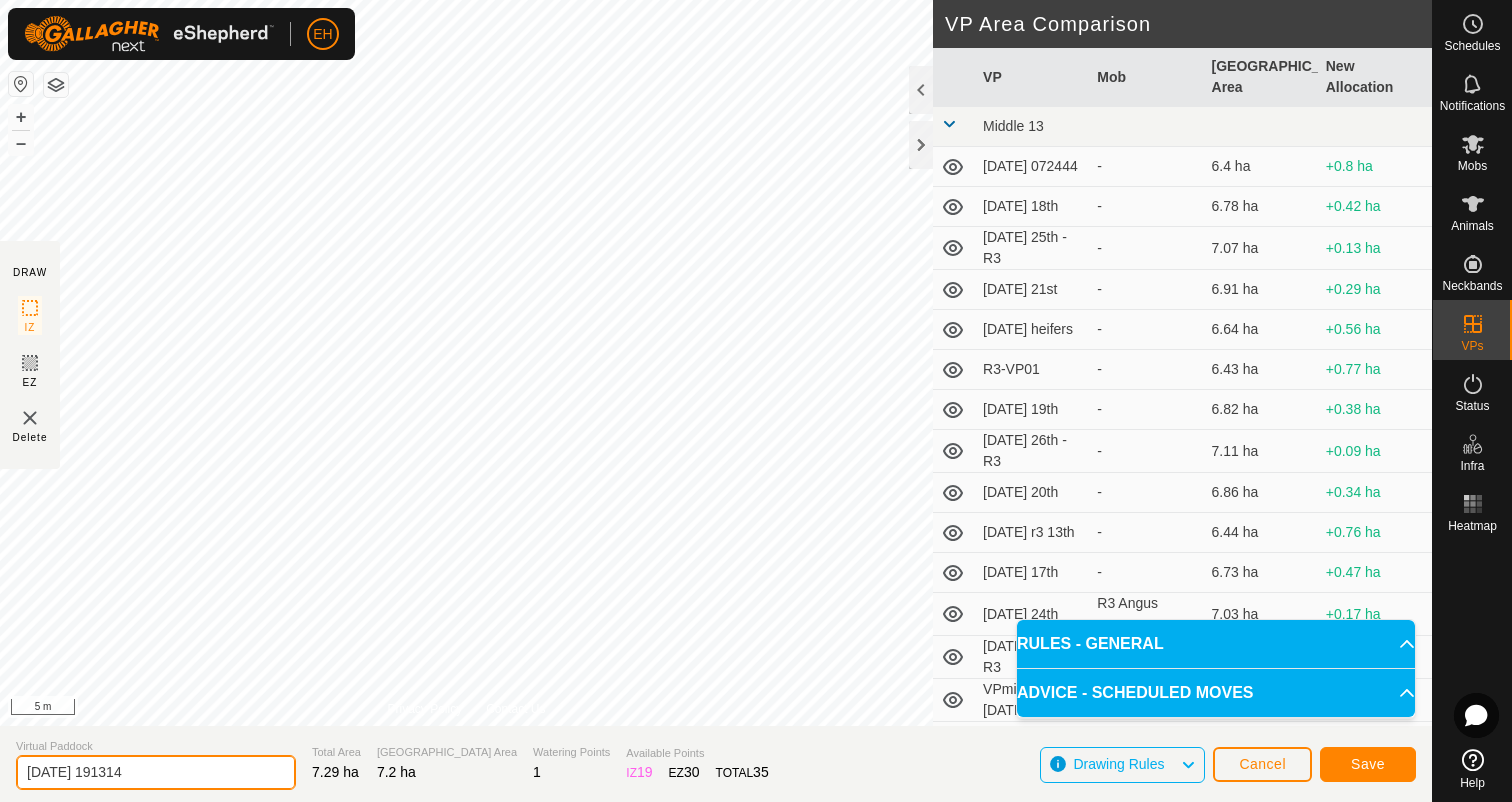 drag, startPoint x: 190, startPoint y: 763, endPoint x: 0, endPoint y: 755, distance: 190.16835 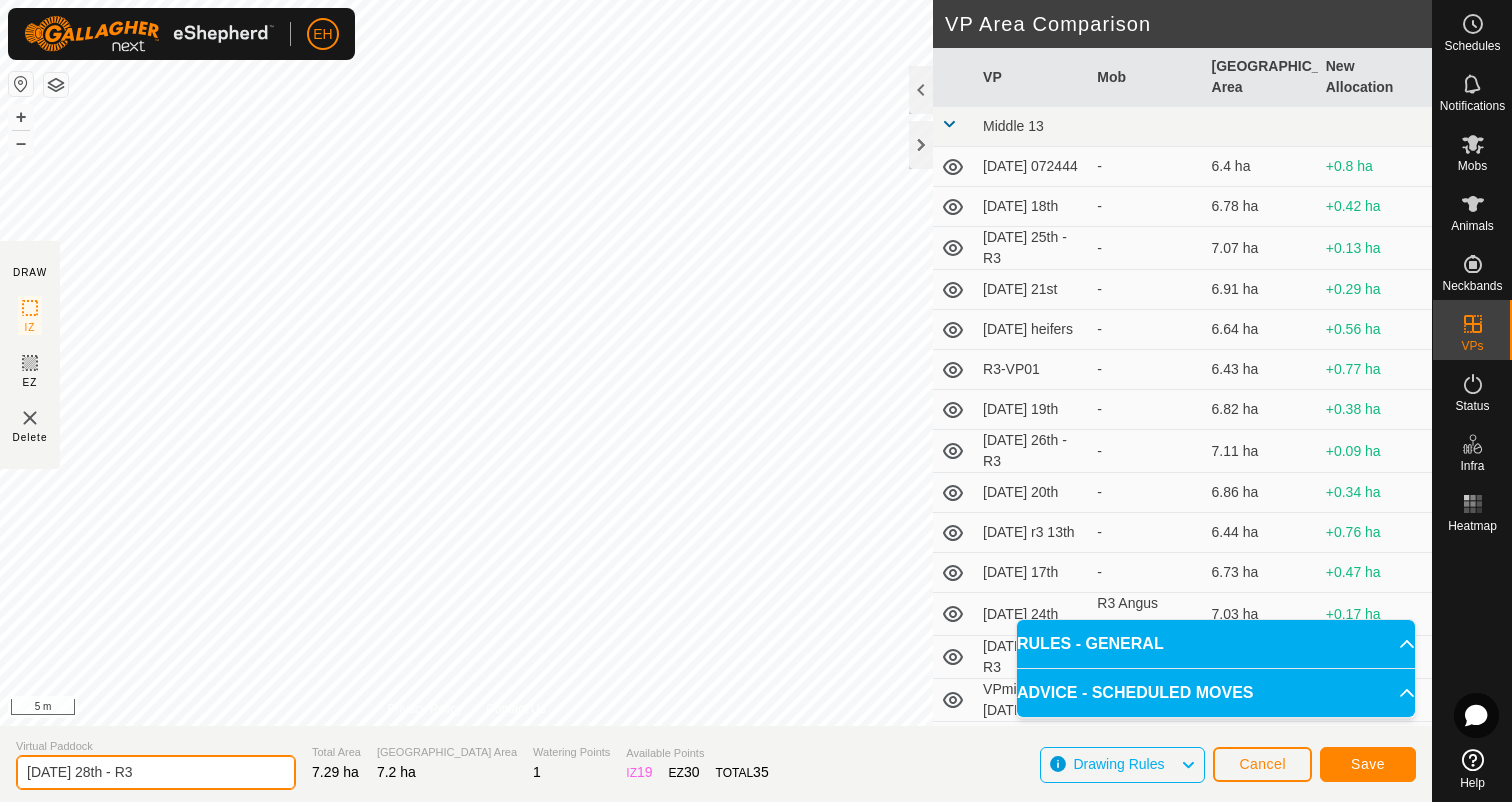 type on "[DATE] 28th - R3" 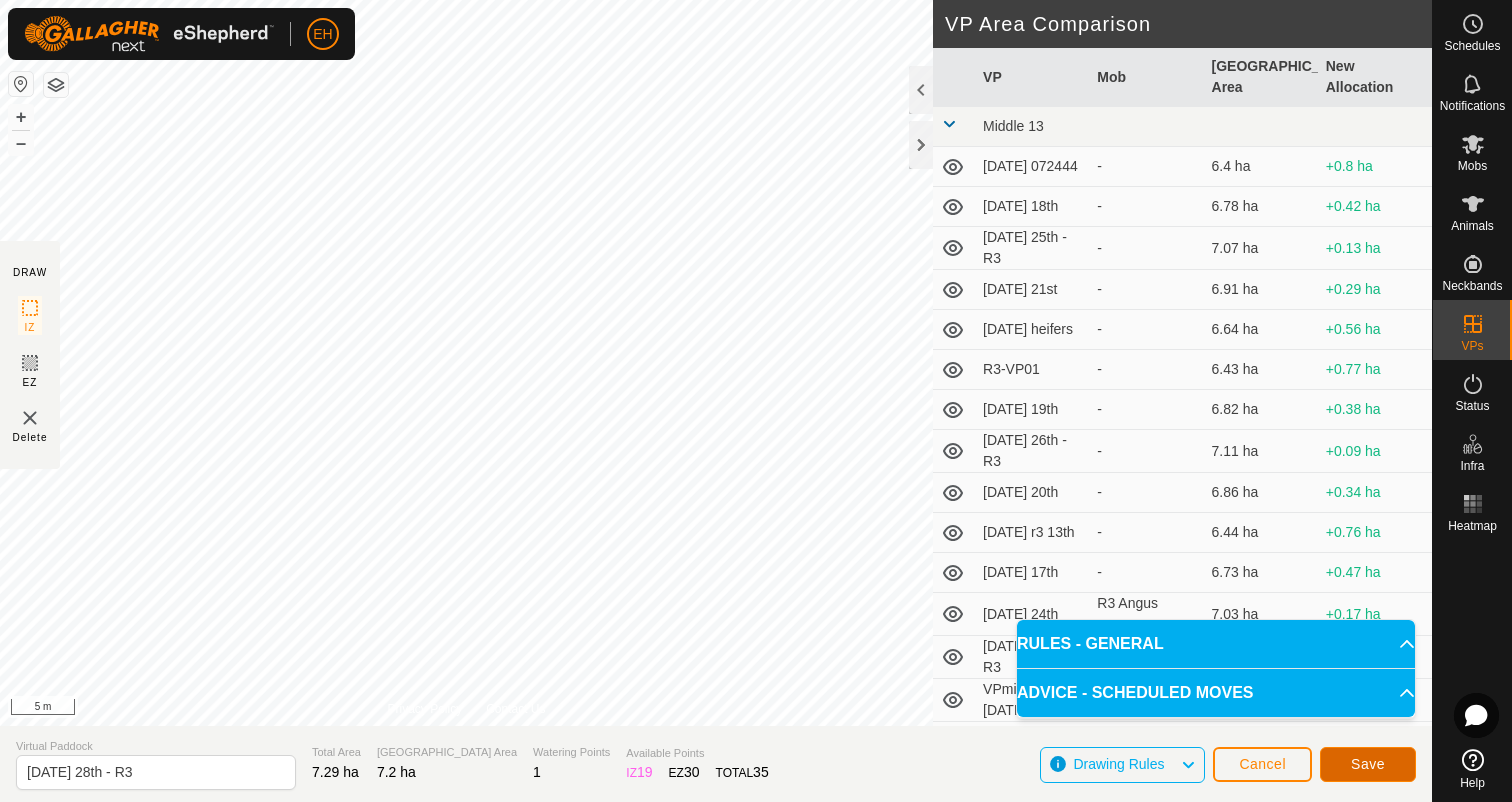 click on "Save" 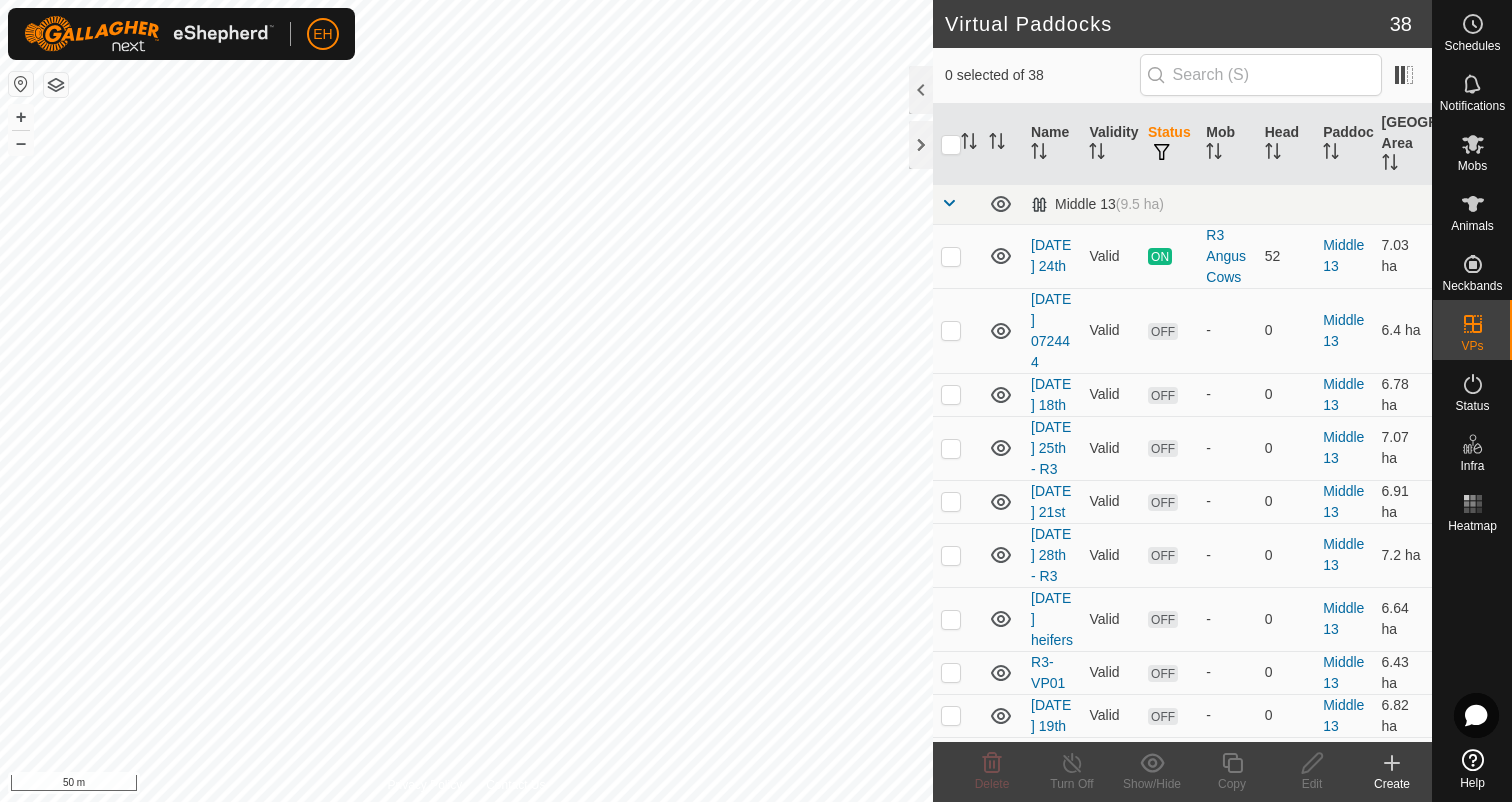 click on "EH Schedules Notifications Mobs Animals Neckbands VPs Status Infra Heatmap Help Virtual Paddocks 38 0 selected of 38     Name   Validity   Status   Mob   Head   Paddock   Grazing Area   Middle 13   (9.5 ha) [DATE] 24th  Valid  ON  R3 Angus Cows   52   Middle 13   7.03 ha  [DATE] 072444  Valid  OFF  -   0   Middle 13   6.4 ha  [DATE] 18th  Valid  OFF  -   0   Middle 13   6.78 ha  [DATE] 25th - R3  Valid  OFF  -   0   Middle 13   7.07 ha  [DATE] 21st  Valid  OFF  -   0   Middle 13   6.91 ha  [DATE] 28th - R3  Valid  OFF  -   0   Middle 13   7.2 ha  [DATE] heifers  Valid  OFF  -   0   Middle 13   6.64 ha  R3-VP01  Valid  OFF  -   0   Middle 13   6.43 ha  [DATE] 19th  Valid  OFF  -   0   Middle 13   6.82 ha  [DATE] 26th - R3  Valid  OFF  -   0   Middle 13   7.11 ha  [DATE] 20th  Valid  OFF  -   0   Middle 13   6.86 ha  [DATE] 27th - R3  Valid  OFF  -   0   Middle 13   7.16 ha  [DATE] r3 13th  Valid  OFF  -   0   Middle 13   6.44 ha  [DATE] 17th  Valid  OFF  -   0   Middle 13   6.73 ha  OFF" at bounding box center (756, 401) 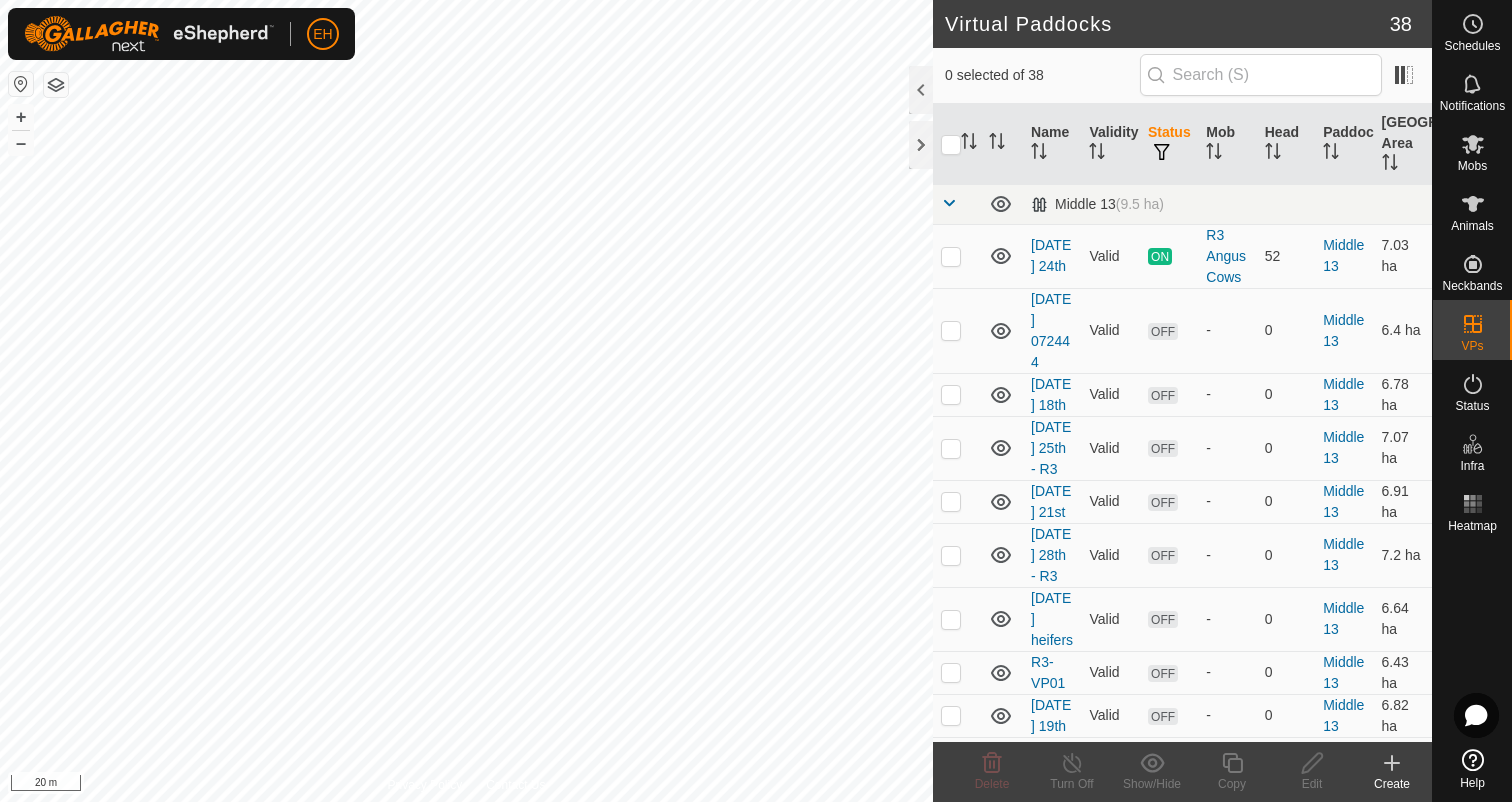 checkbox on "true" 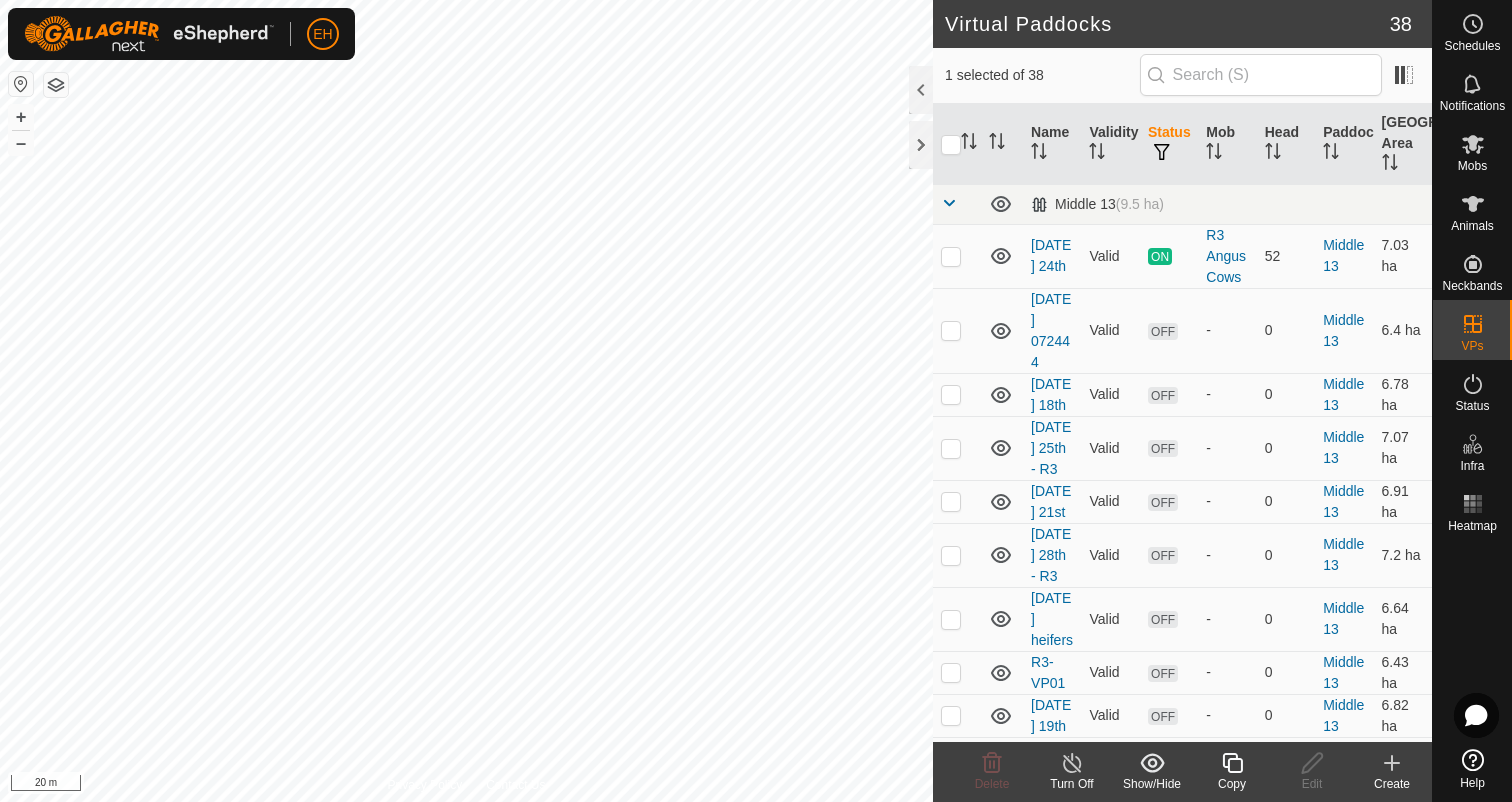click 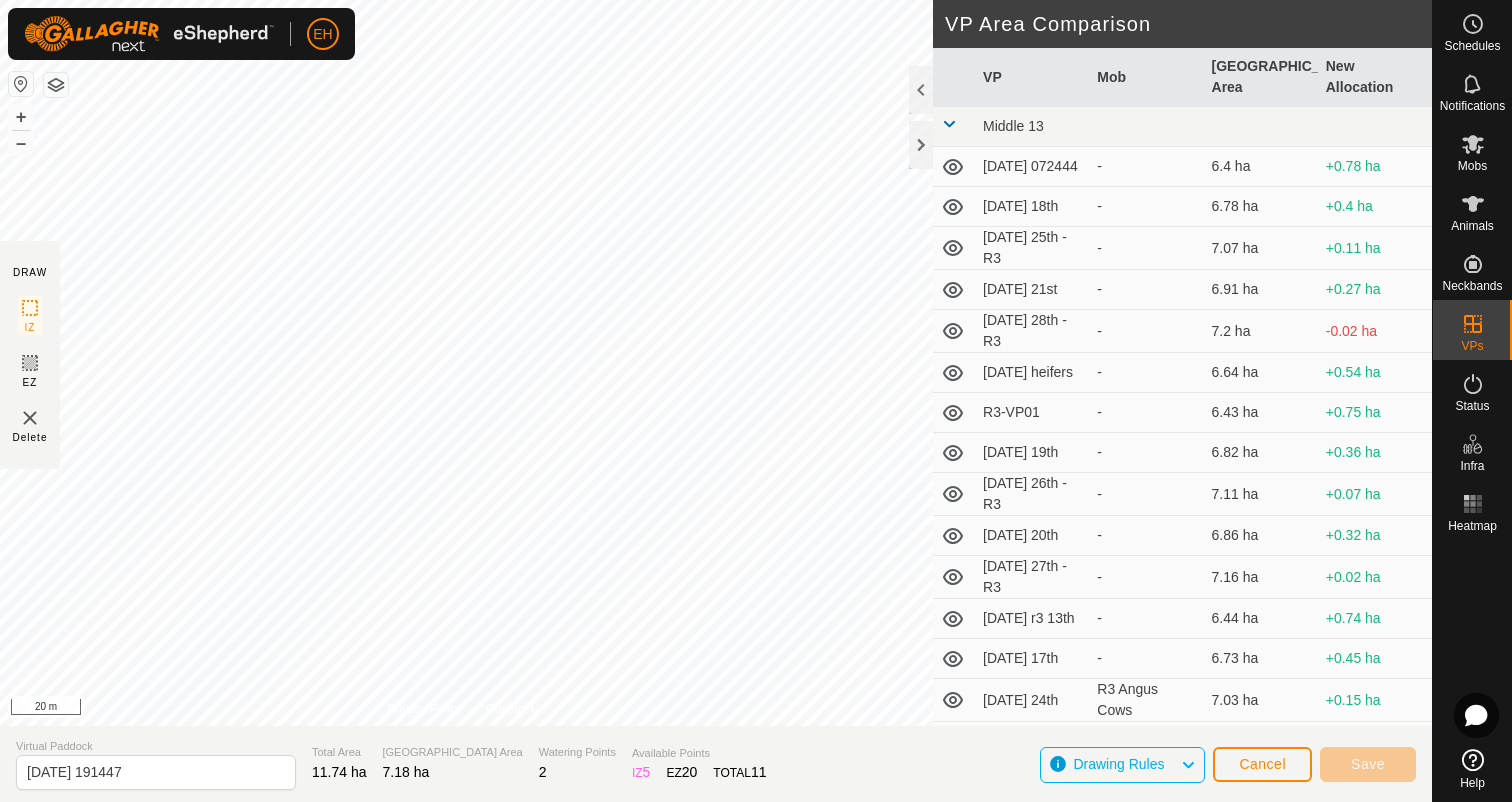click on "EH Schedules Notifications Mobs Animals Neckbands VPs Status Infra Heatmap Help DRAW IZ EZ Delete Privacy Policy Contact Us + – ⇧ i 20 m VP Area Comparison     VP   Mob   Grazing Area   New Allocation  Middle 13  [DATE] 072444  -  6.4 ha  +0.78 ha  [DATE] 18th  -  6.78 ha  +0.4 ha  [DATE] 25th - R3  -  7.07 ha  +0.11 ha  [DATE] 21st  -  6.91 ha  +0.27 ha  [DATE] 28th - R3  -  7.2 ha  -0.02 ha  [DATE] heifers  -  6.64 ha  +0.54 ha  R3-VP01  -  6.43 ha  +0.75 ha  [DATE] 19th  -  6.82 ha  +0.36 ha  [DATE] 26th - R3  -  7.11 ha  +0.07 ha  [DATE] 20th  -  6.86 ha  +0.32 ha  [DATE] 27th - R3  -  7.16 ha  +0.02 ha  [DATE] r3 13th  -  6.44 ha  +0.74 ha  [DATE] 17th  -  6.73 ha  +0.45 ha  [DATE] 24th   R3 Angus Cows   7.03 ha  +0.15 ha  [DATE] 22nd - R3  -  6.95 ha  +0.23 ha  VPmiddle [DATE] v2  -  6.57 ha  +0.61 ha  VPmiddle1  -  6.35 ha  +0.83 ha  [DATE] 23rd  -  6.99 ha  +0.19 ha  wens 16  -  6.69 ha  +0.49 ha Tussock  [DATE] 071919  -  7.13 ha  +0.05 ha  [DATE]  -  7.22 ha  -" at bounding box center (756, 401) 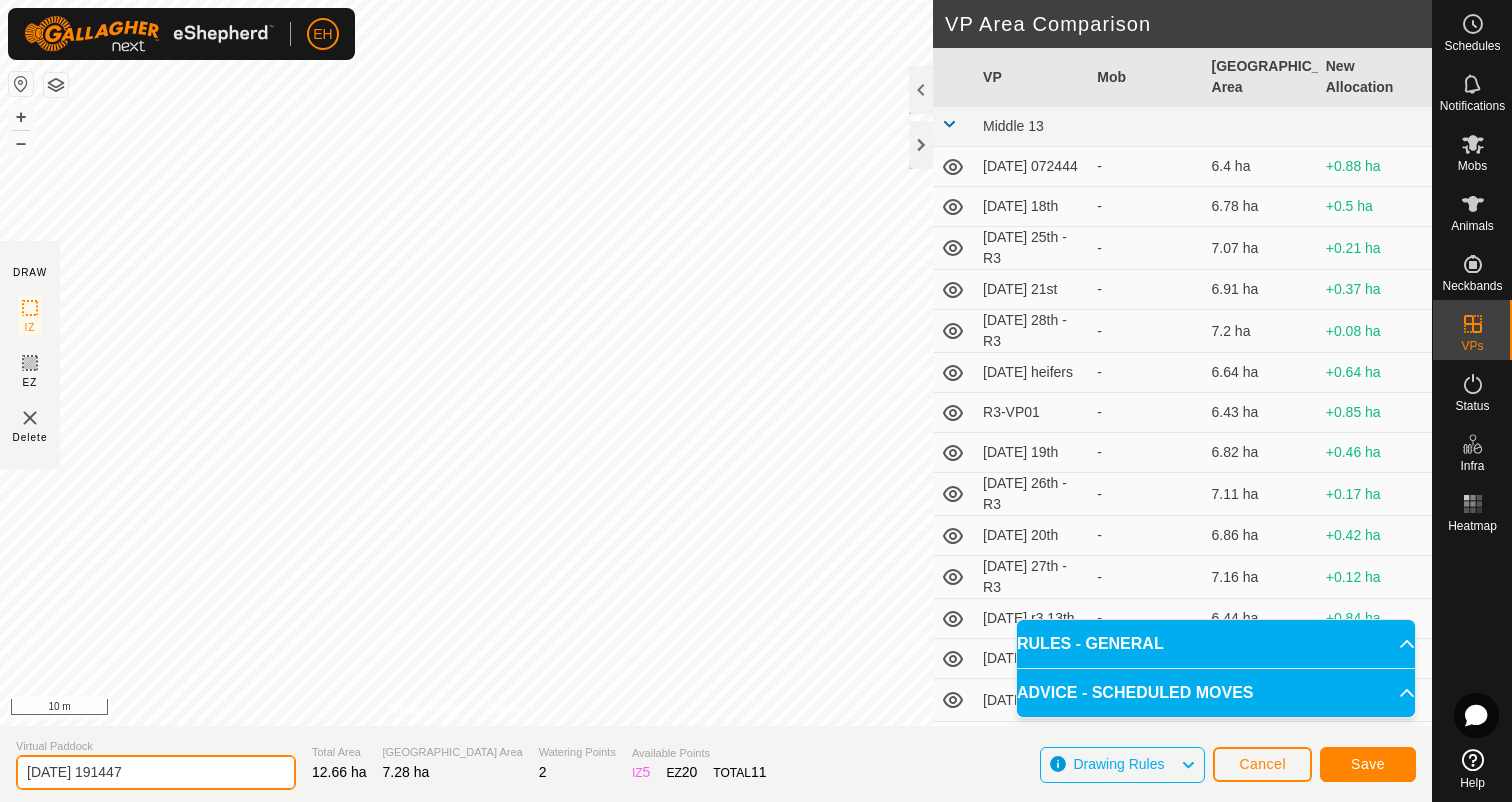 drag, startPoint x: 172, startPoint y: 770, endPoint x: 2, endPoint y: 767, distance: 170.02647 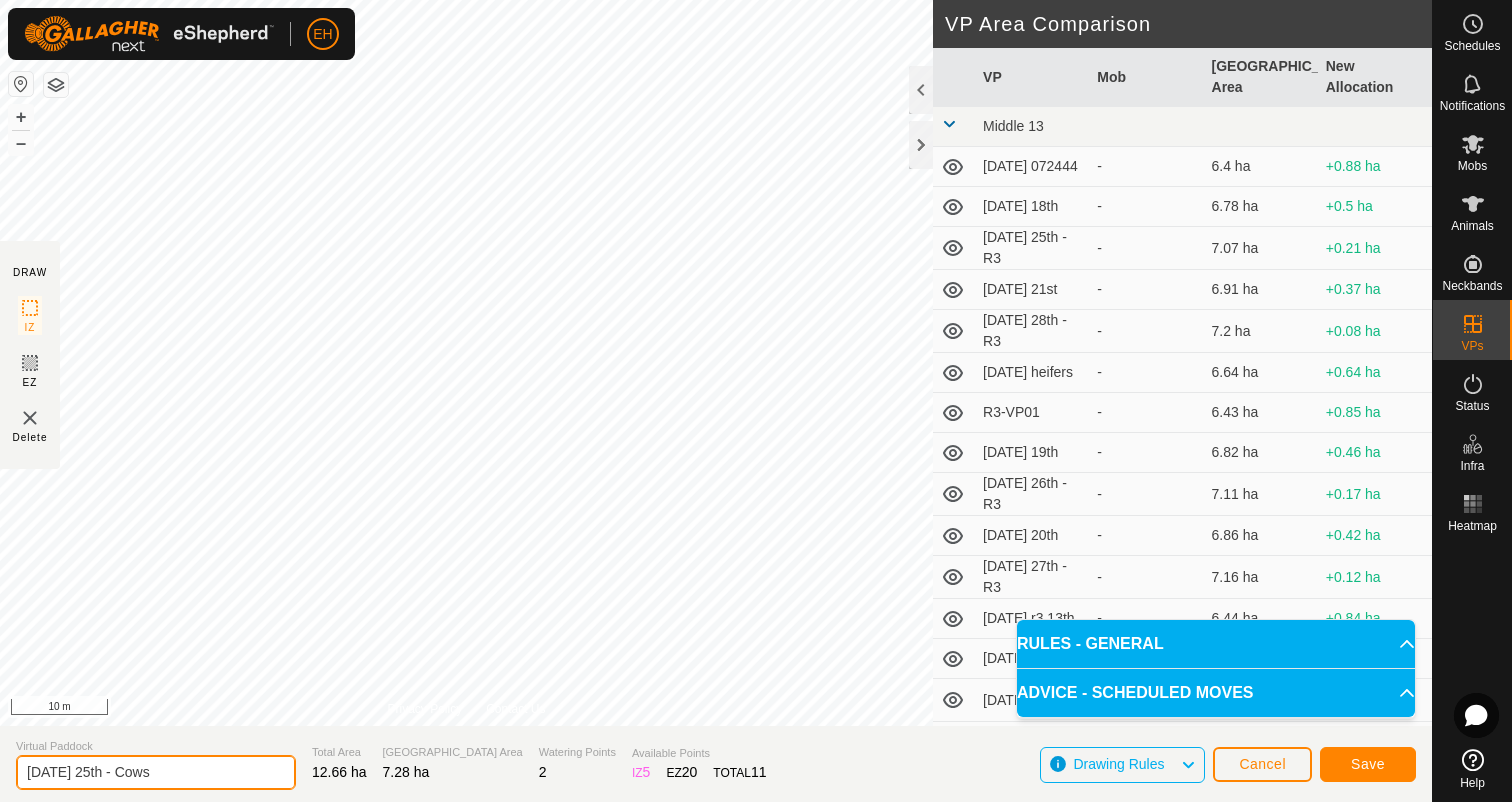 type on "[DATE] 25th - Cows" 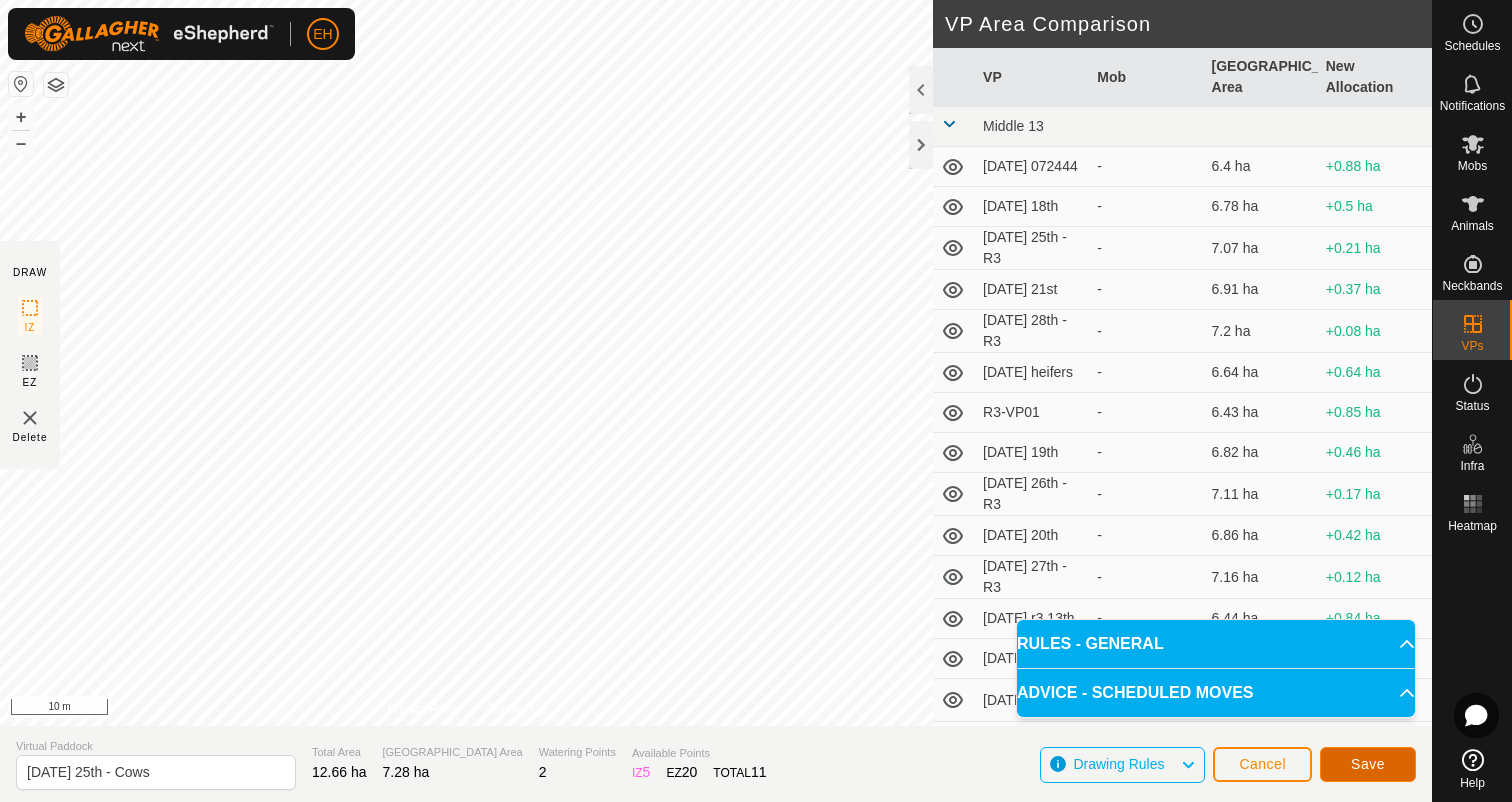 click on "Save" 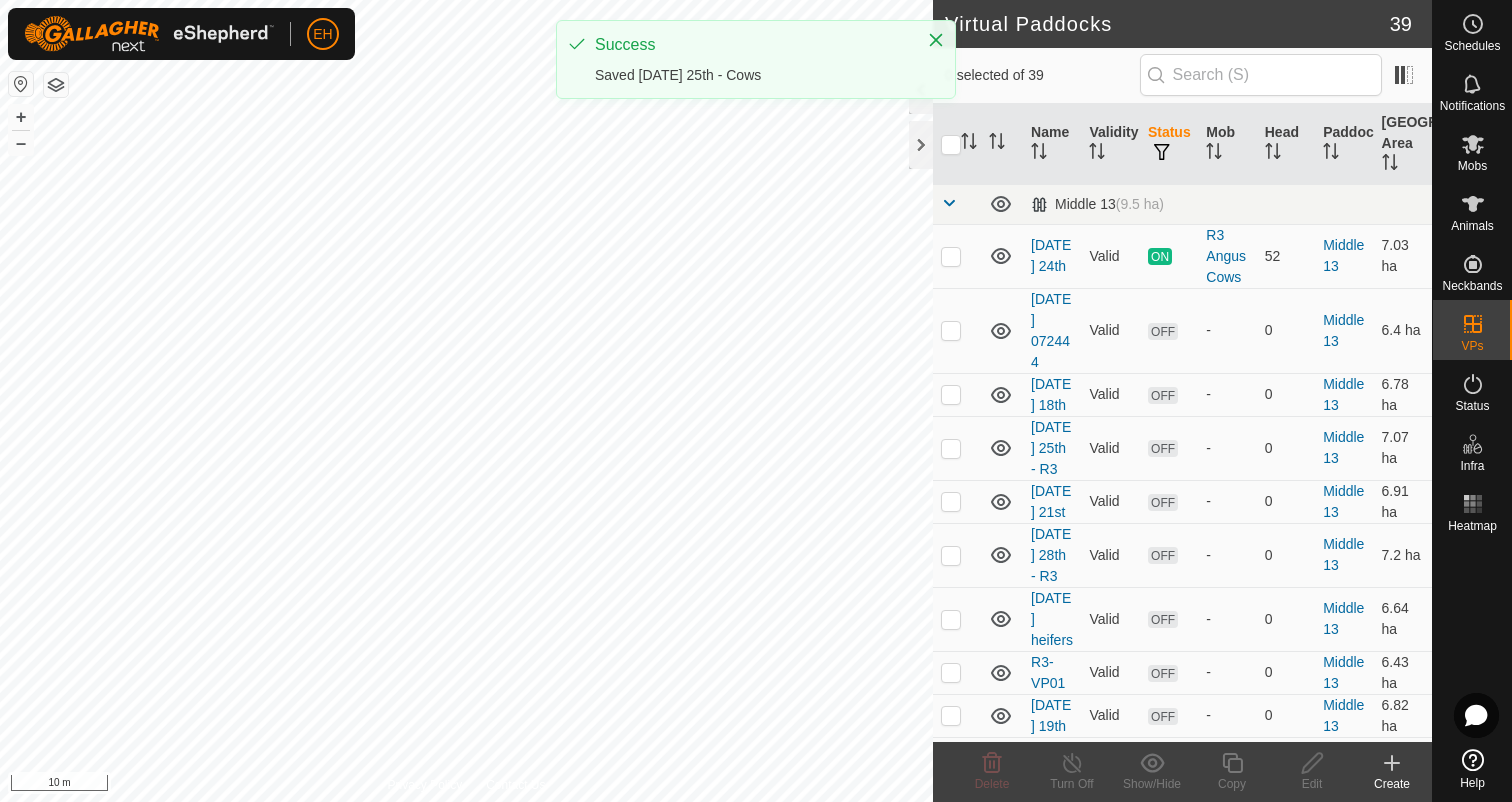 checkbox on "true" 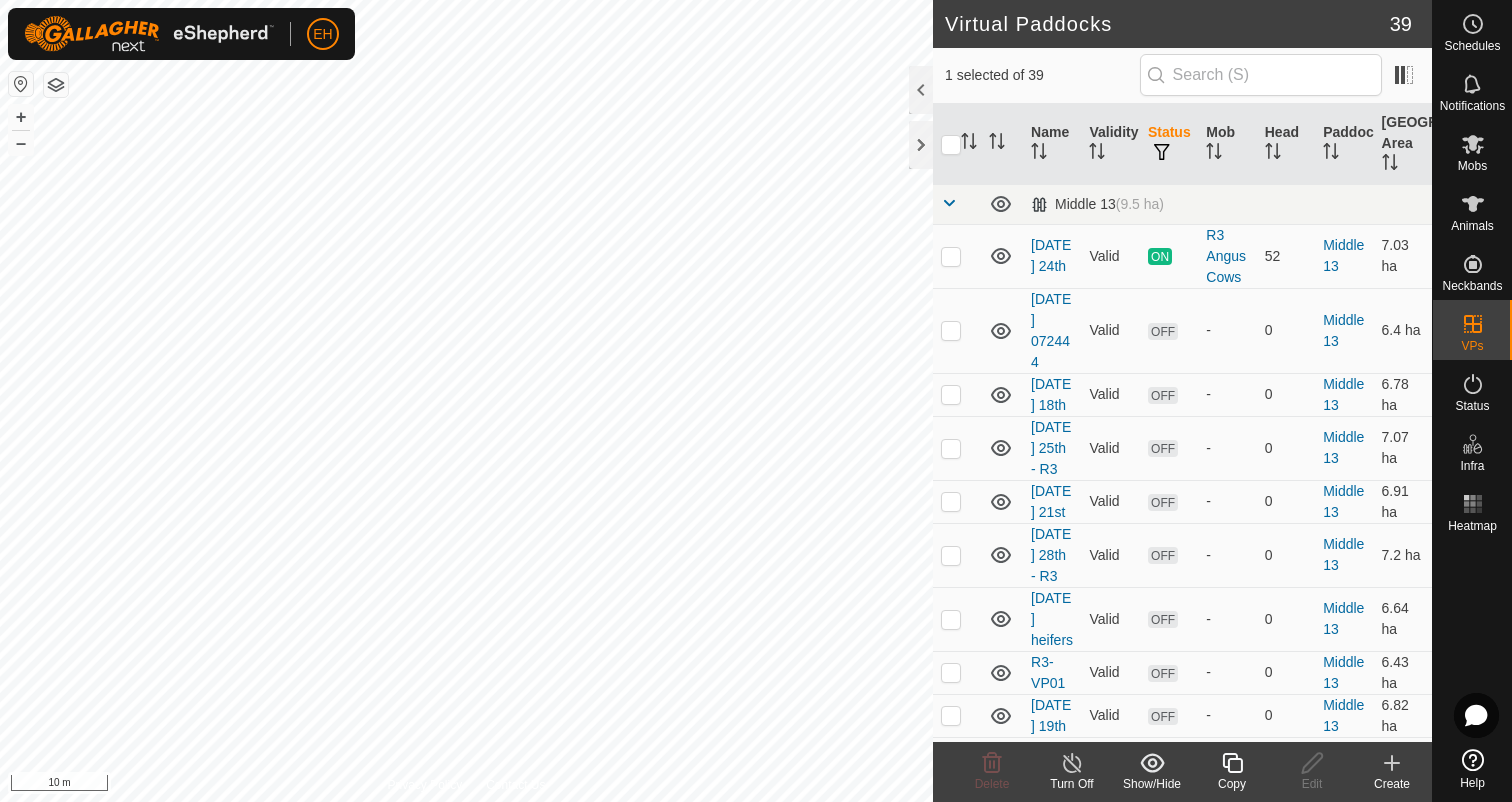 checkbox on "true" 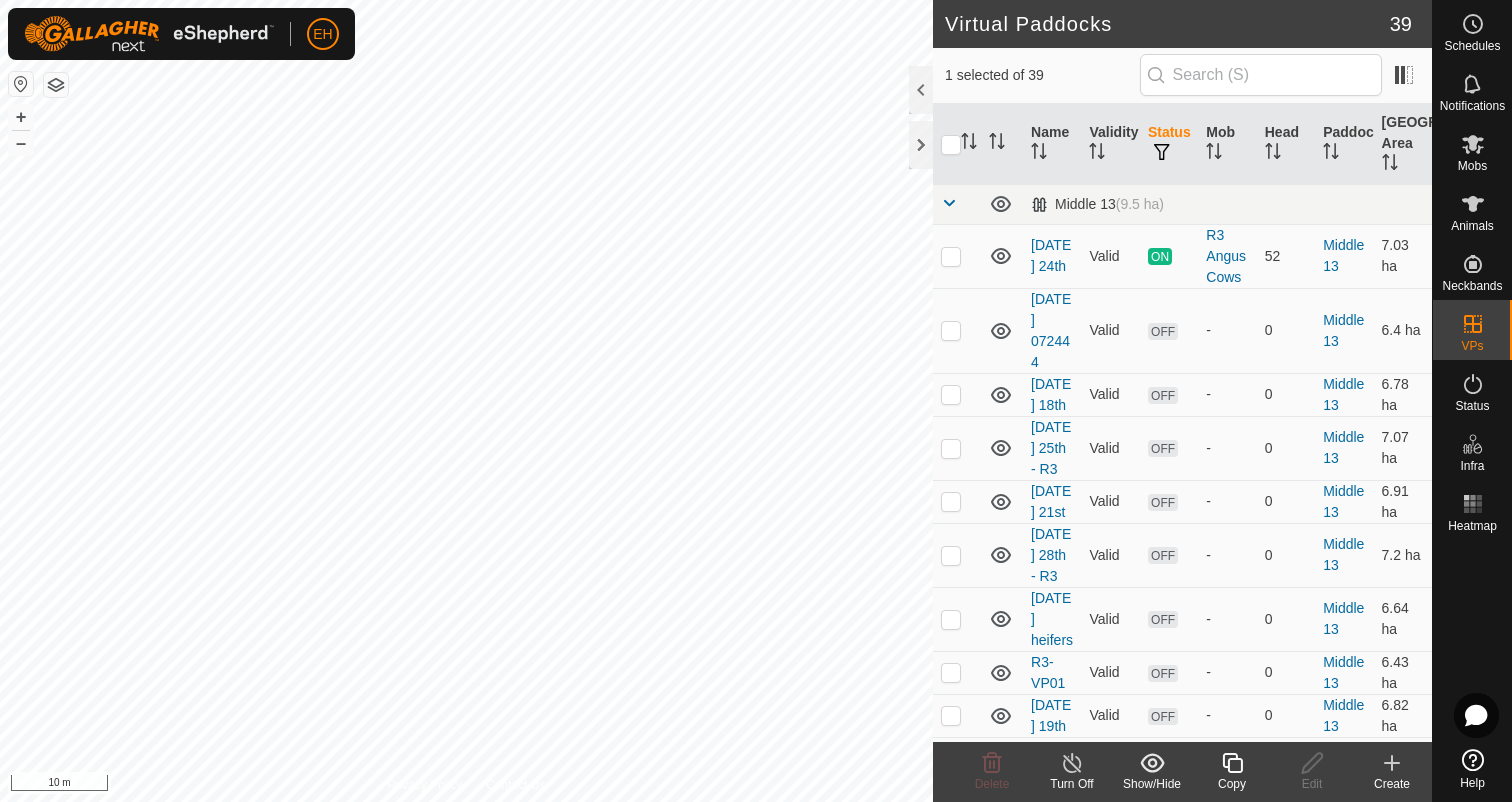 checkbox on "false" 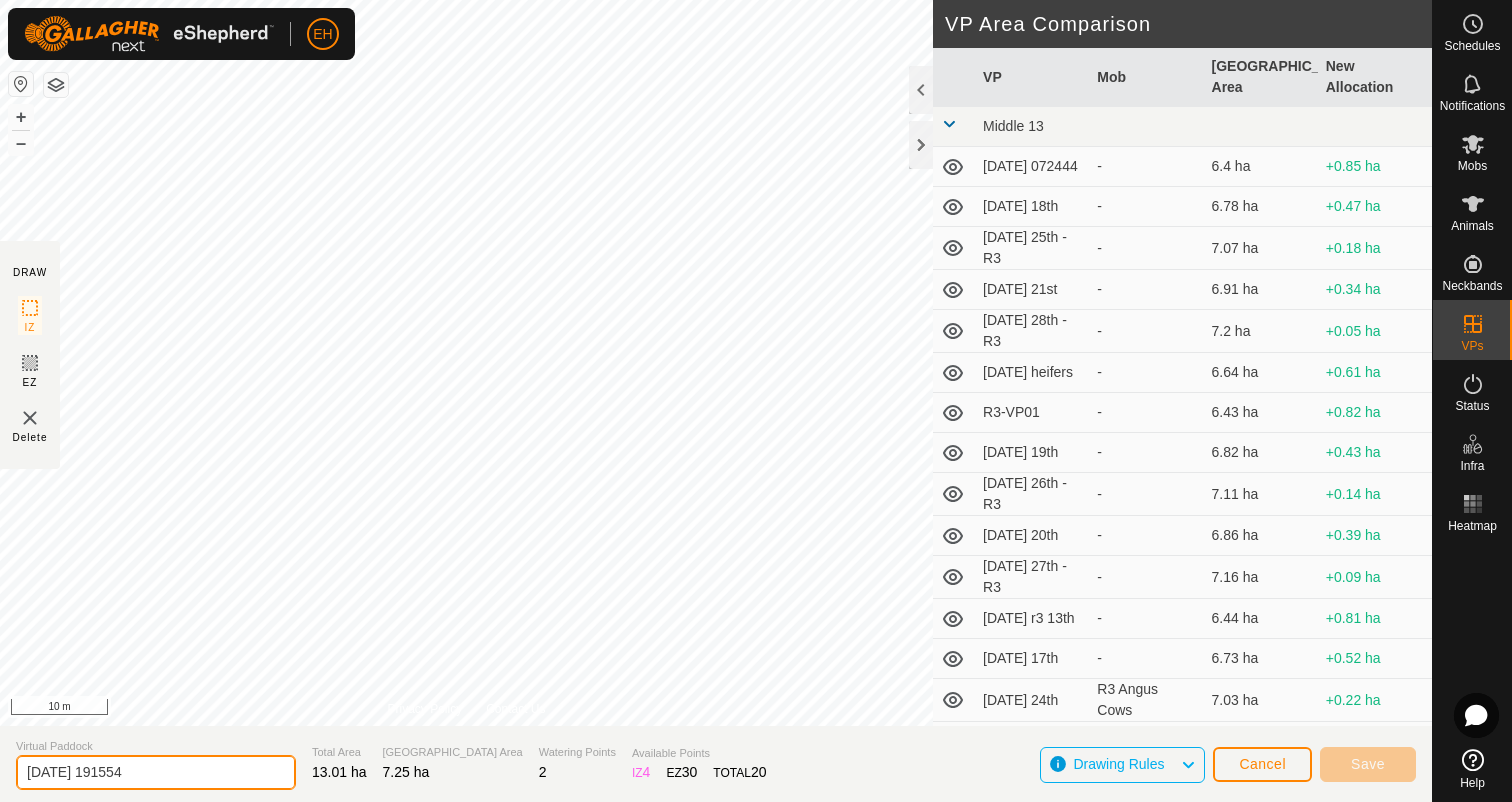 click on "[DATE] 191554" 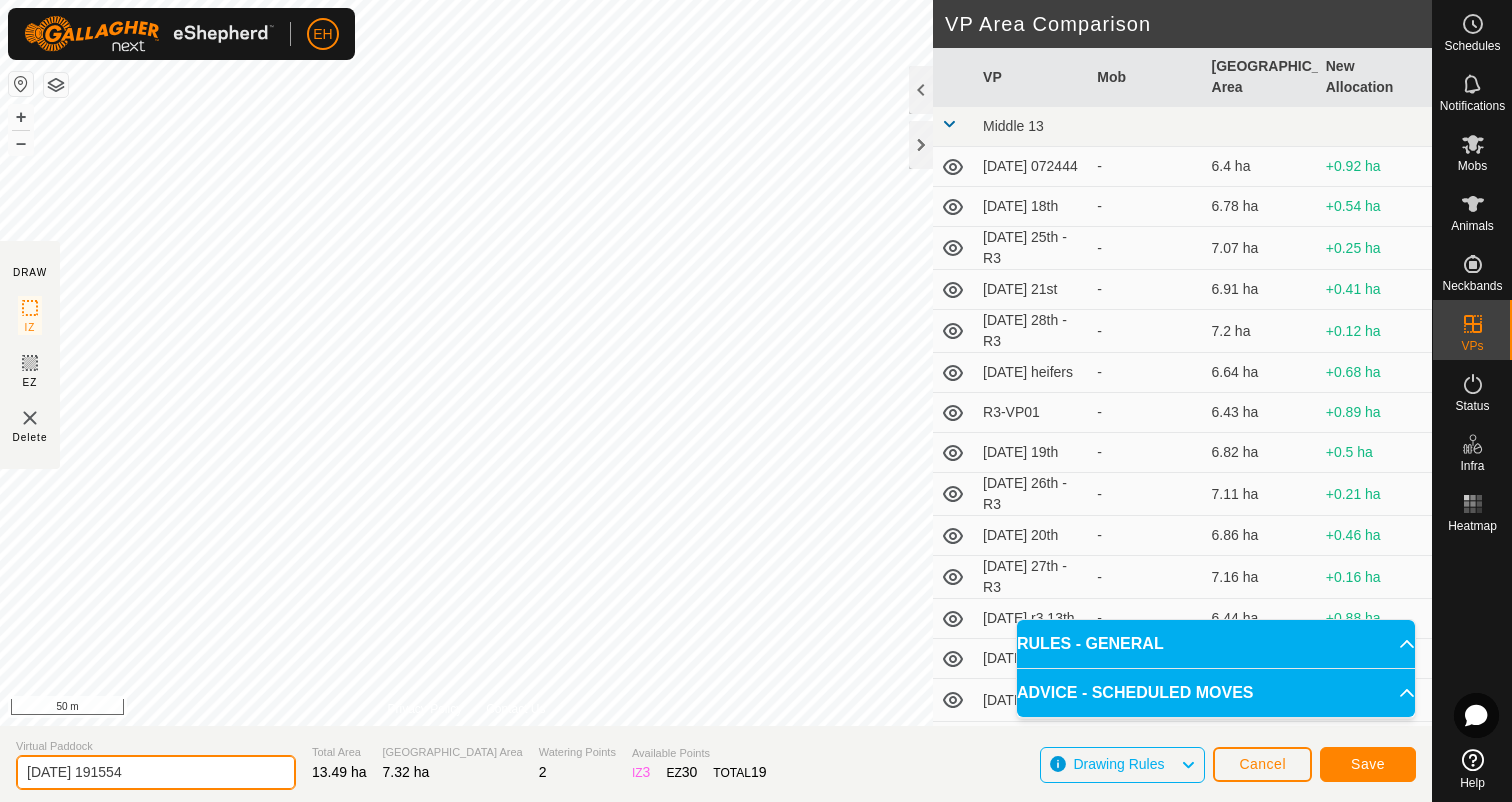 drag, startPoint x: 161, startPoint y: 774, endPoint x: 0, endPoint y: 774, distance: 161 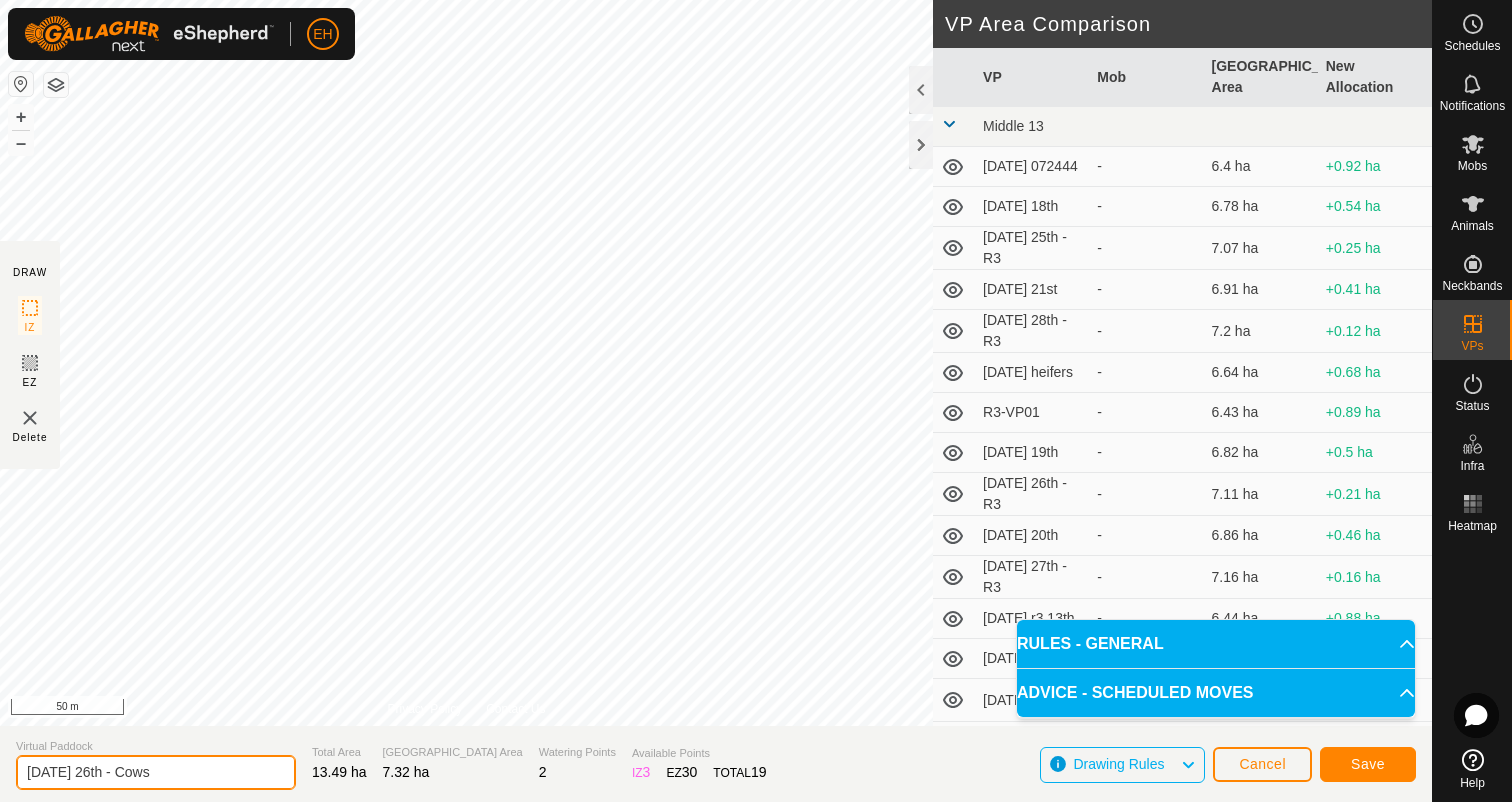 type on "[DATE] 26th - Cows" 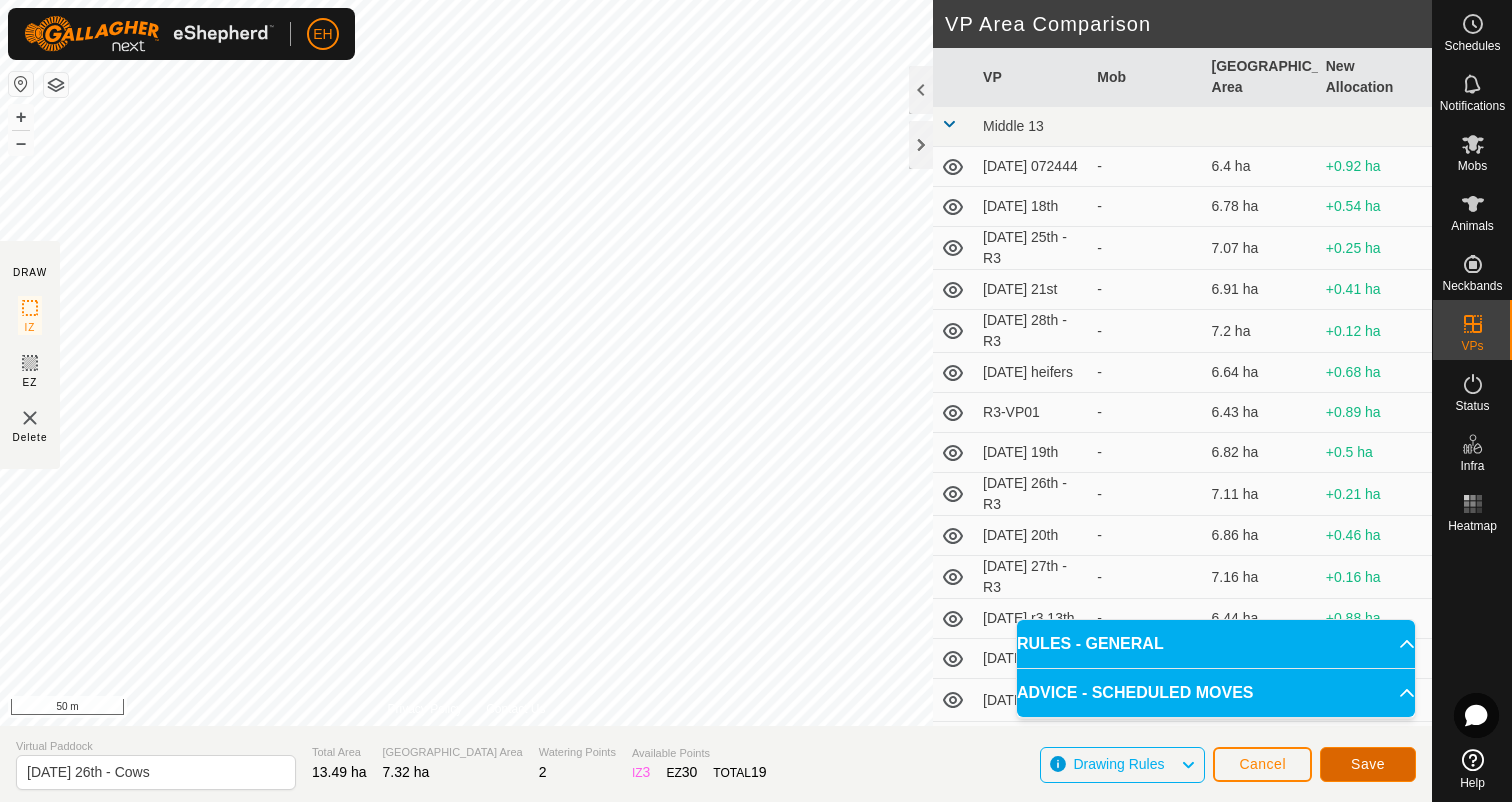 click on "Save" 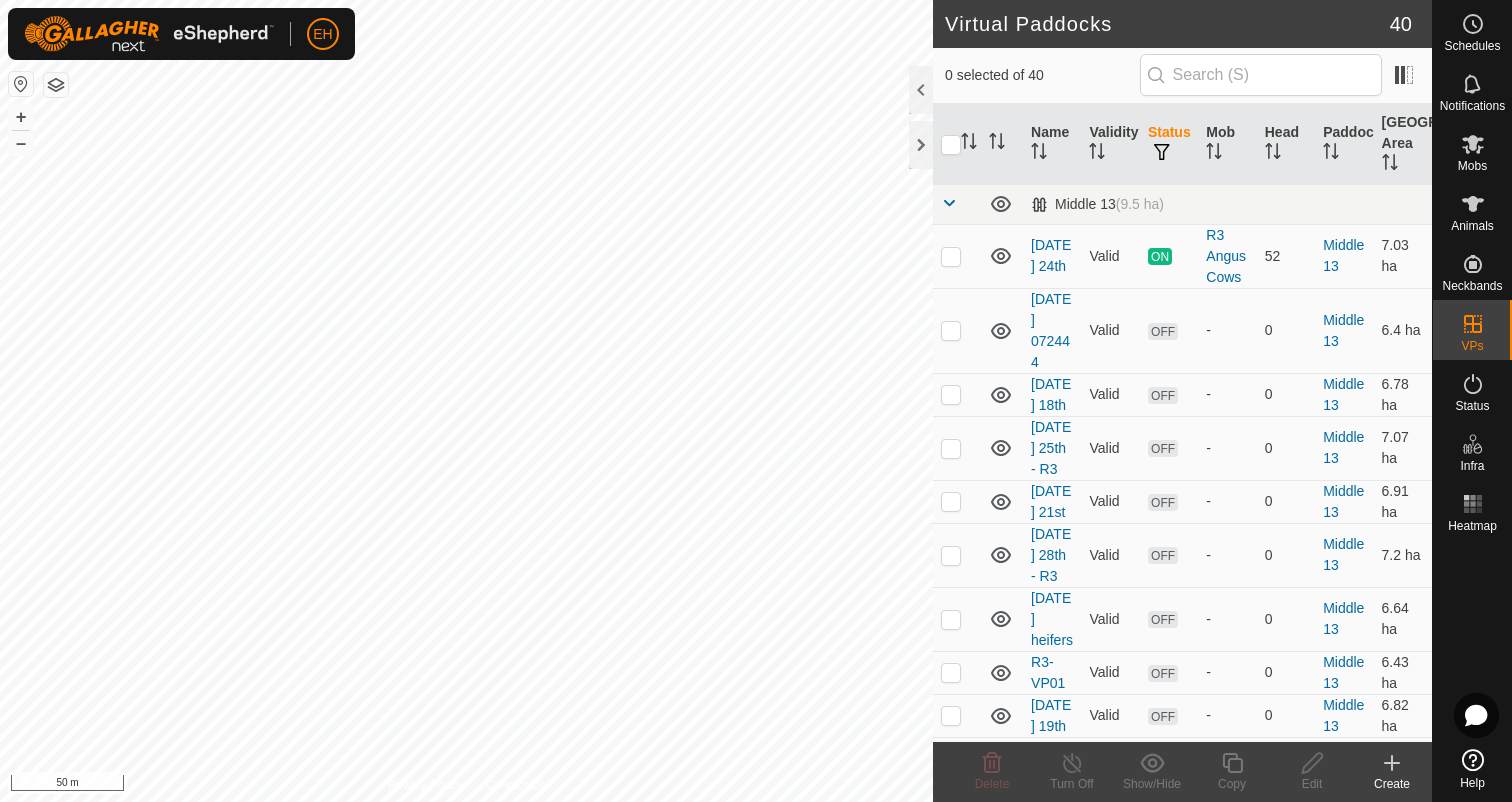 checkbox on "true" 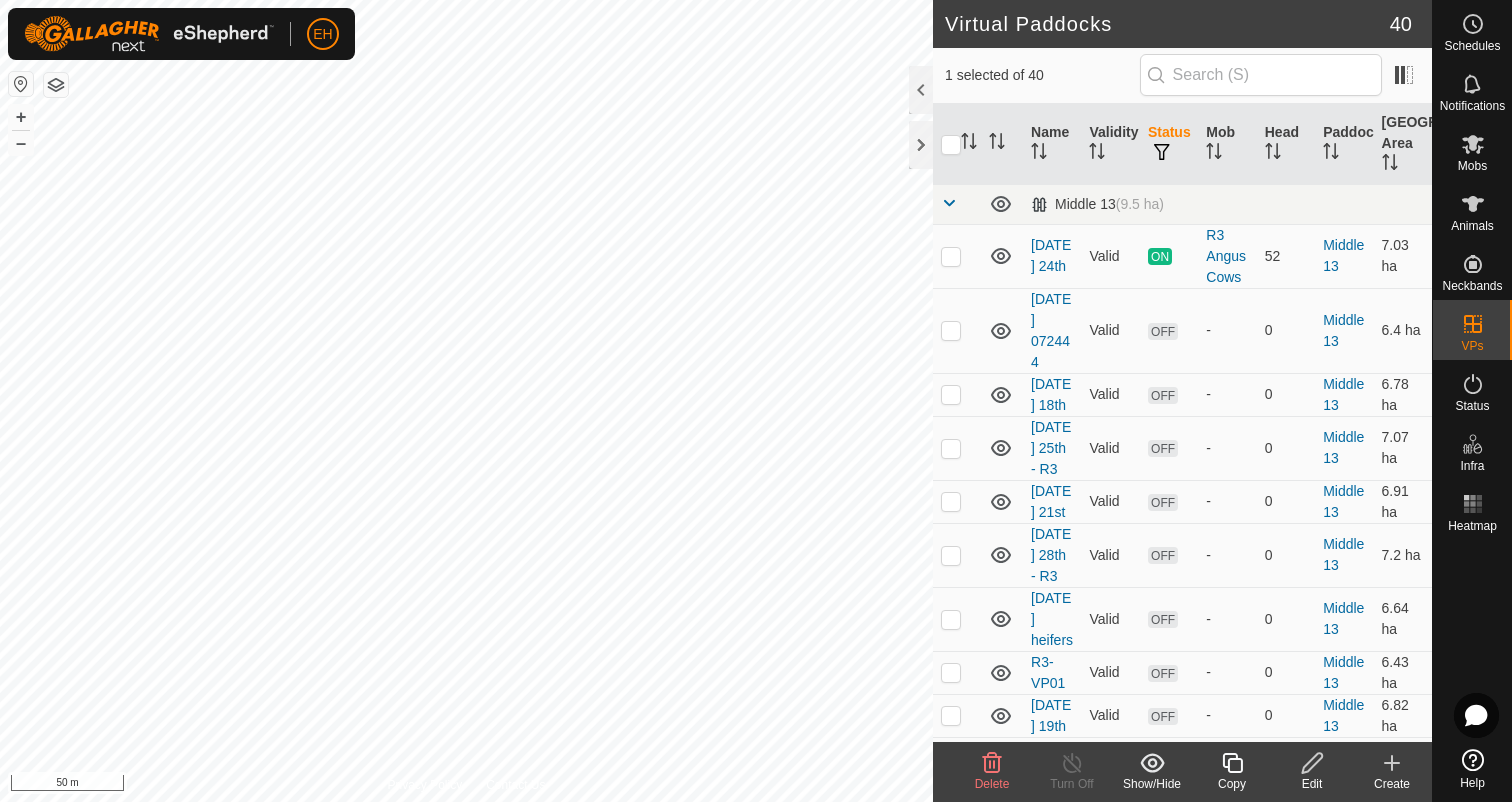 click on "Copy" 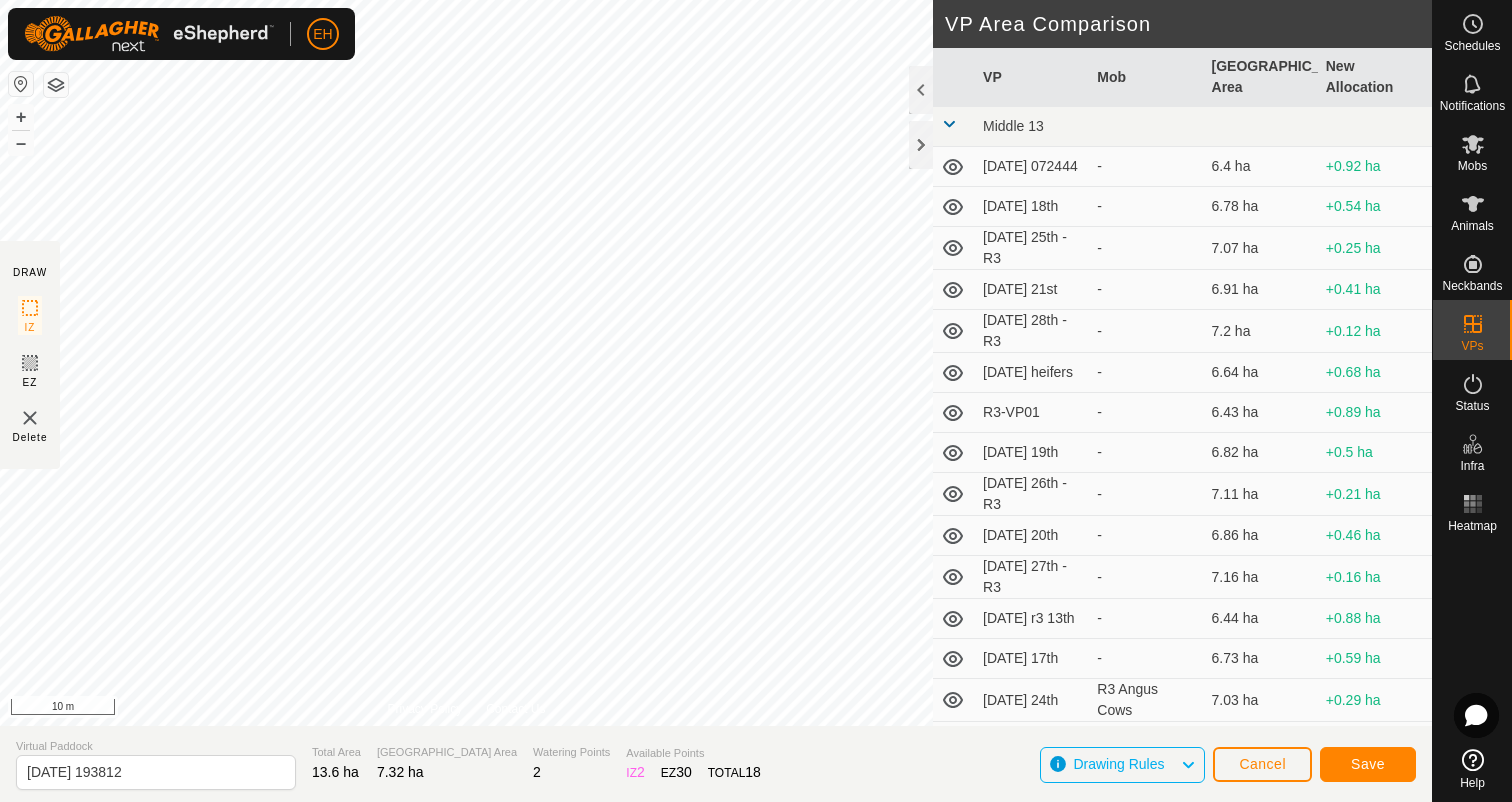 click on "EH Schedules Notifications Mobs Animals Neckbands VPs Status Infra Heatmap Help DRAW IZ EZ Delete Privacy Policy Contact Us + – ⇧ i 10 m VP Area Comparison     VP   Mob   Grazing Area   New Allocation  Middle 13  [DATE] 072444  -  6.4 ha  +0.92 ha  [DATE] 18th  -  6.78 ha  +0.54 ha  [DATE] 25th - R3  -  7.07 ha  +0.25 ha  [DATE] 21st  -  6.91 ha  +0.41 ha  [DATE] 28th - R3  -  7.2 ha  +0.12 ha  [DATE] heifers  -  6.64 ha  +0.68 ha  R3-VP01  -  6.43 ha  +0.89 ha  [DATE] 19th  -  6.82 ha  +0.5 ha  [DATE] 26th - R3  -  7.11 ha  +0.21 ha  [DATE] 20th  -  6.86 ha  +0.46 ha  [DATE] 27th - R3  -  7.16 ha  +0.16 ha  [DATE] r3 13th  -  6.44 ha  +0.88 ha  [DATE] 17th  -  6.73 ha  +0.59 ha  [DATE] 24th   R3 Angus Cows   7.03 ha  +0.29 ha  [DATE] 22nd - R3  -  6.95 ha  +0.37 ha  VPmiddle [DATE] v2  -  6.57 ha  +0.75 ha  VPmiddle1  -  6.35 ha  +0.97 ha  [DATE] 23rd  -  6.99 ha  +0.33 ha  wens 16  -  6.69 ha  +0.63 ha Tussock  [DATE] 071919  -  7.13 ha  +0.19 ha  [DATE]  -  7.22 ha  -" at bounding box center (756, 401) 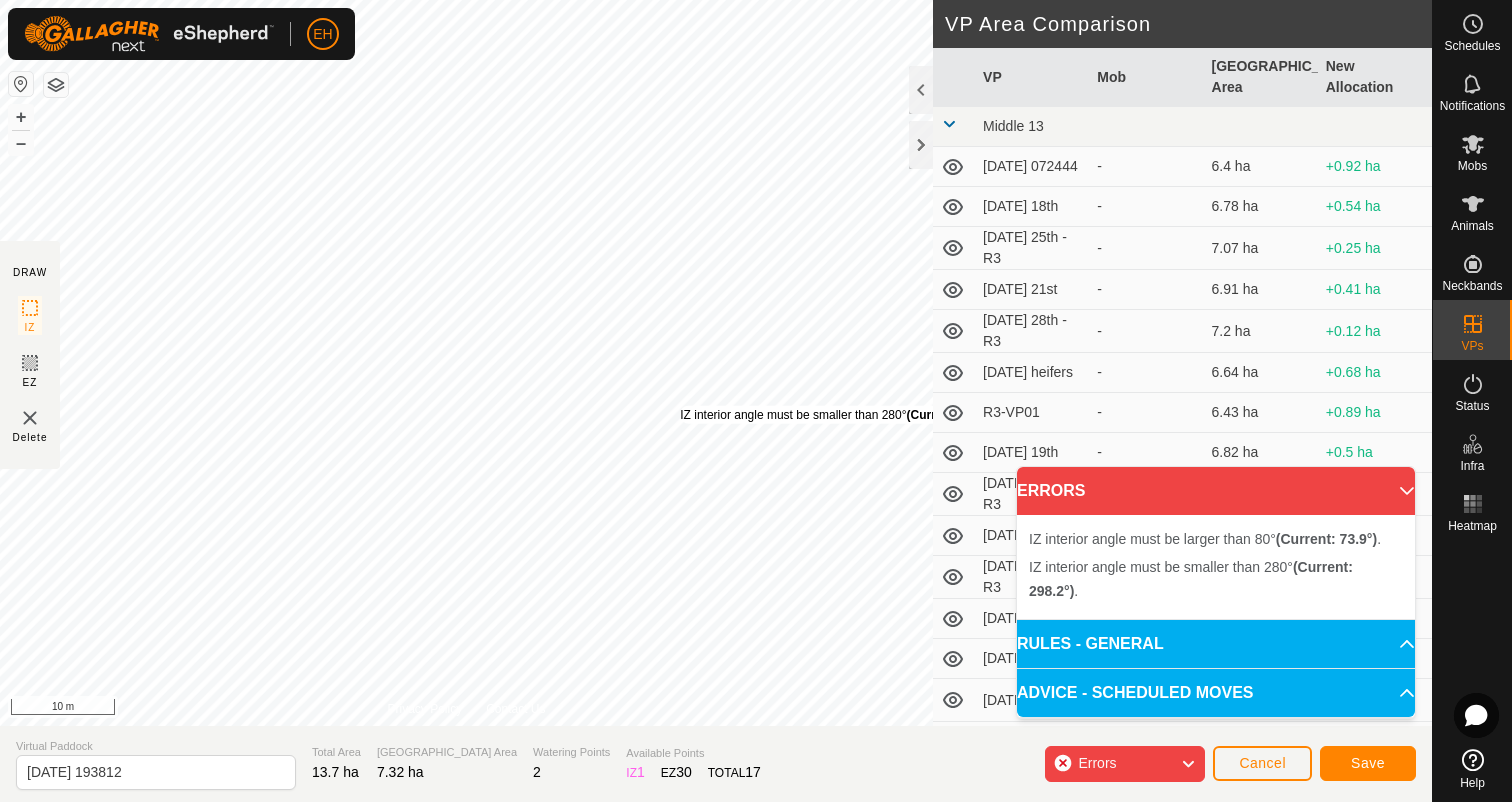 click on "IZ interior angle must be smaller than 280°  (Current: 298.2°) ." at bounding box center [841, 415] 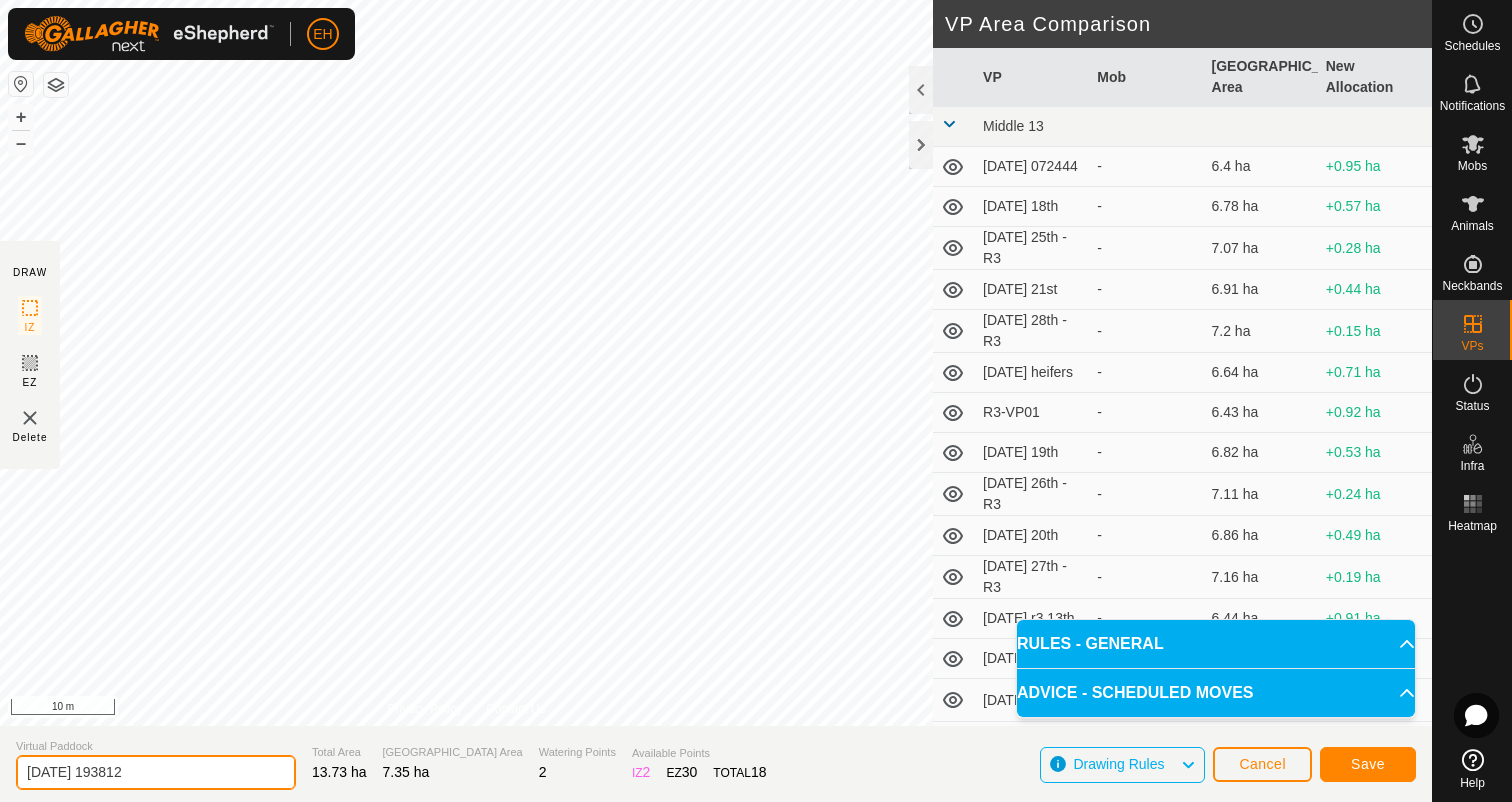 drag, startPoint x: 196, startPoint y: 764, endPoint x: 0, endPoint y: 769, distance: 196.06377 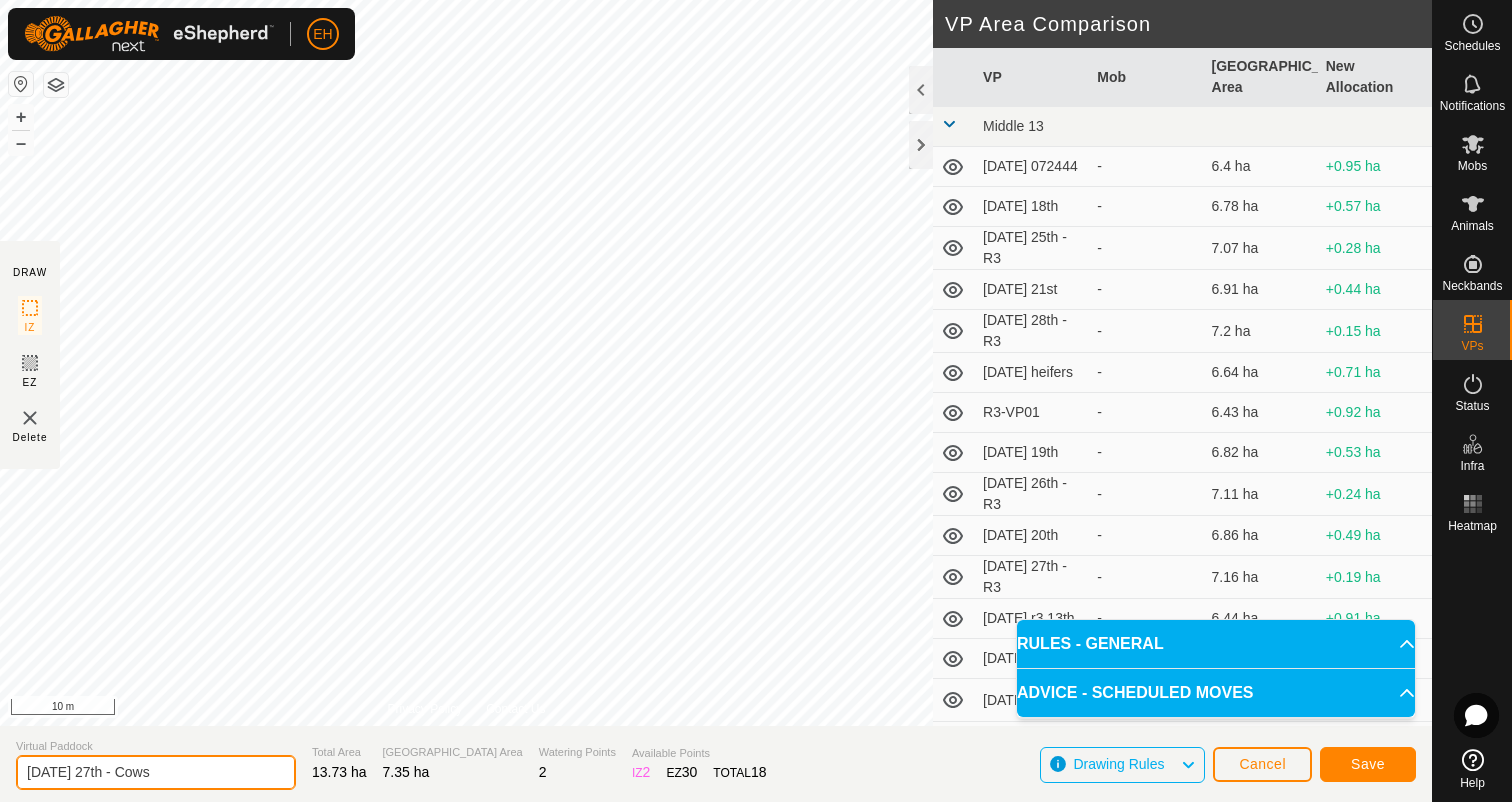type on "[DATE] 27th - Cows" 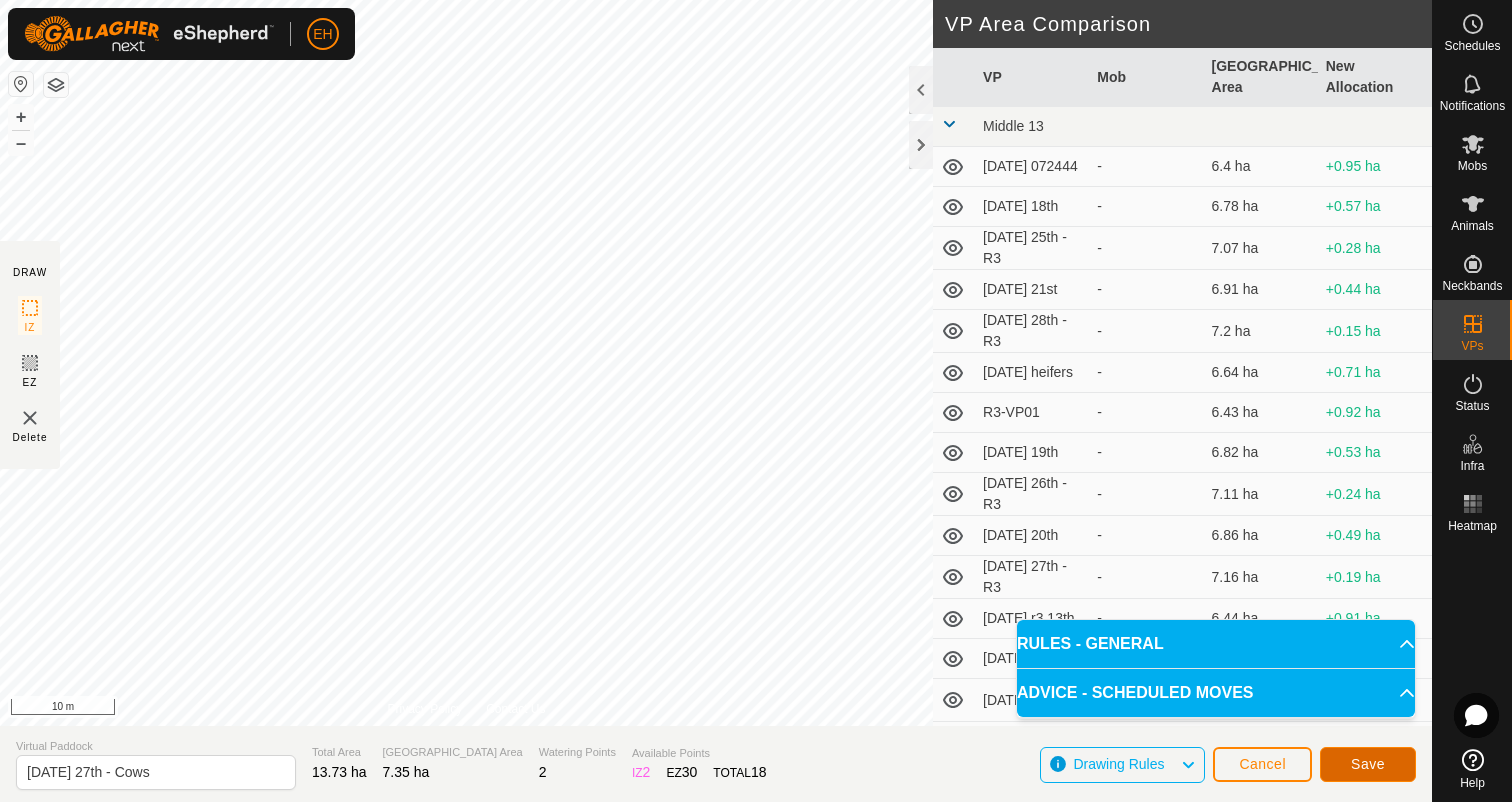 click on "Save" 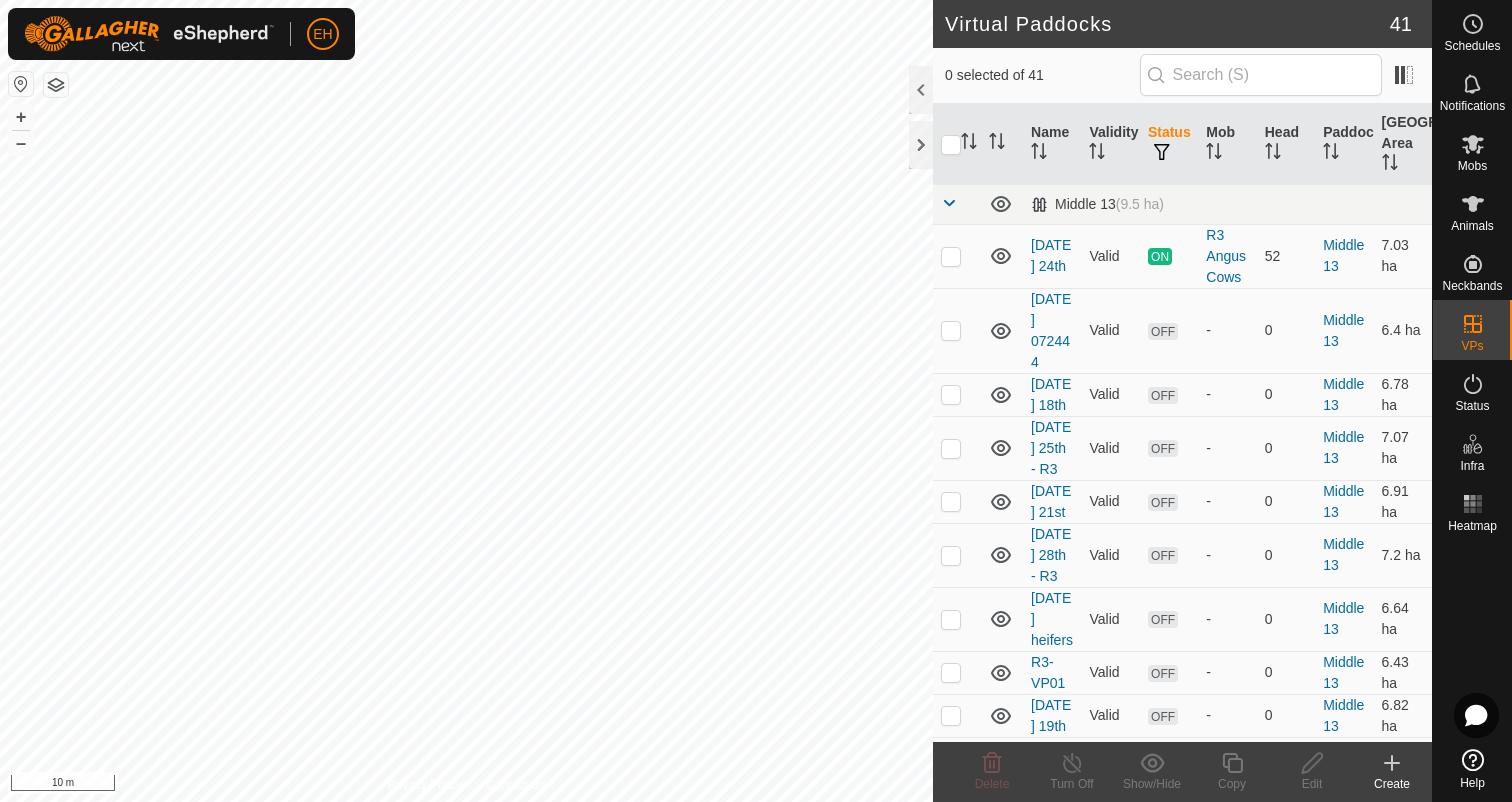 checkbox on "true" 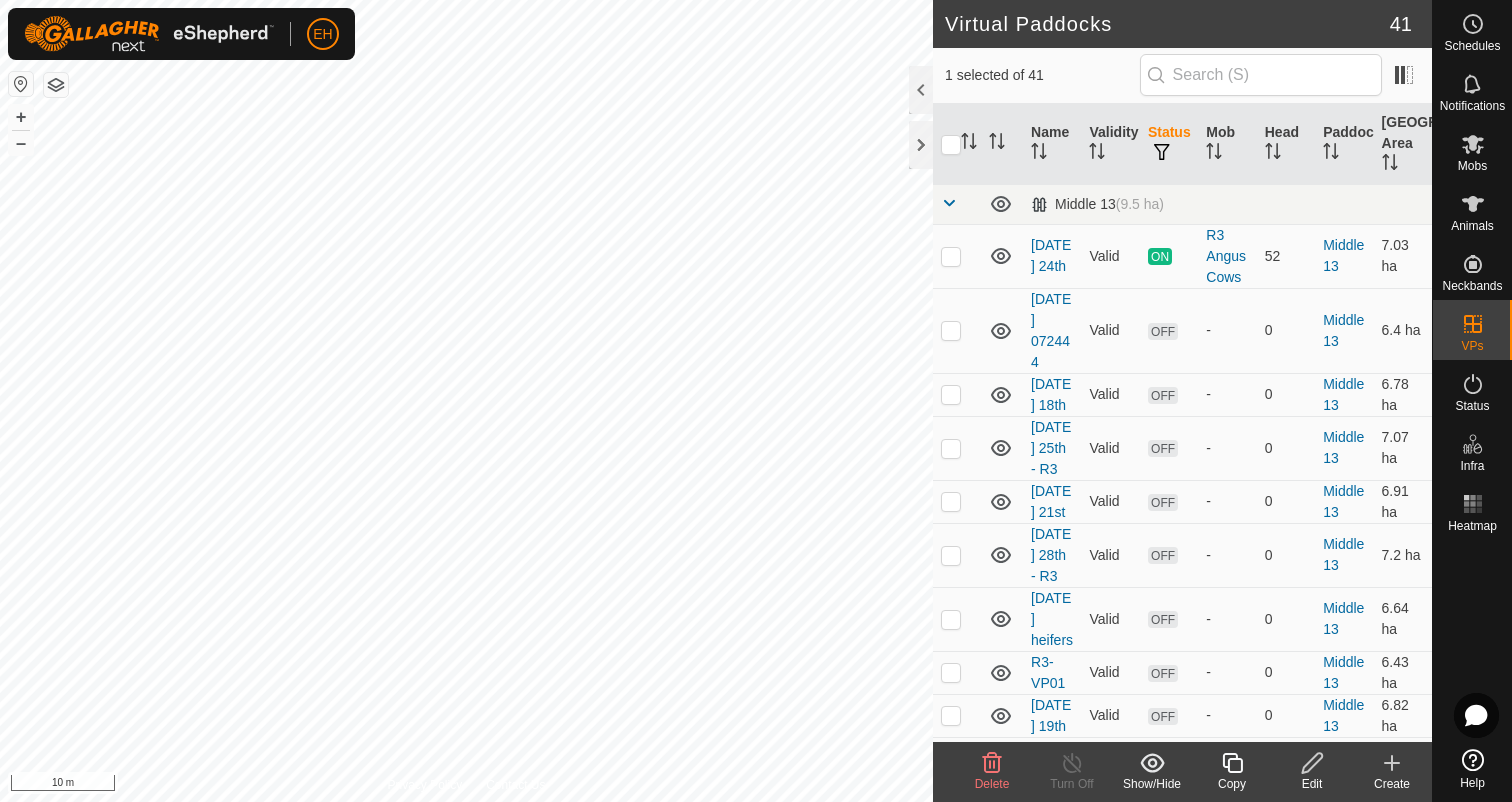 click 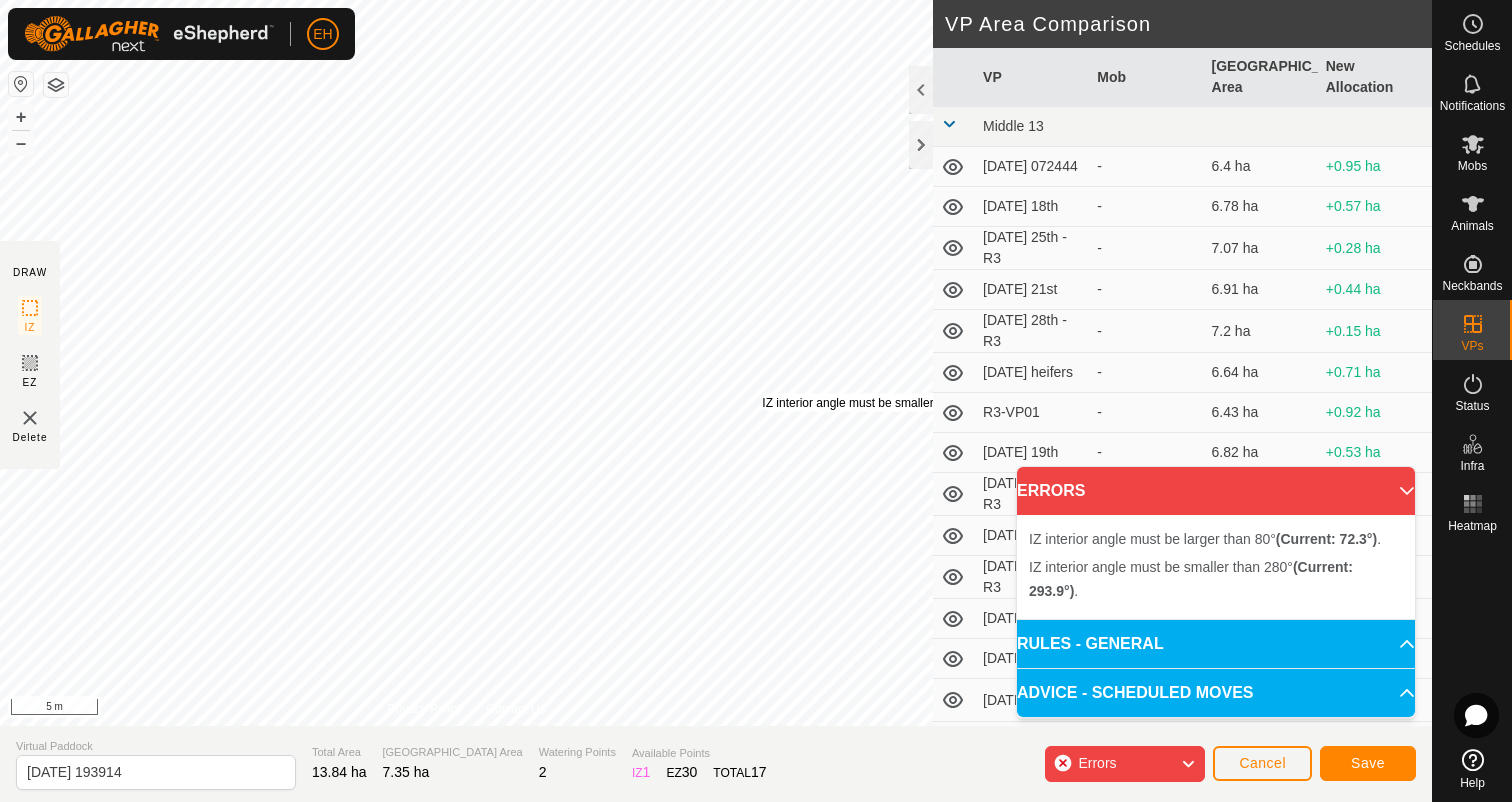 click on "IZ interior angle must be smaller than 280°  (Current: 293.9°) ." at bounding box center [923, 403] 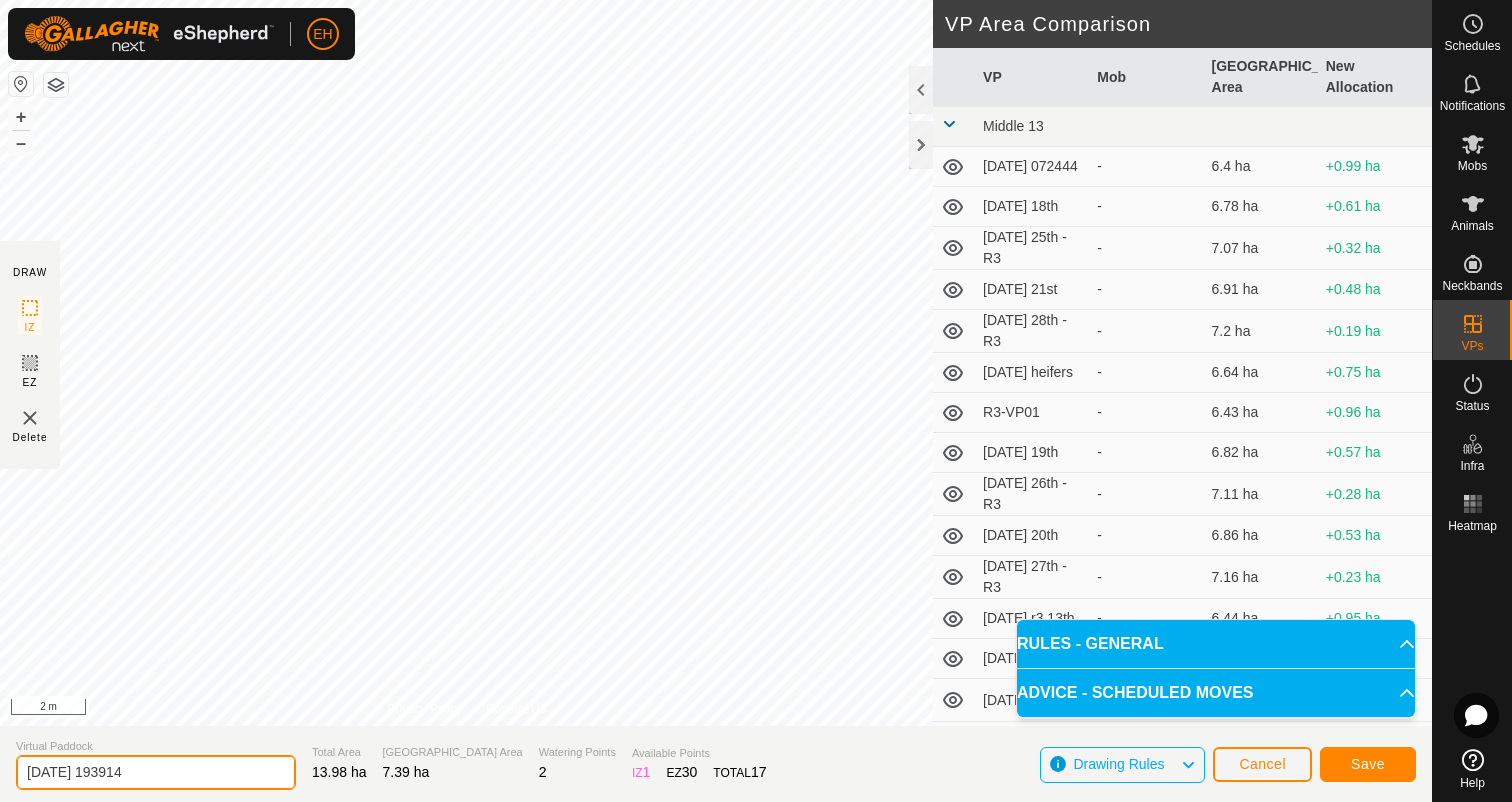 drag, startPoint x: 162, startPoint y: 774, endPoint x: 0, endPoint y: 794, distance: 163.2299 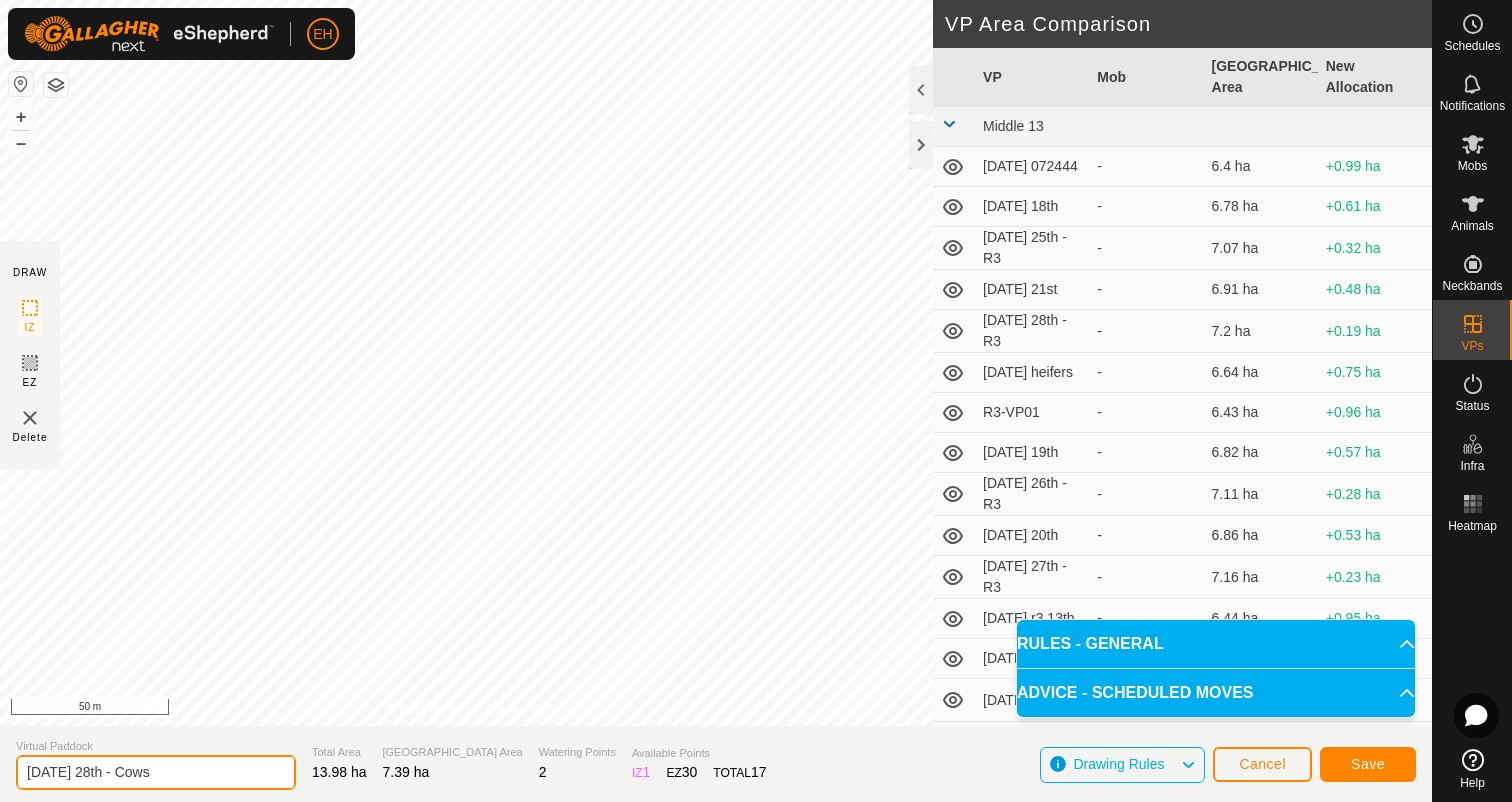 type on "[DATE] 28th - Cows" 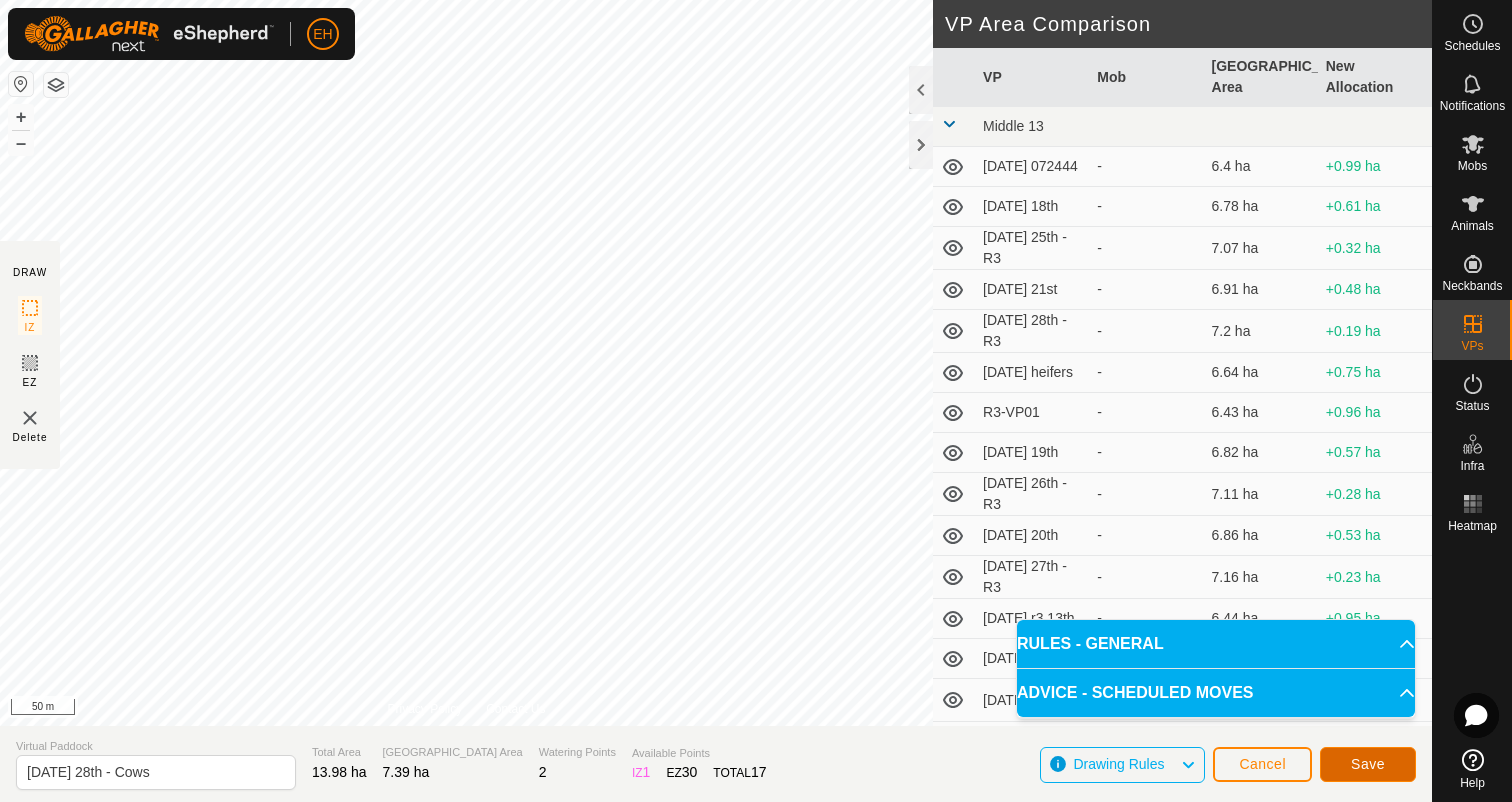 click on "Save" 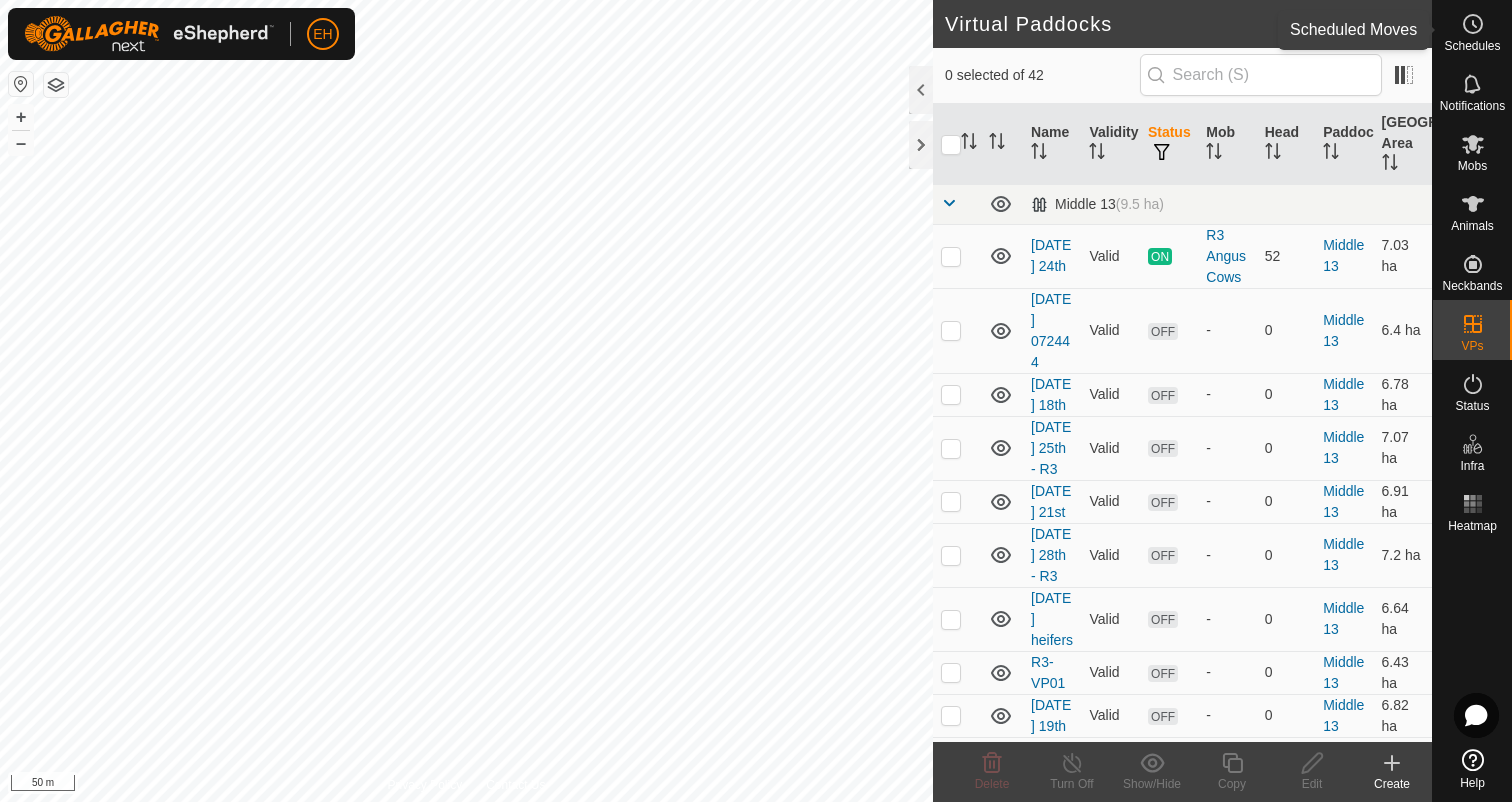 click on "Schedules" at bounding box center (1472, 46) 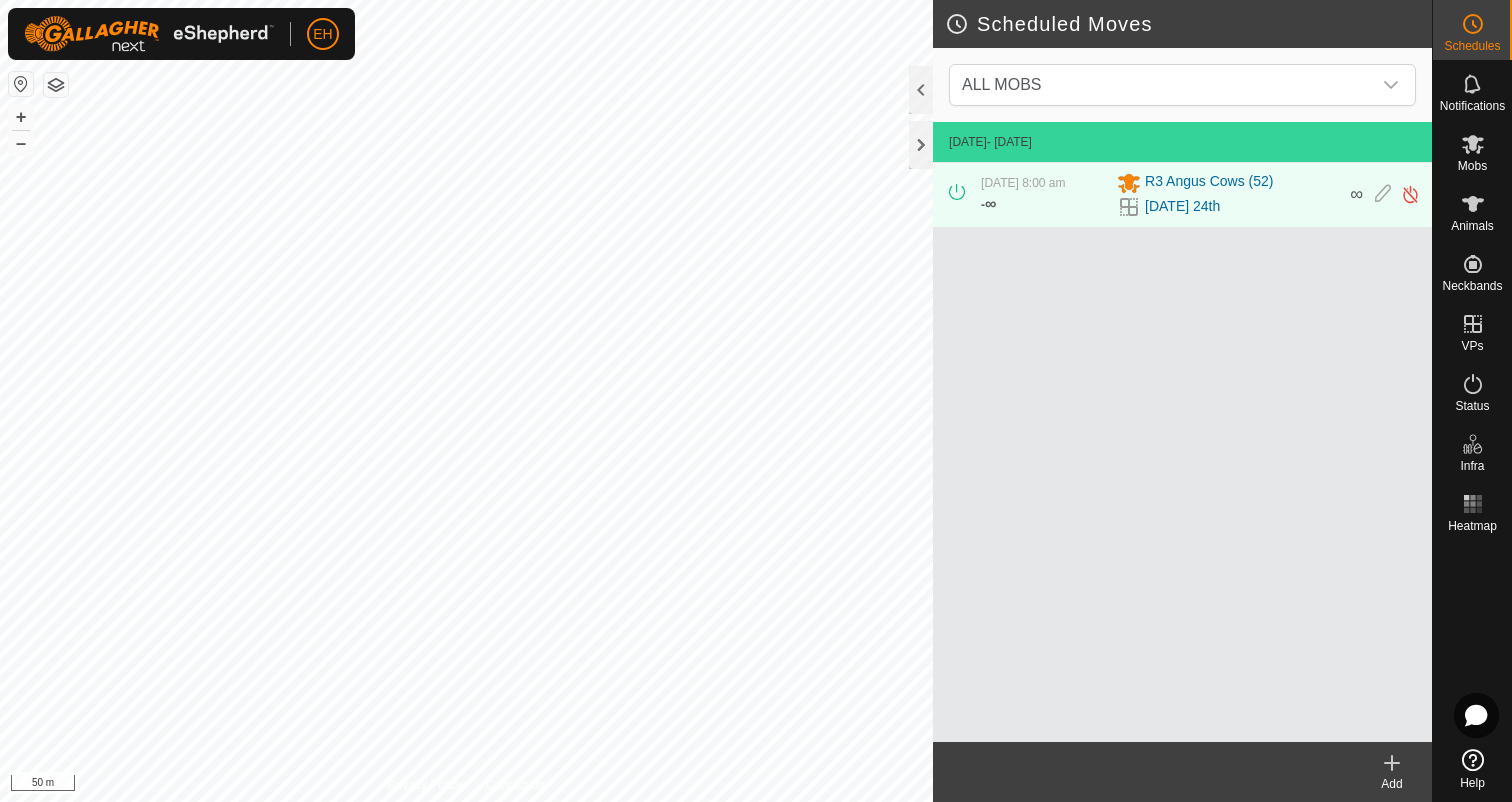 click 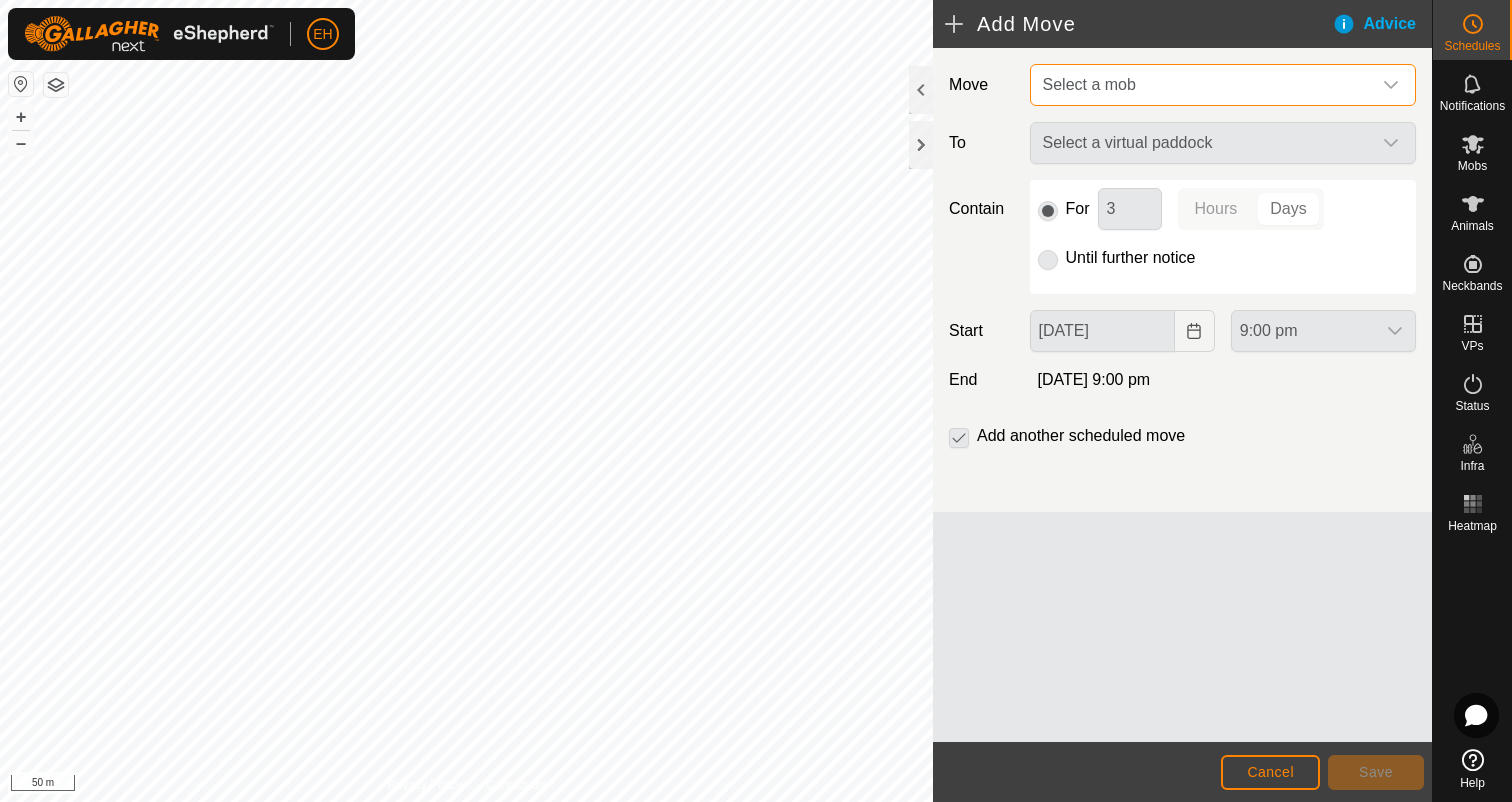 click on "Select a mob" at bounding box center (1089, 84) 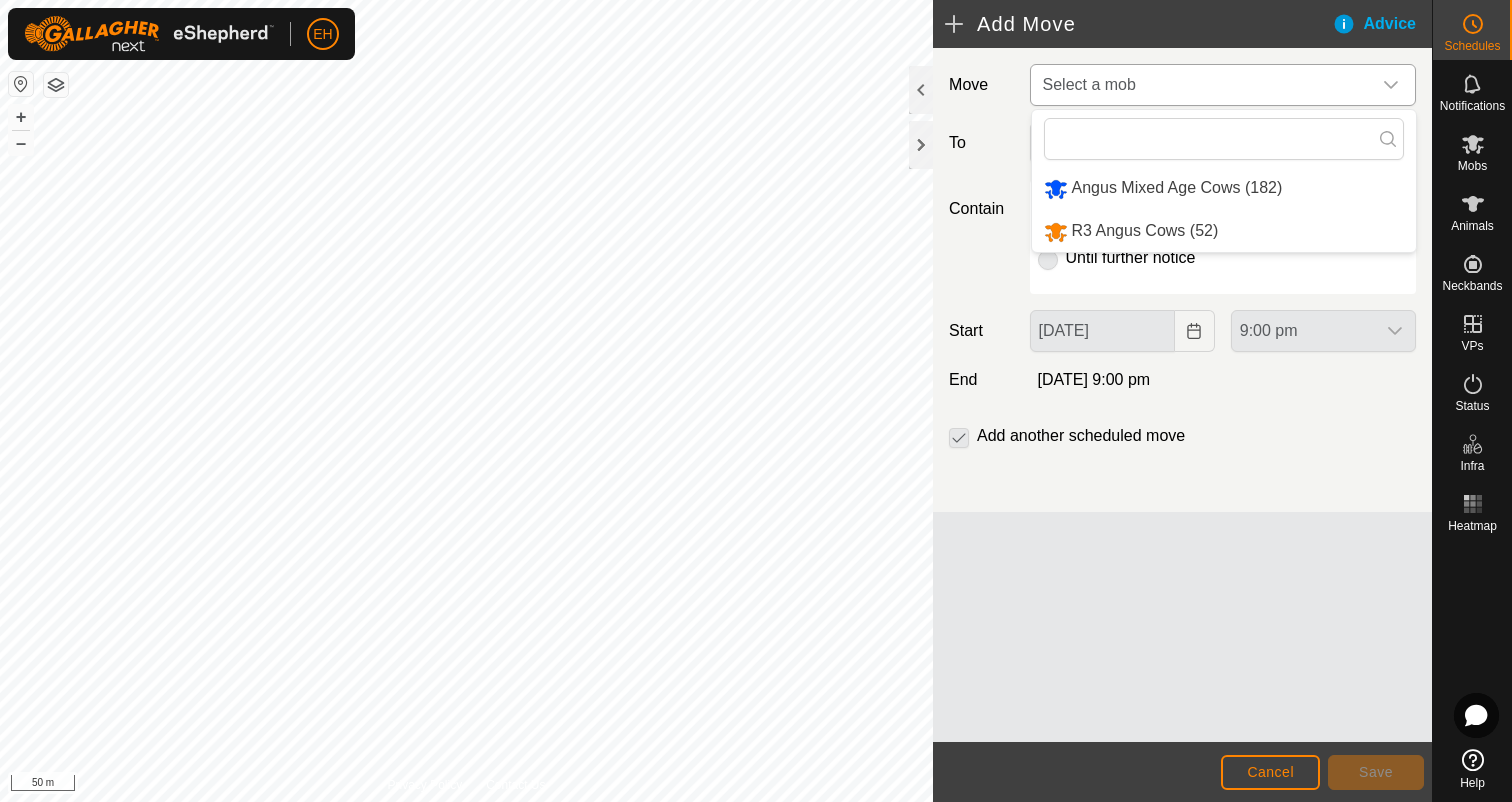 click on "Angus Mixed Age Cows (182)" at bounding box center (1224, 188) 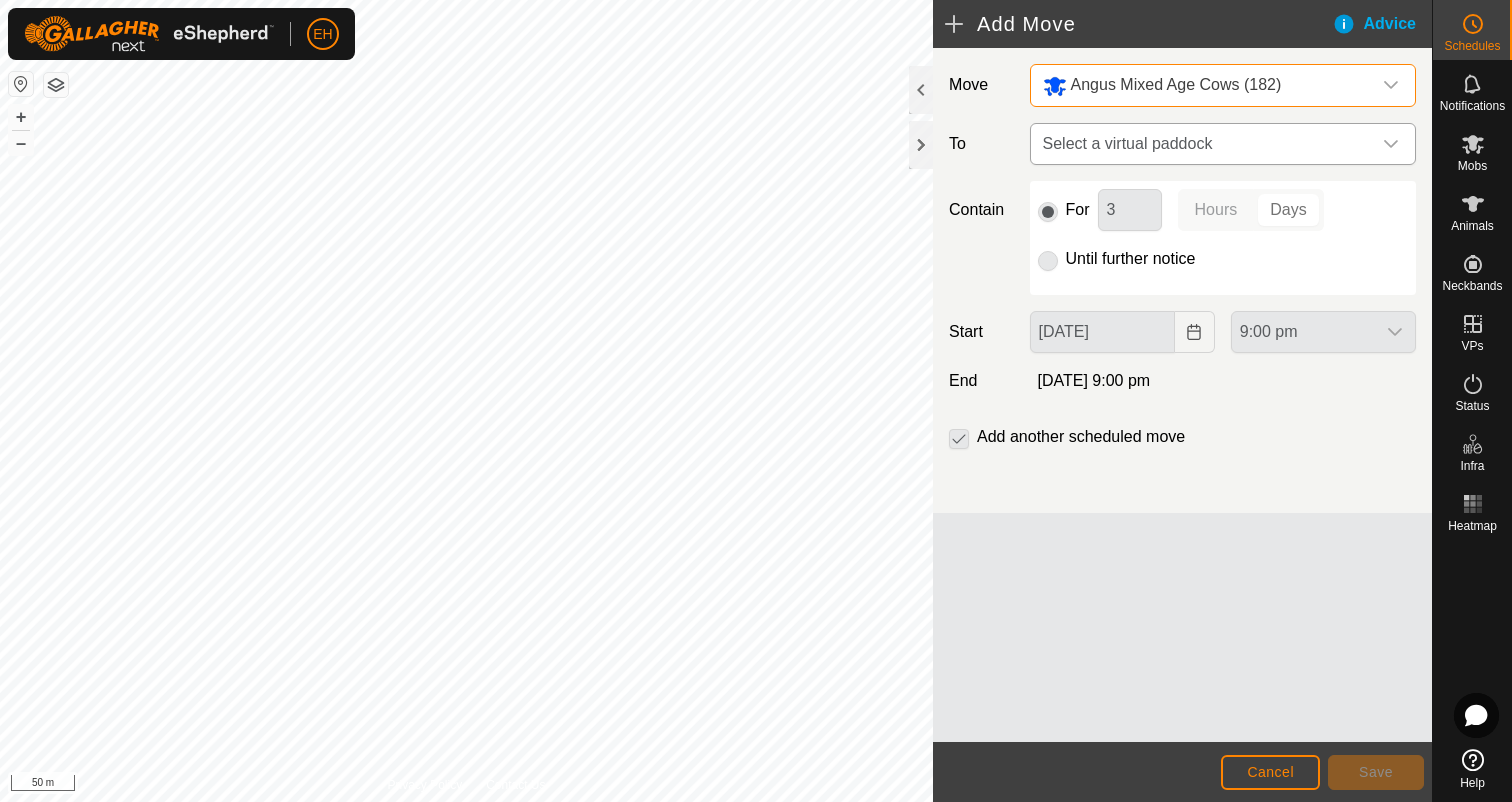 click on "Select a virtual paddock" at bounding box center (1203, 144) 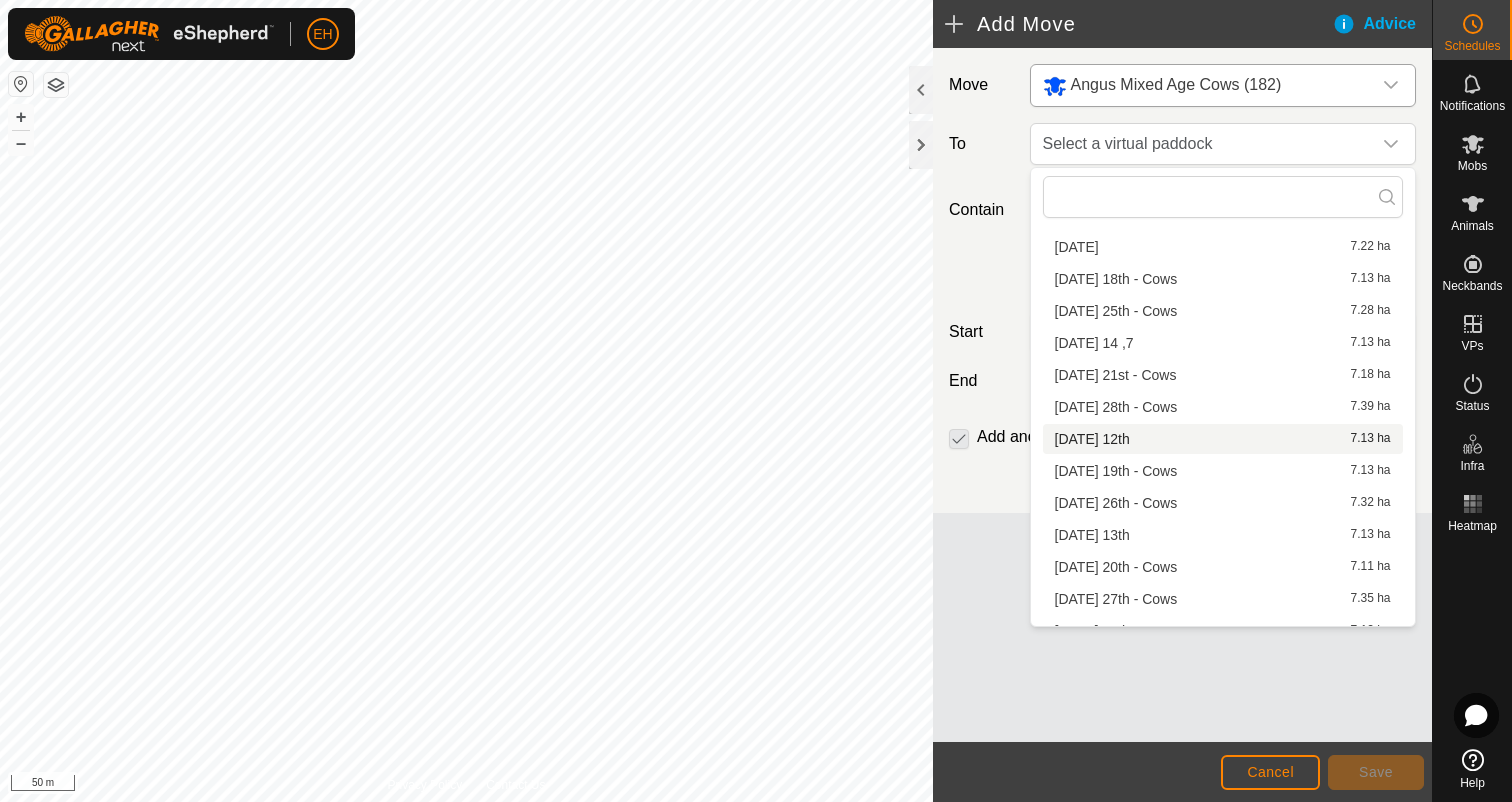 scroll, scrollTop: 725, scrollLeft: 0, axis: vertical 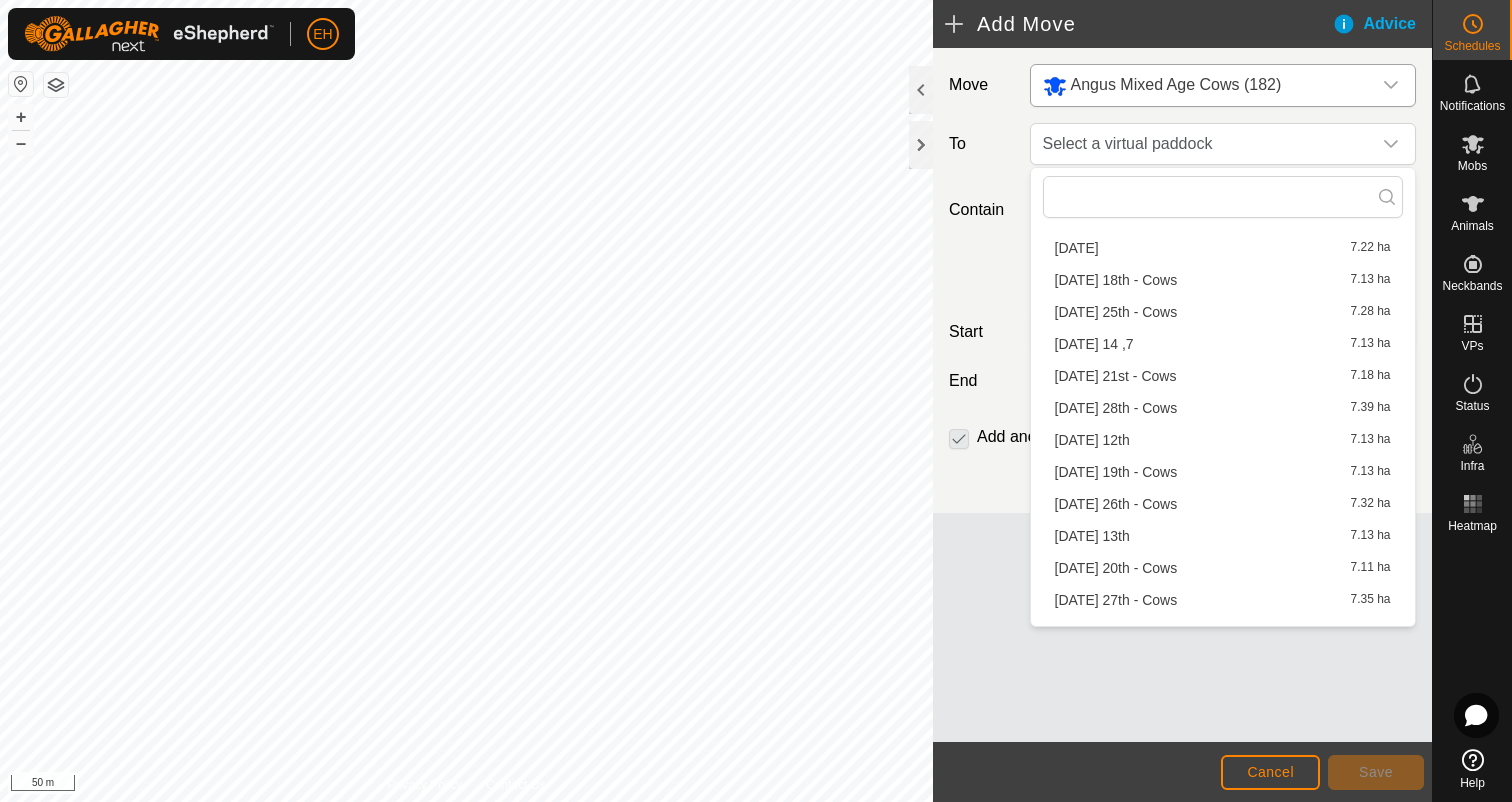 click on "[DATE] 25th - Cows  7.28 ha" at bounding box center (1223, 312) 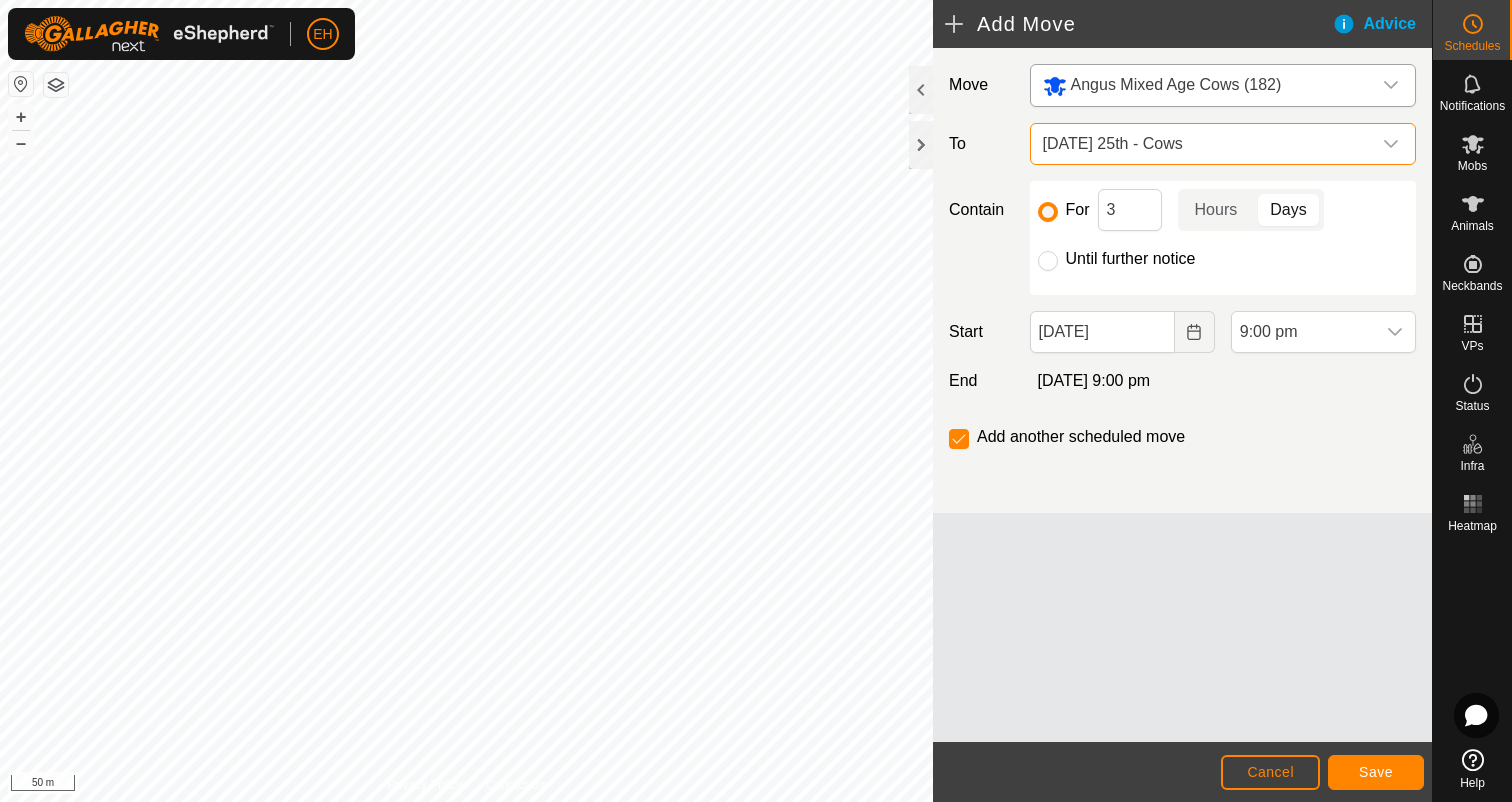 click 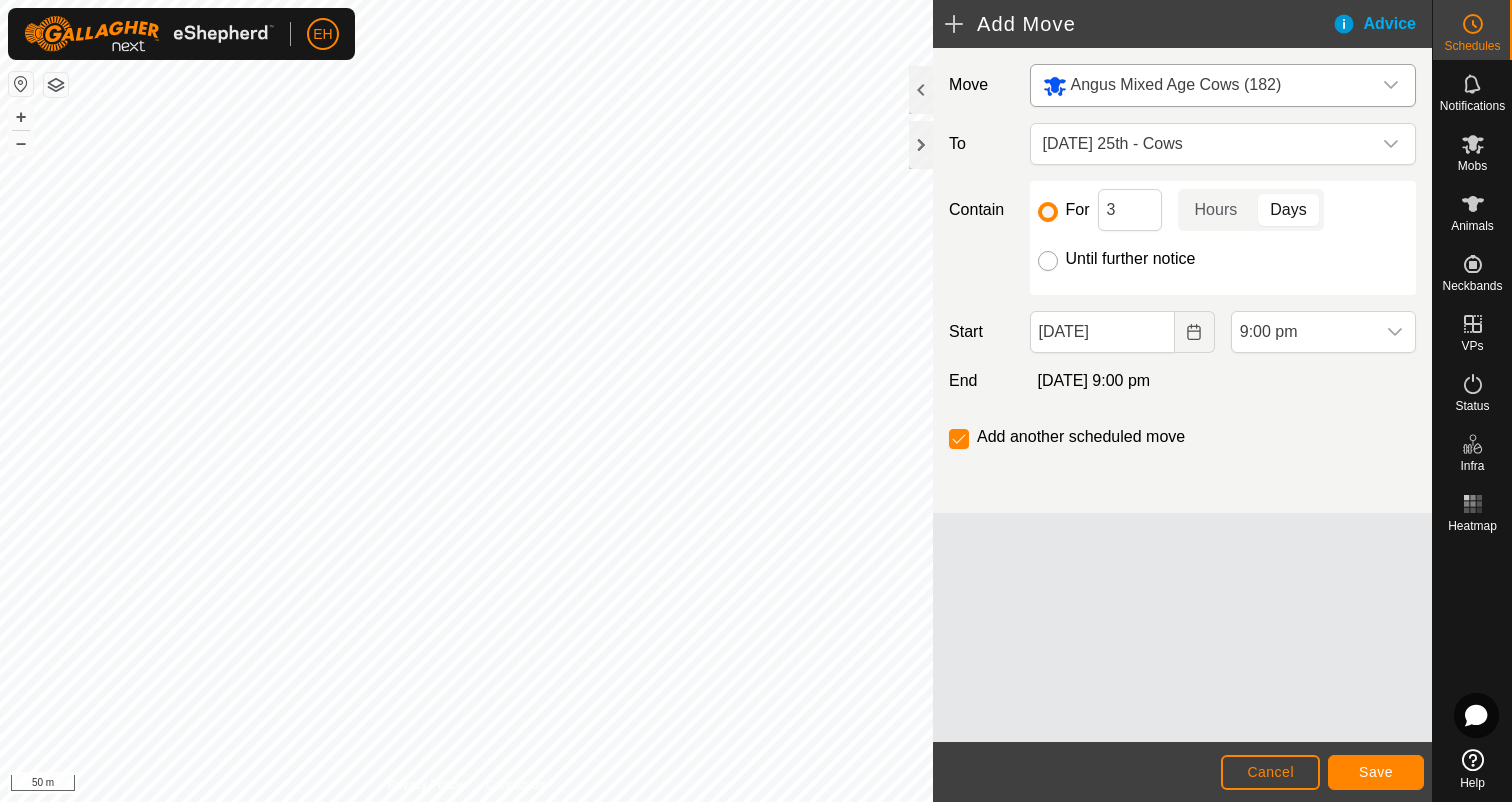 click on "Until further notice" at bounding box center (1048, 261) 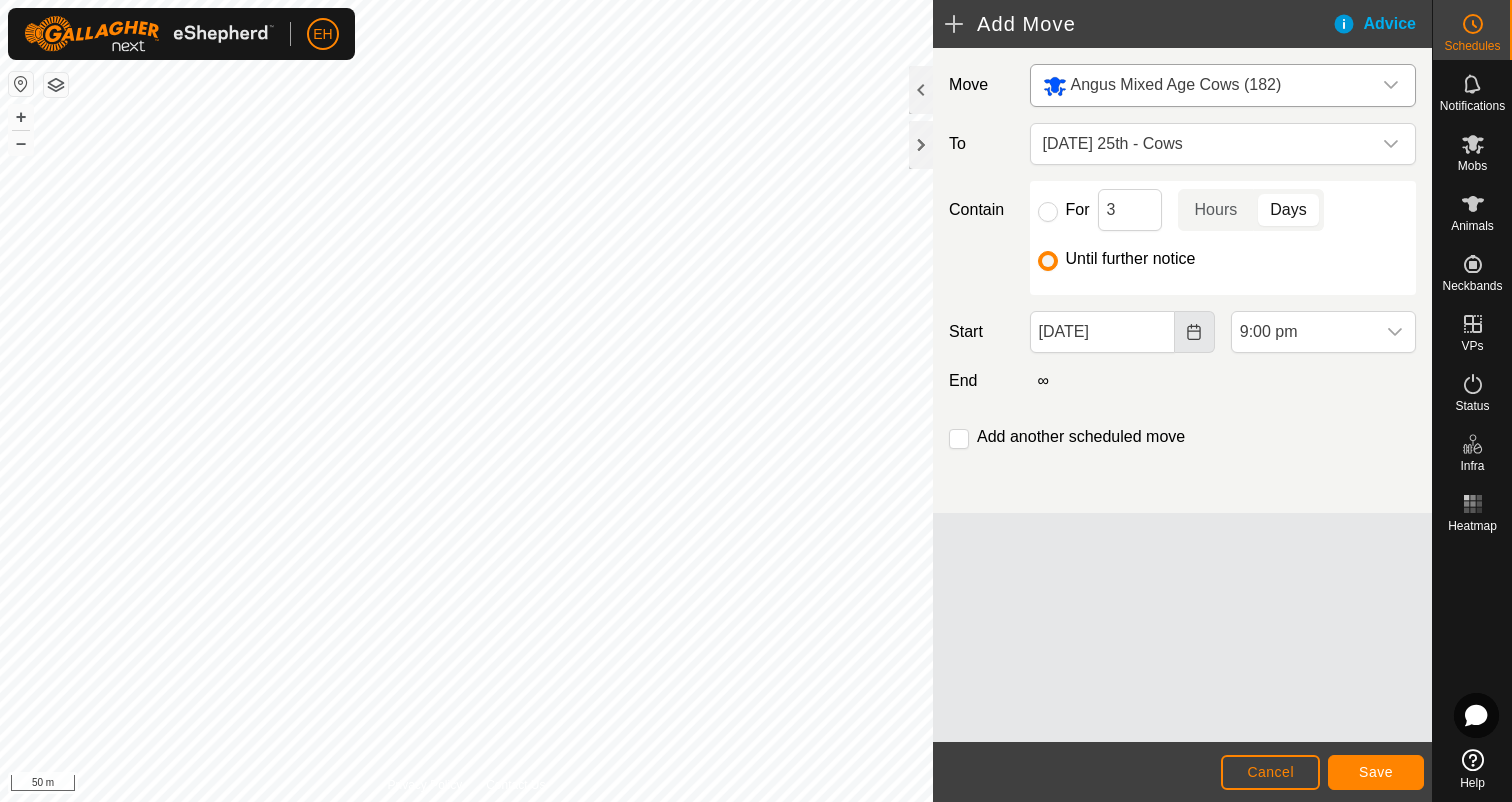 click 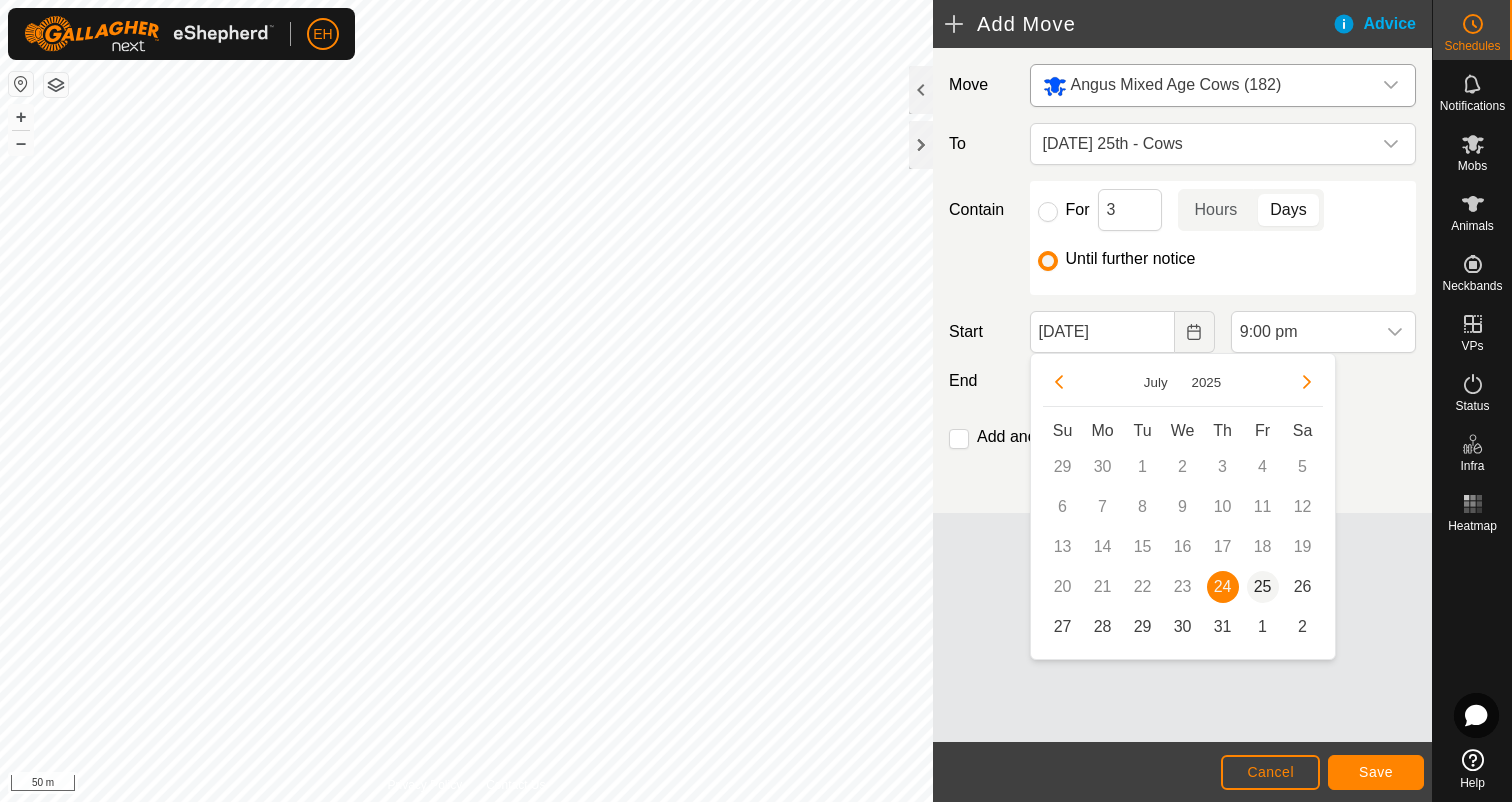 click on "25" at bounding box center [1263, 587] 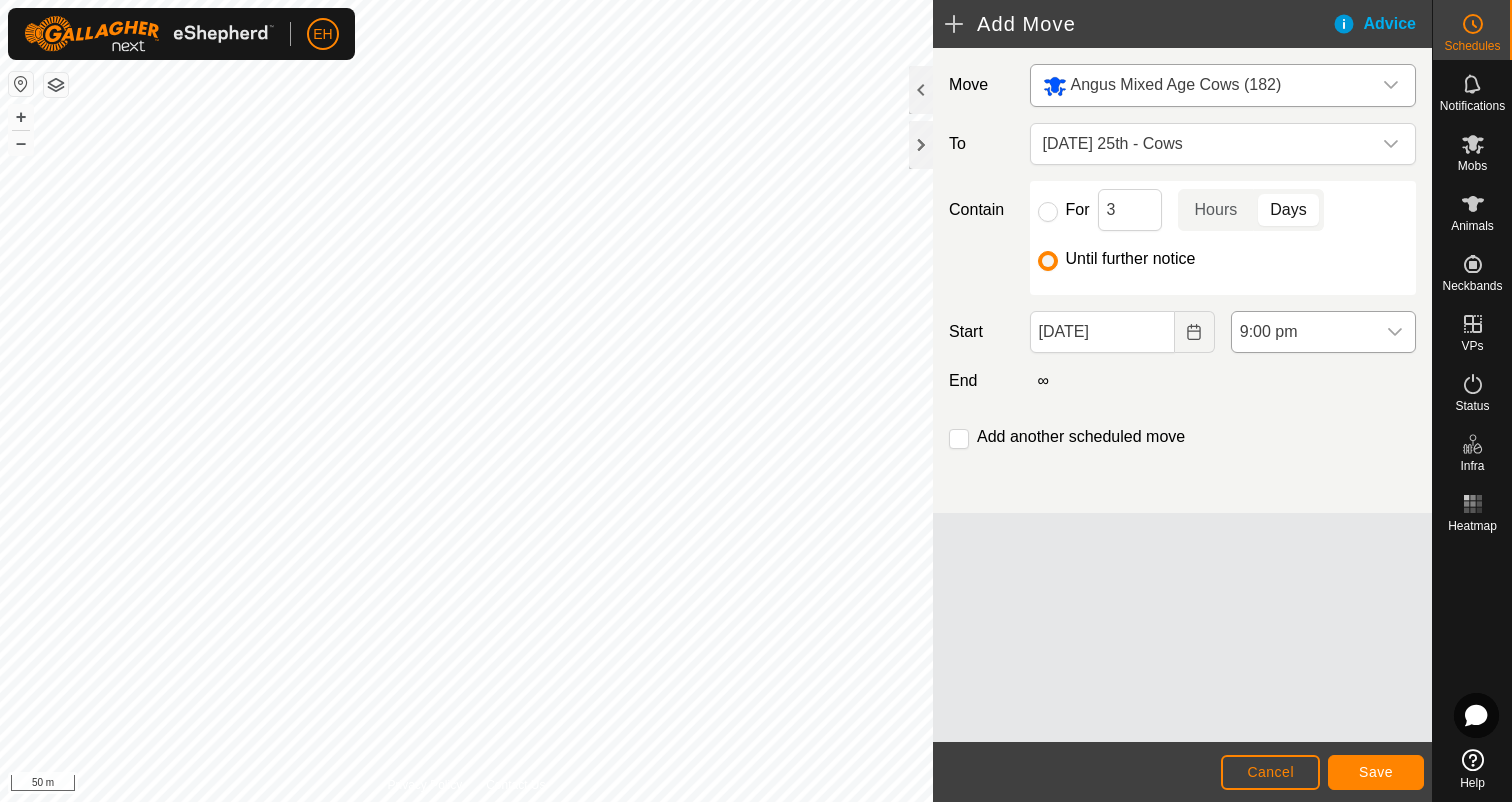 click at bounding box center [1395, 332] 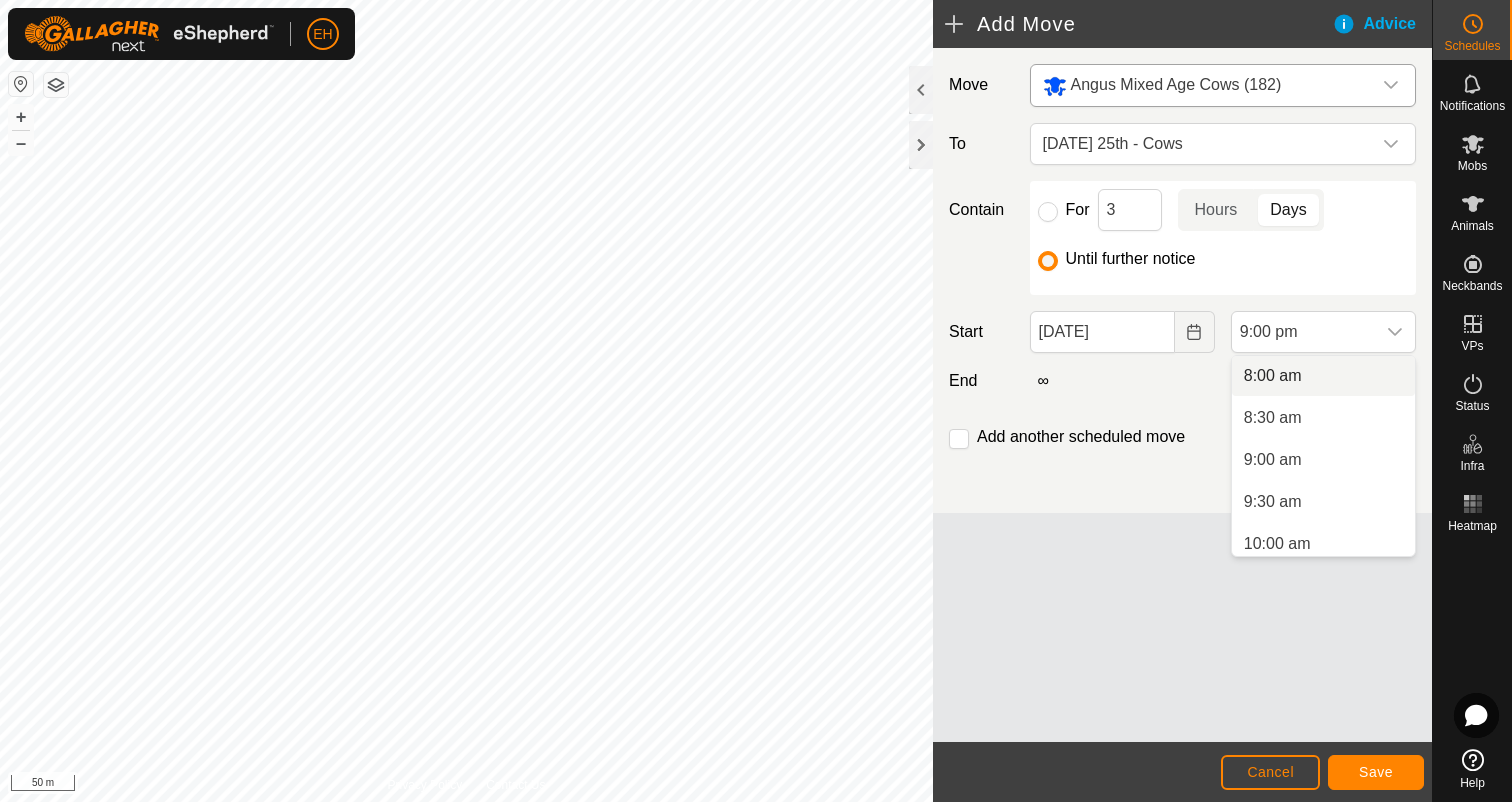 click on "8:00 am" at bounding box center (1323, 376) 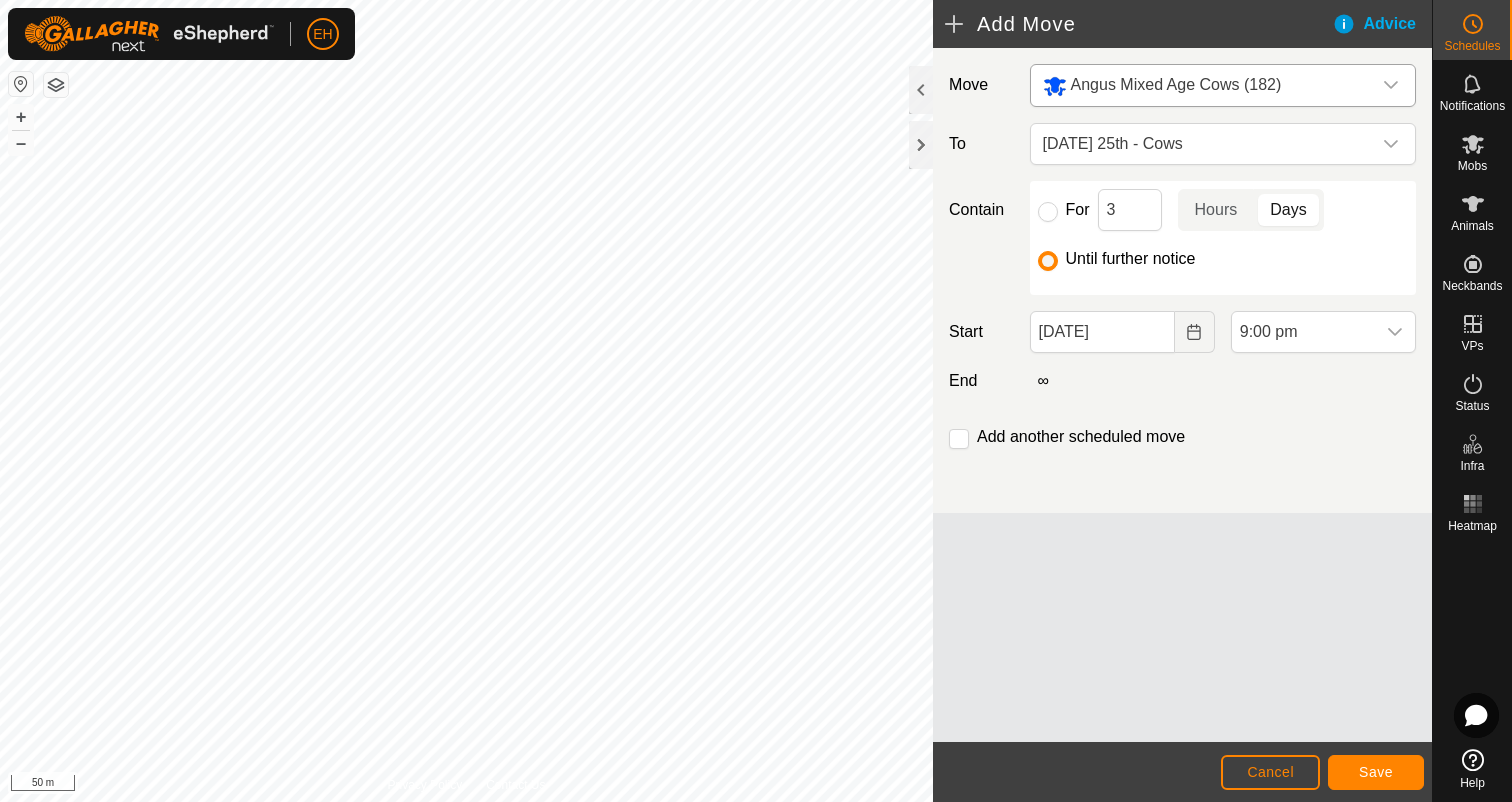 scroll, scrollTop: 1604, scrollLeft: 0, axis: vertical 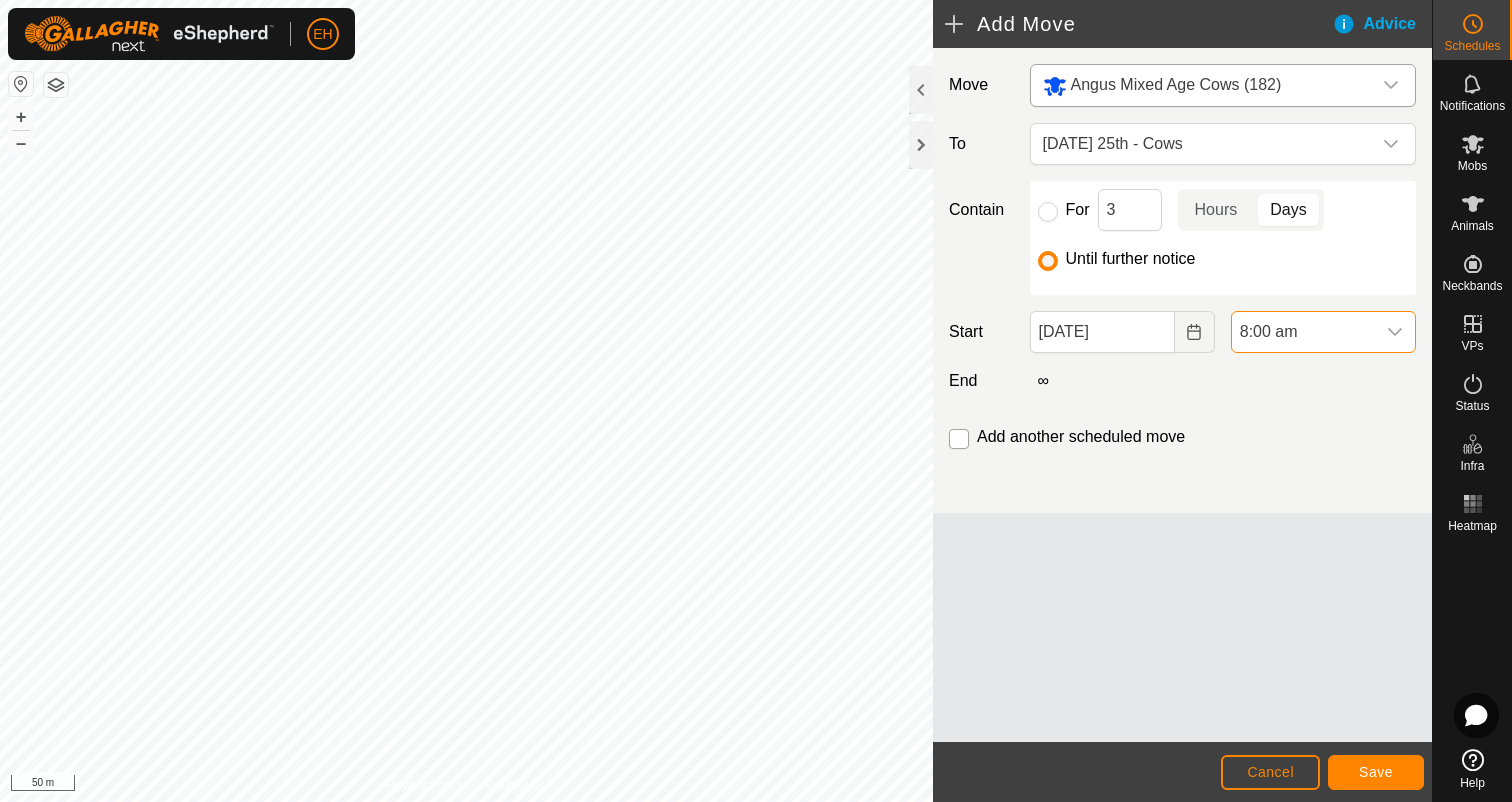 click at bounding box center [959, 439] 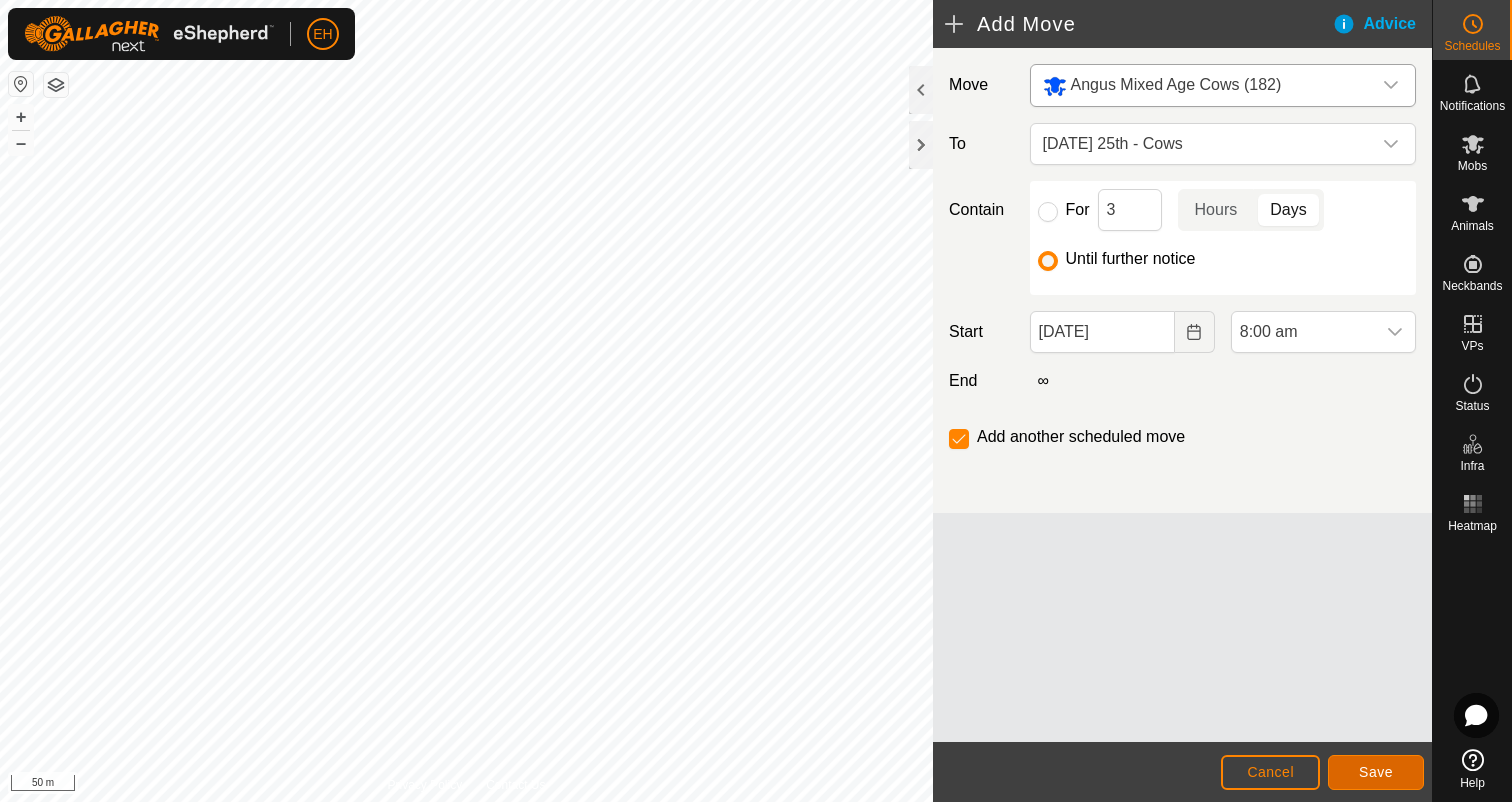 click on "Save" 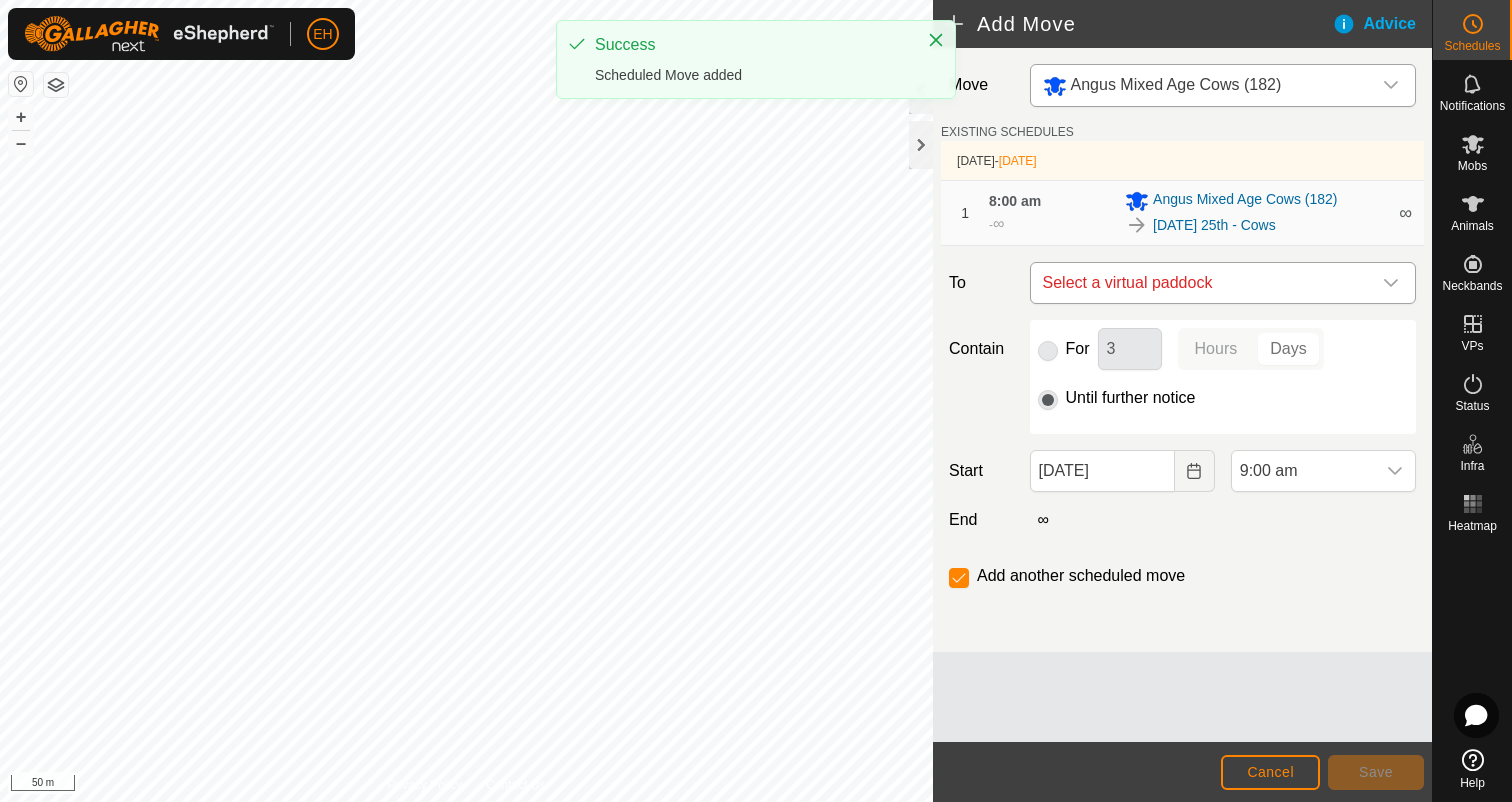 click on "Select a virtual paddock" at bounding box center [1203, 283] 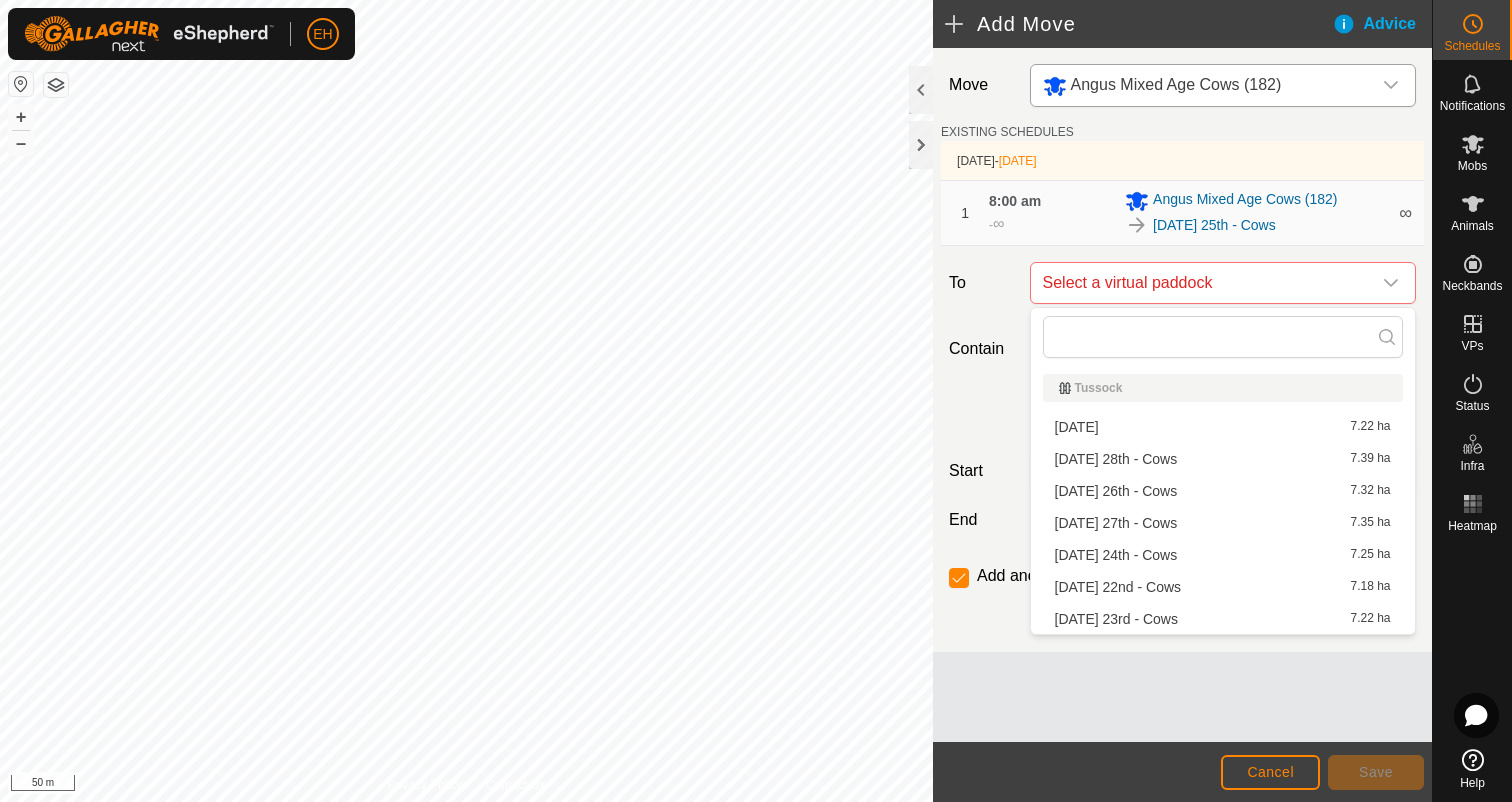 click on "[DATE] 26th - Cows  7.32 ha" at bounding box center [1223, 491] 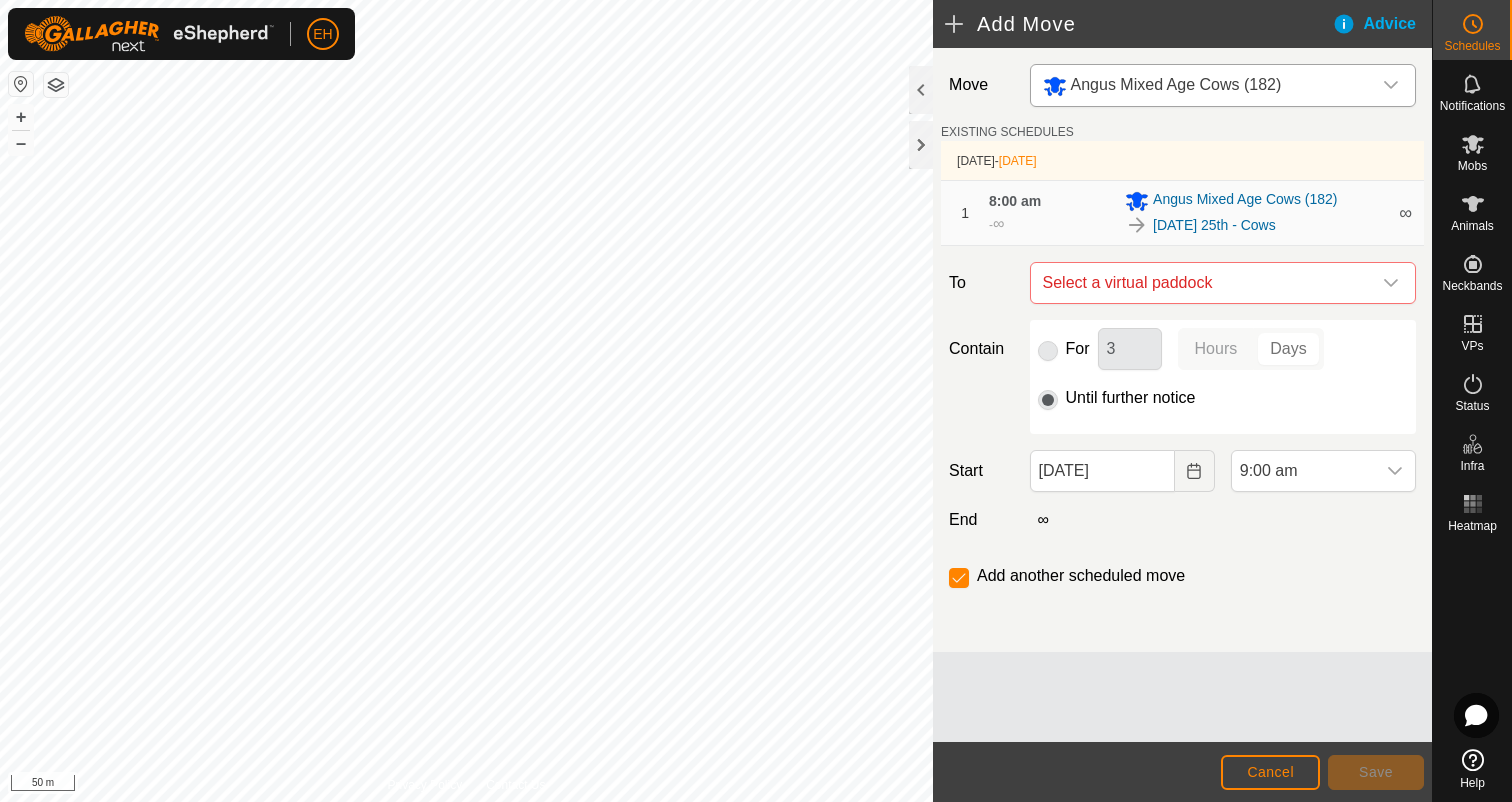 checkbox on "false" 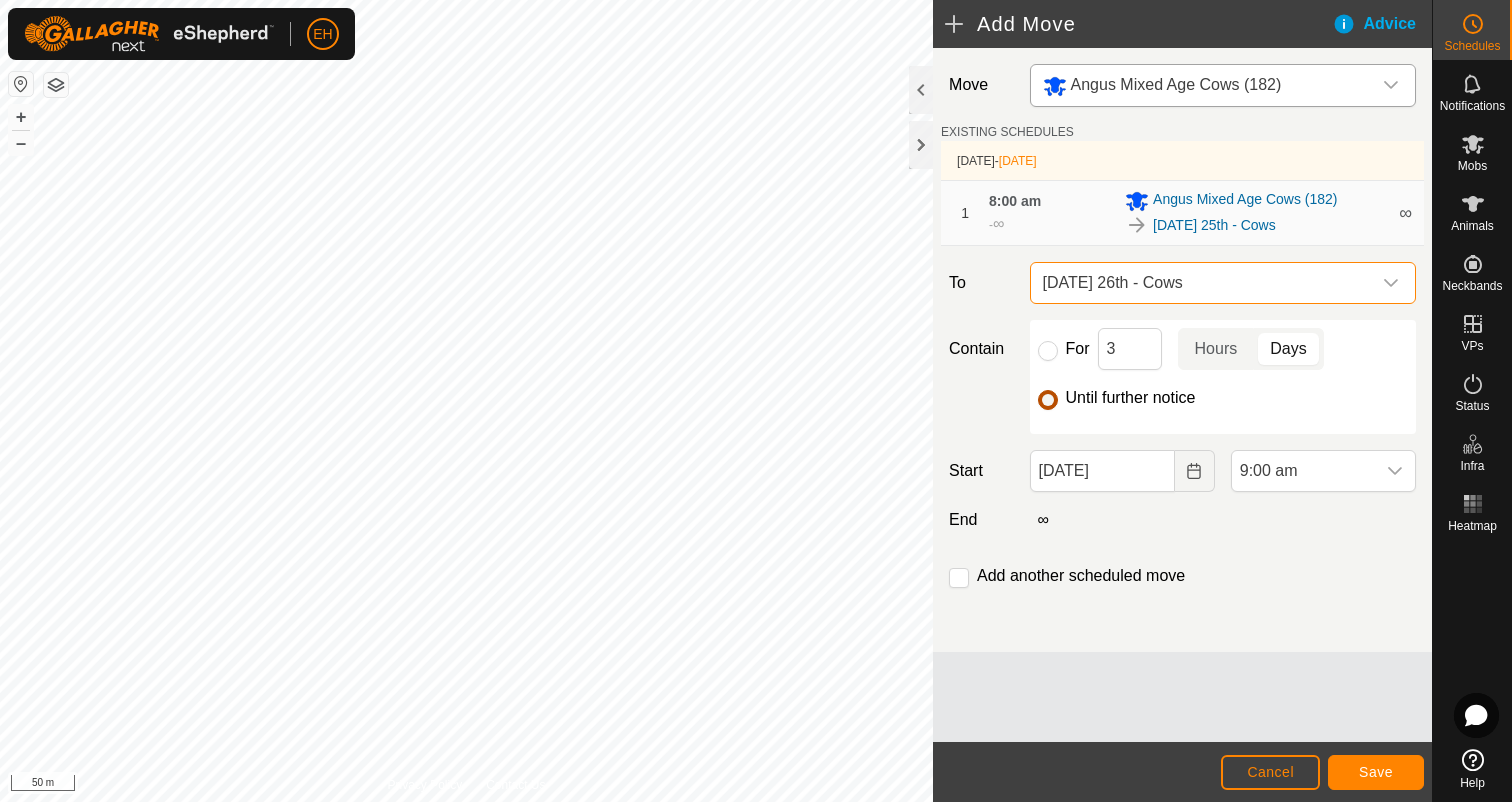 click on "Until further notice" at bounding box center (1048, 400) 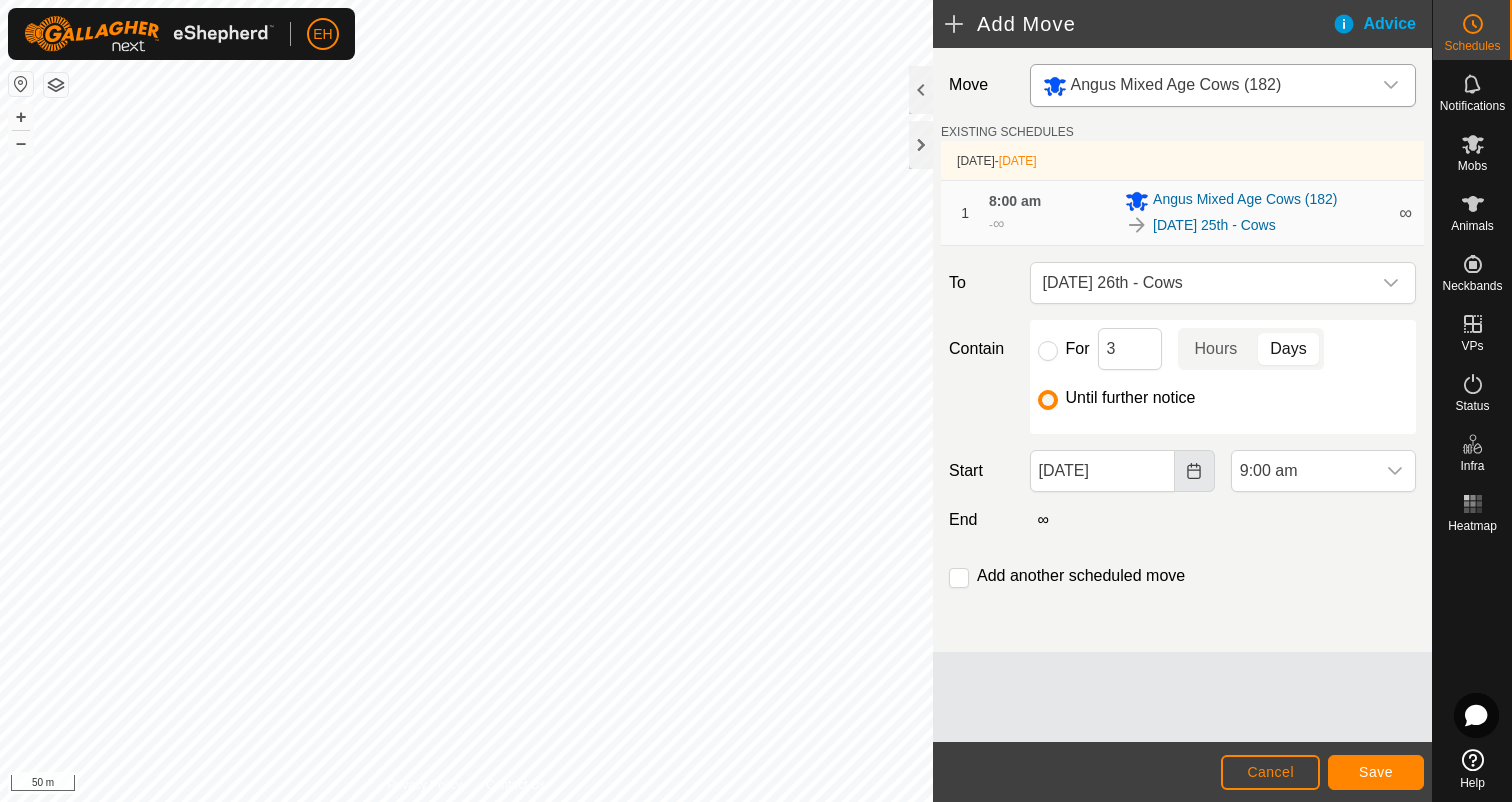 click 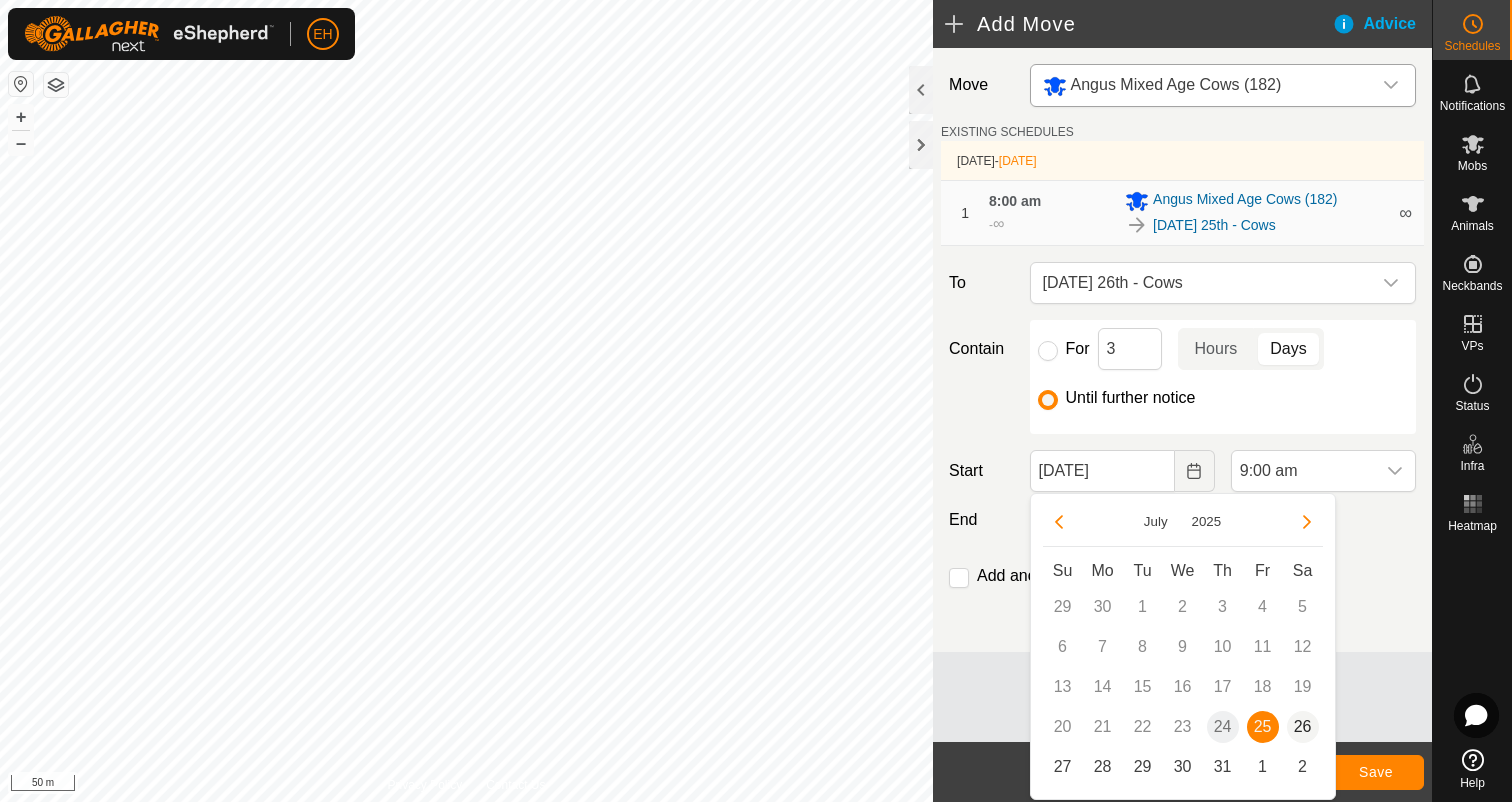 click on "26" at bounding box center (1303, 727) 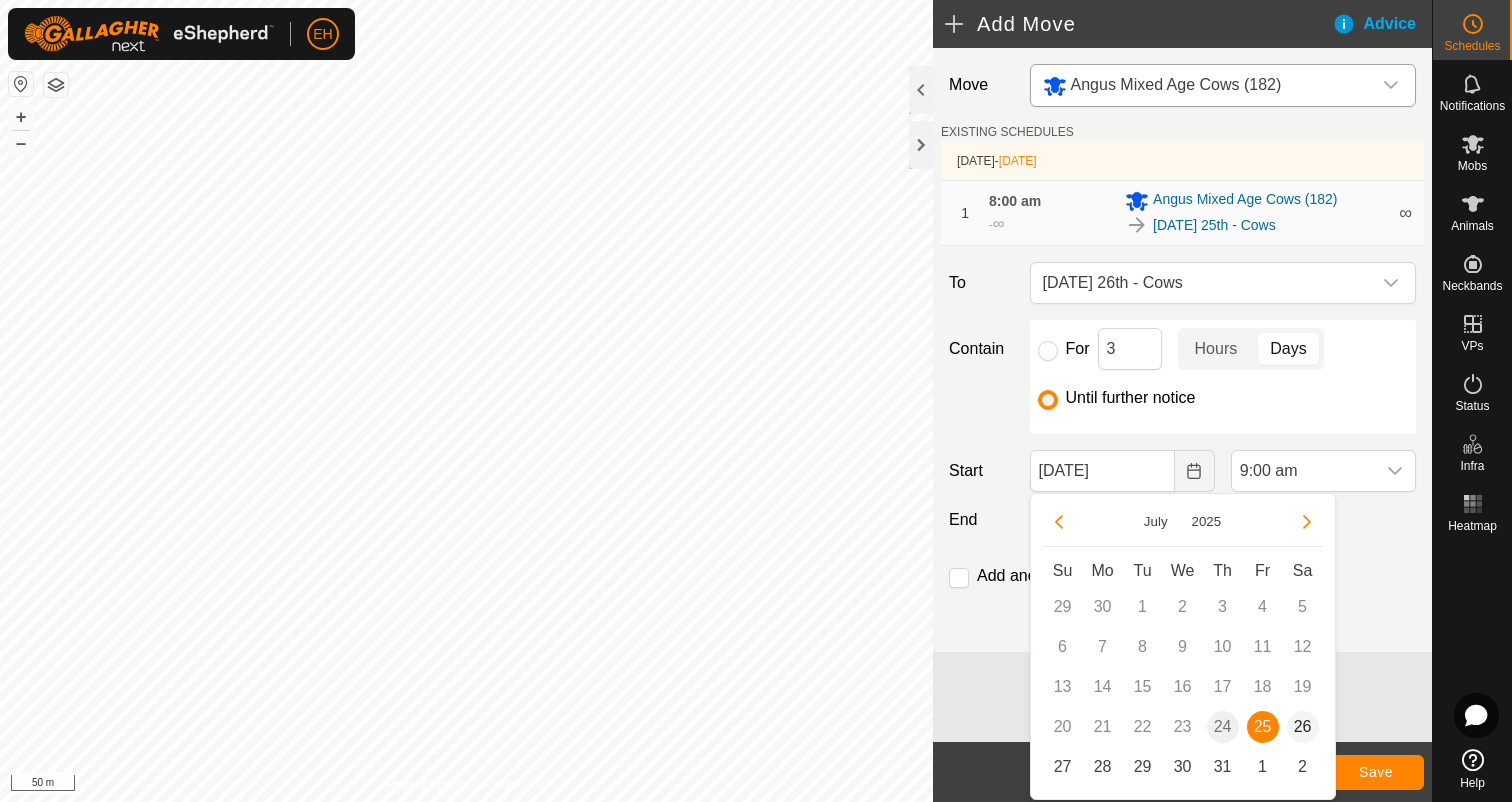 type on "[DATE]" 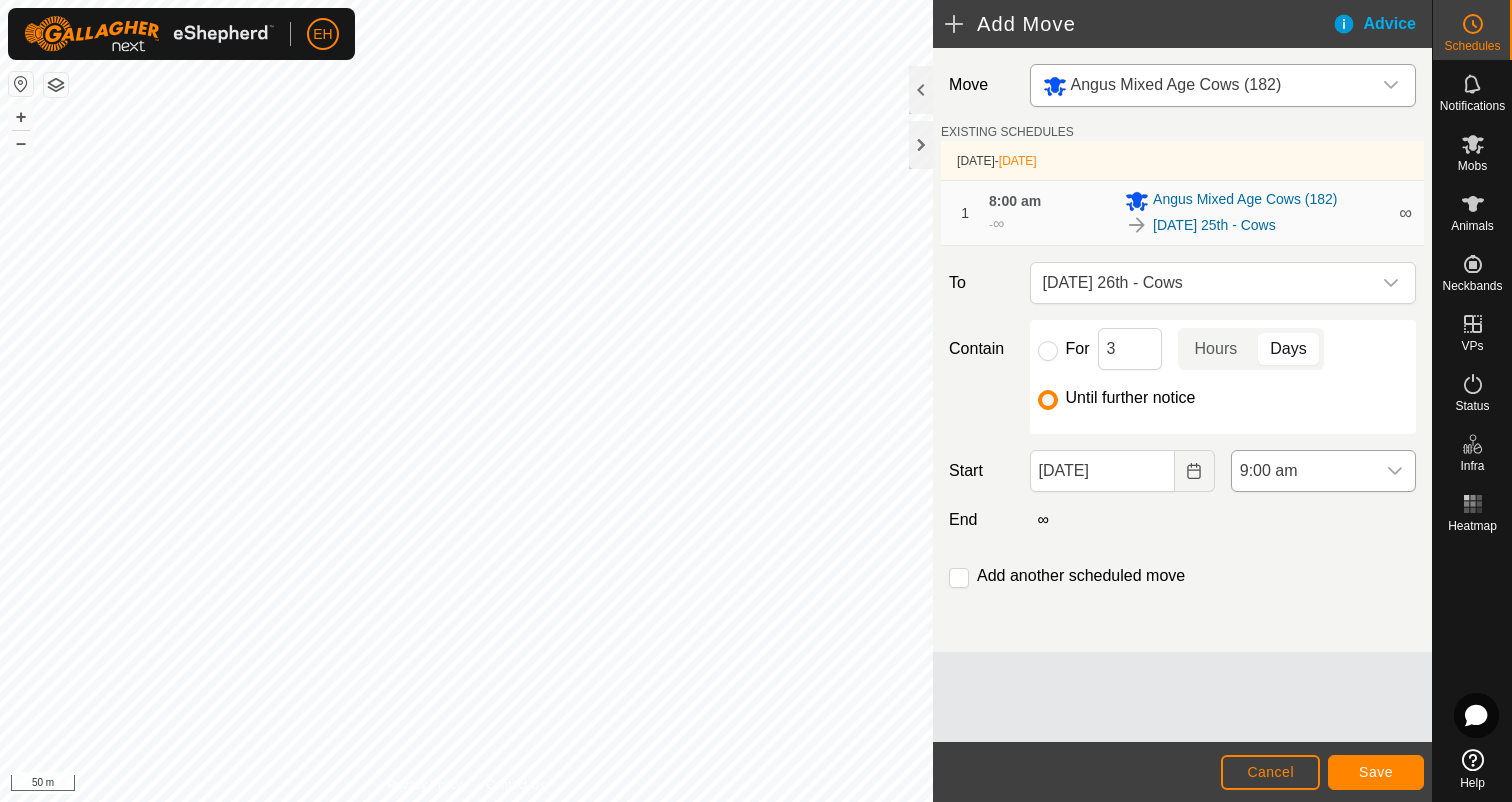 click at bounding box center (1395, 471) 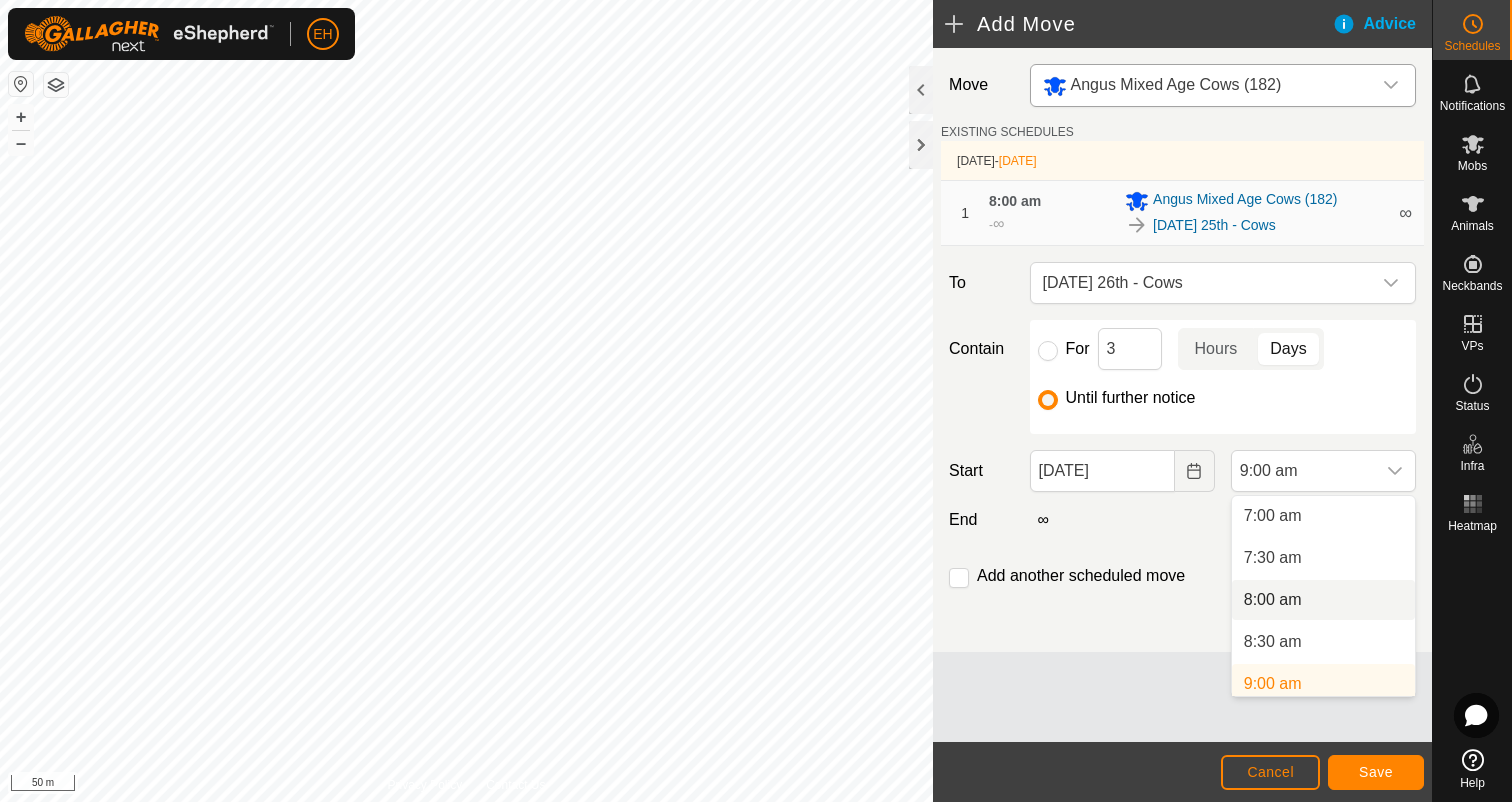 click on "8:00 am" at bounding box center (1323, 600) 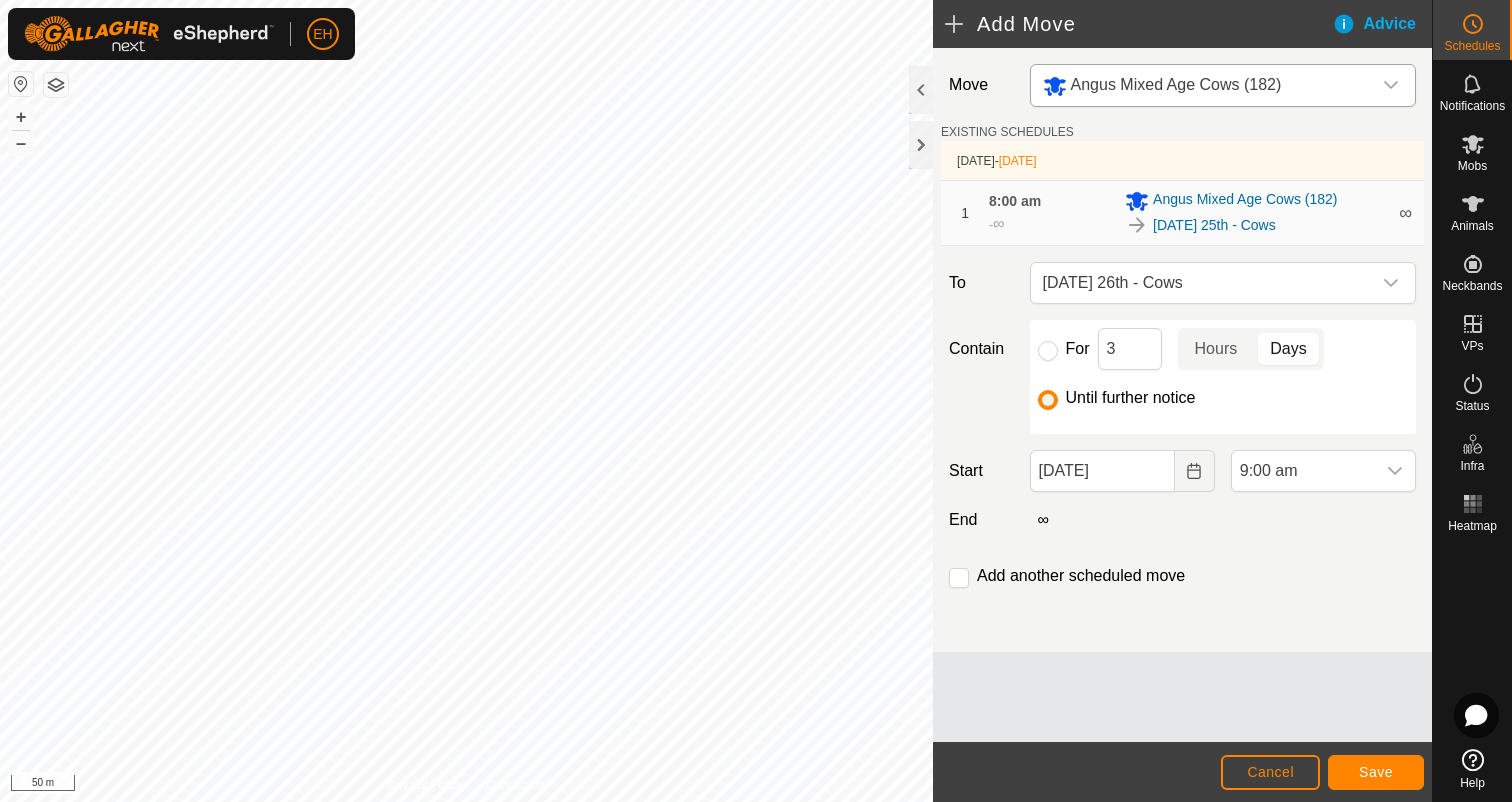 scroll, scrollTop: 596, scrollLeft: 0, axis: vertical 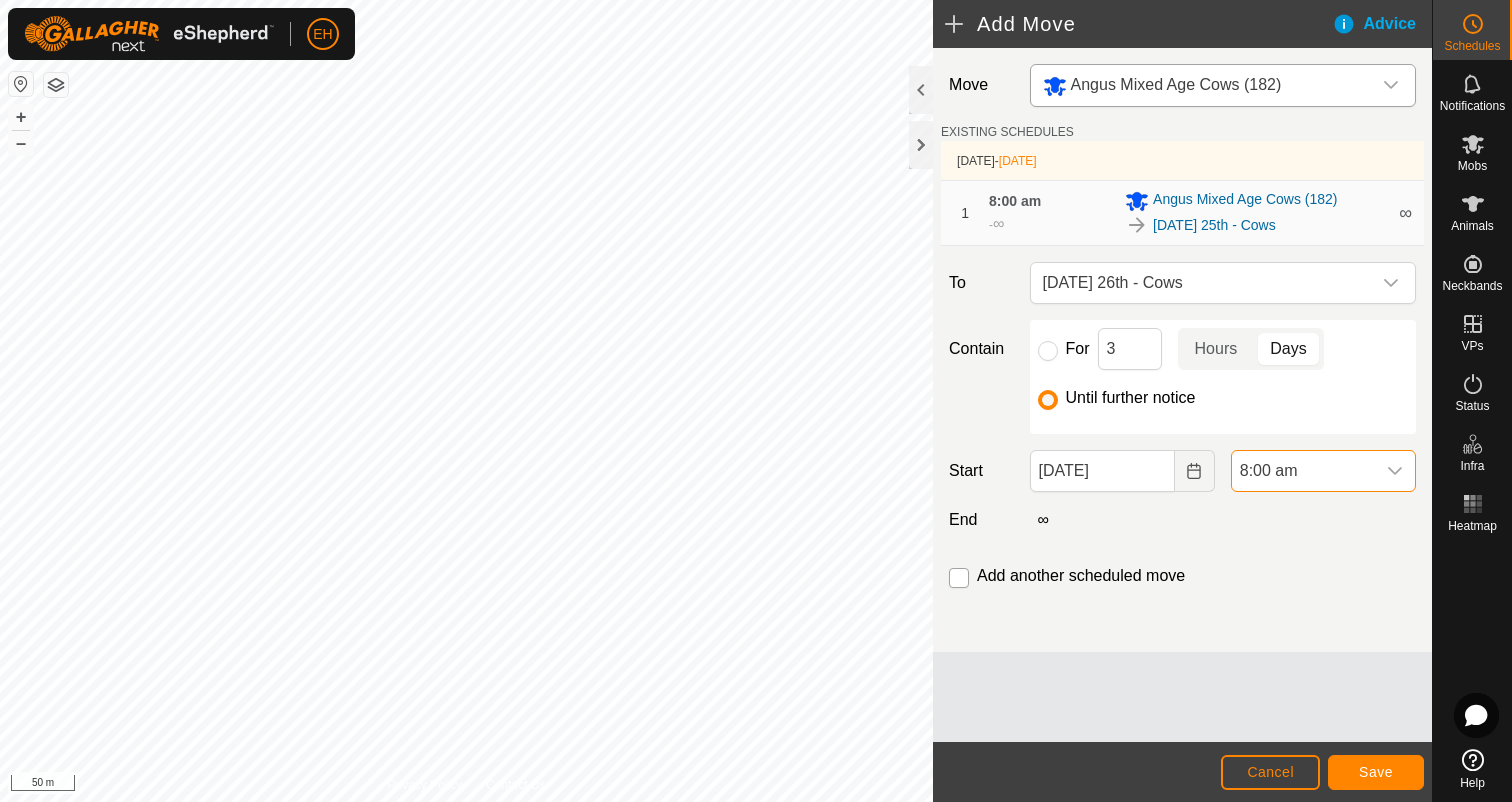 click at bounding box center (959, 578) 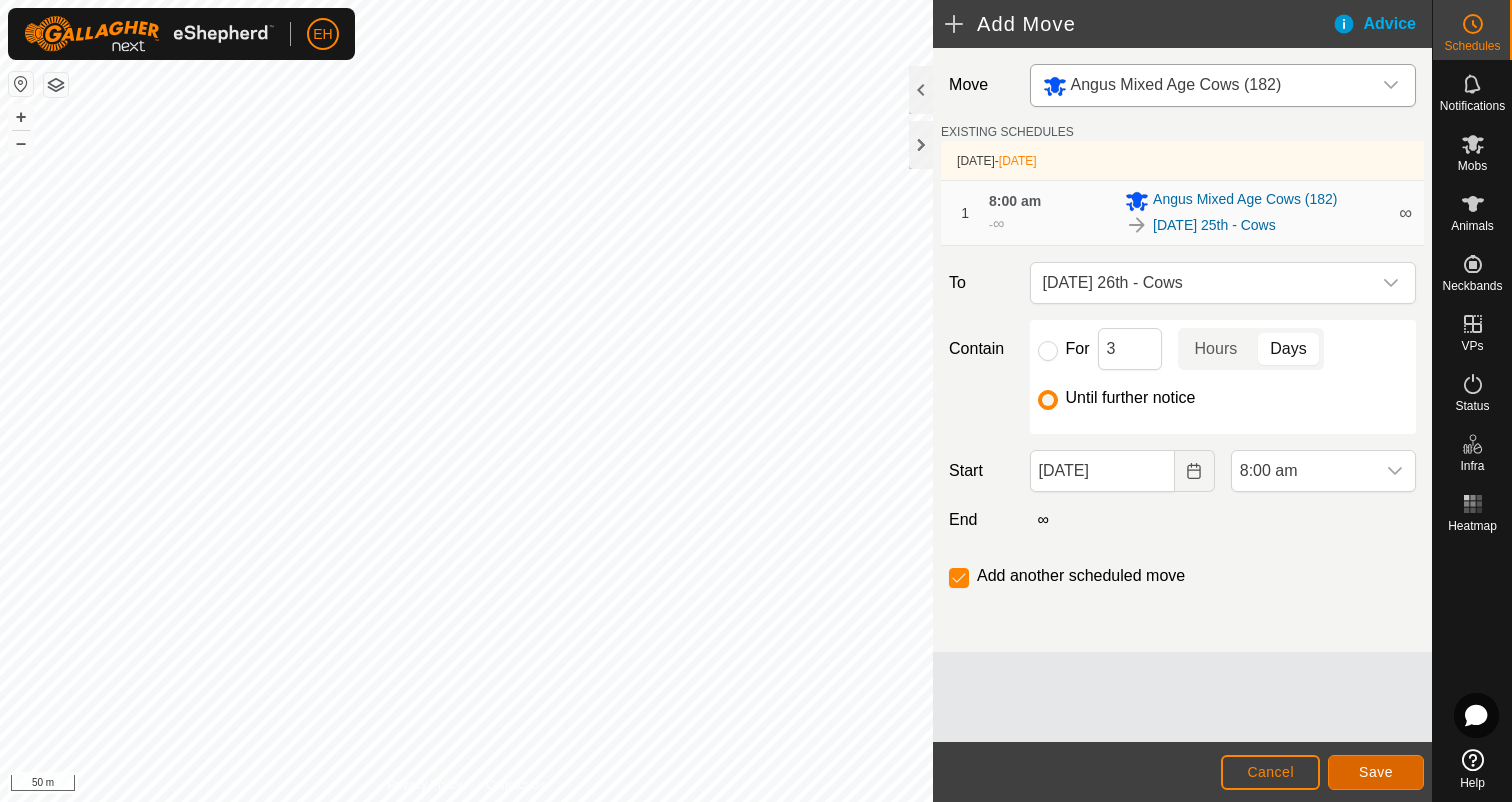 click on "Save" 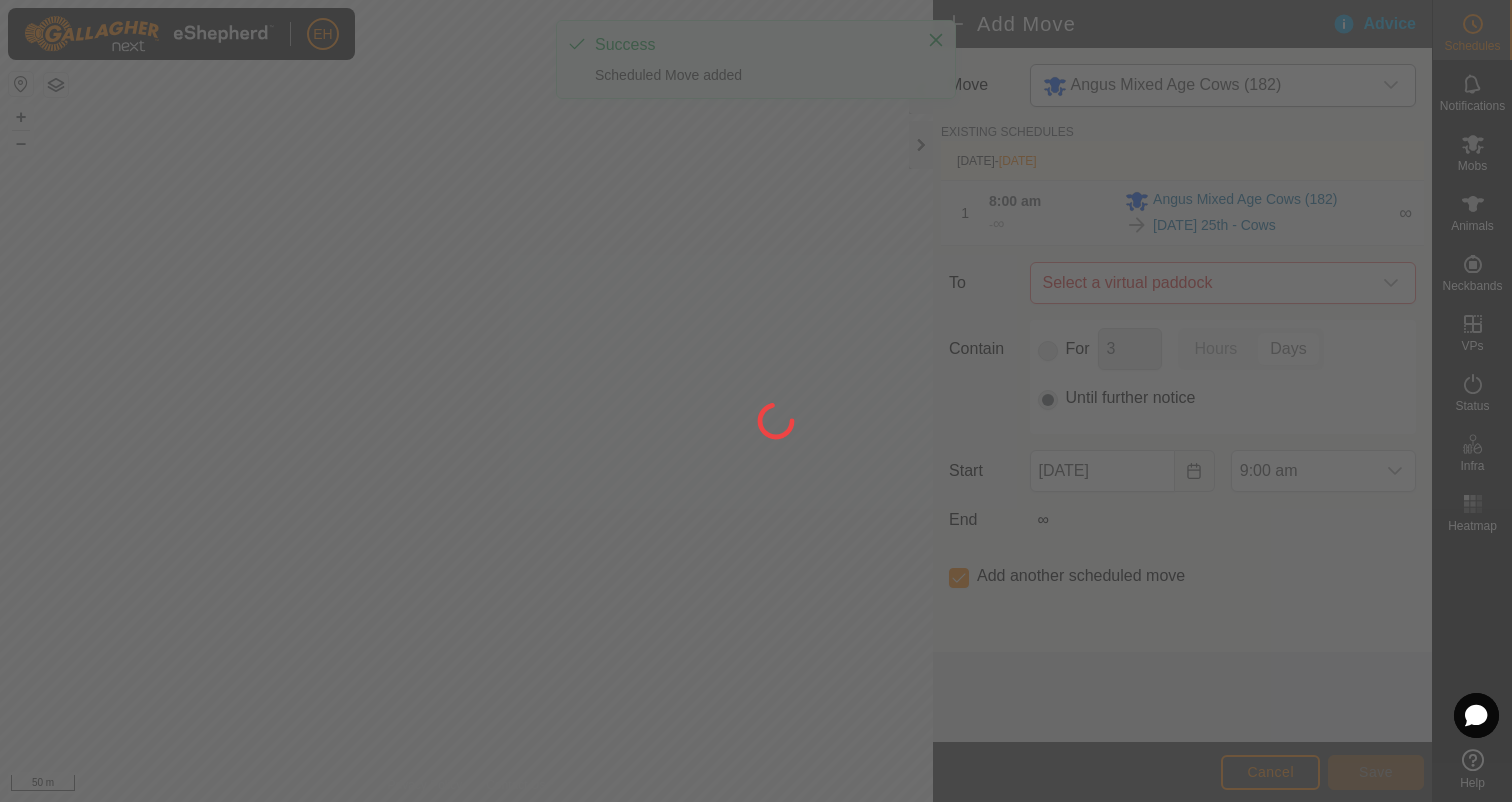 type on "[DATE]" 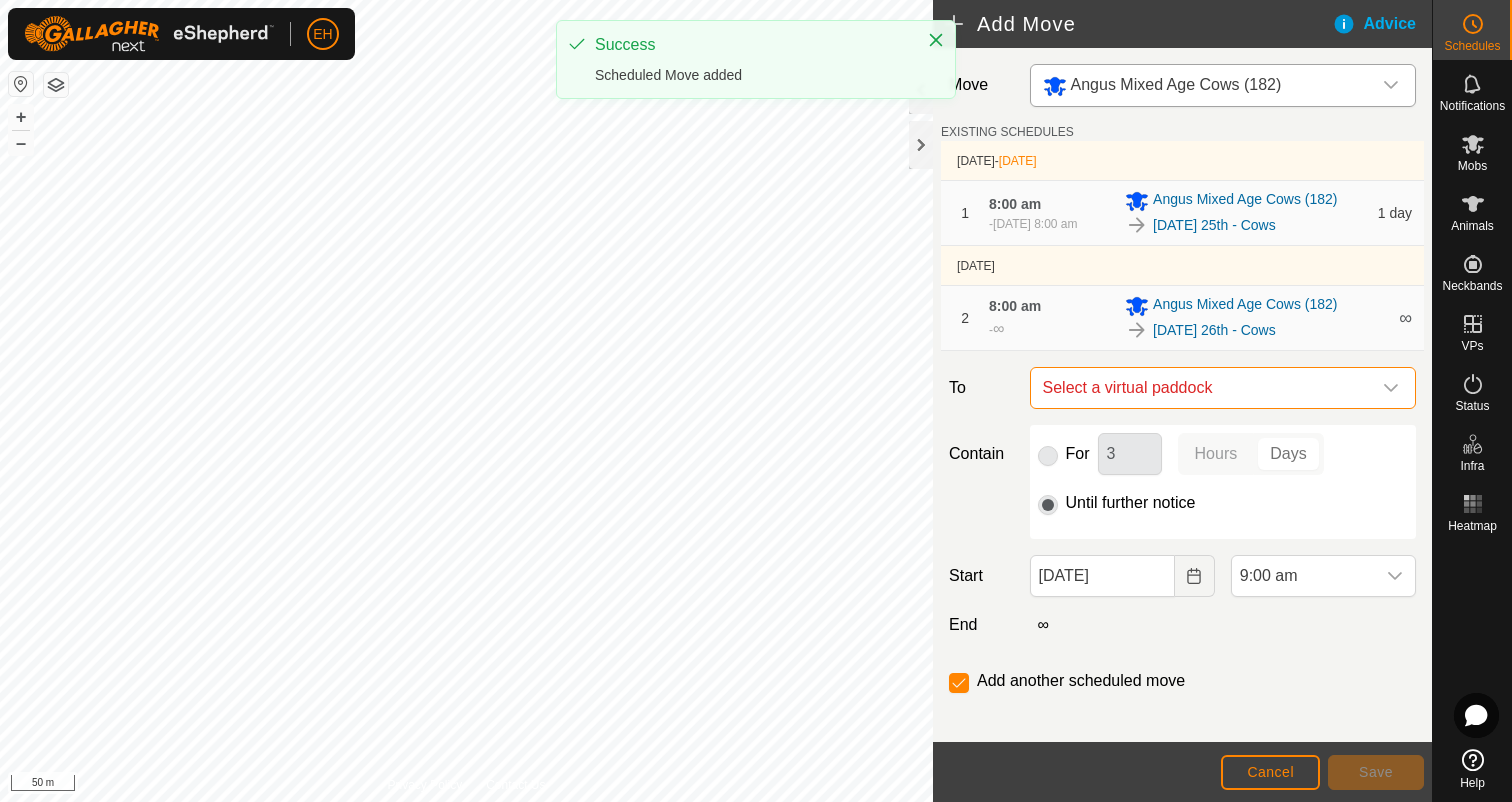 click on "Select a virtual paddock" at bounding box center (1203, 388) 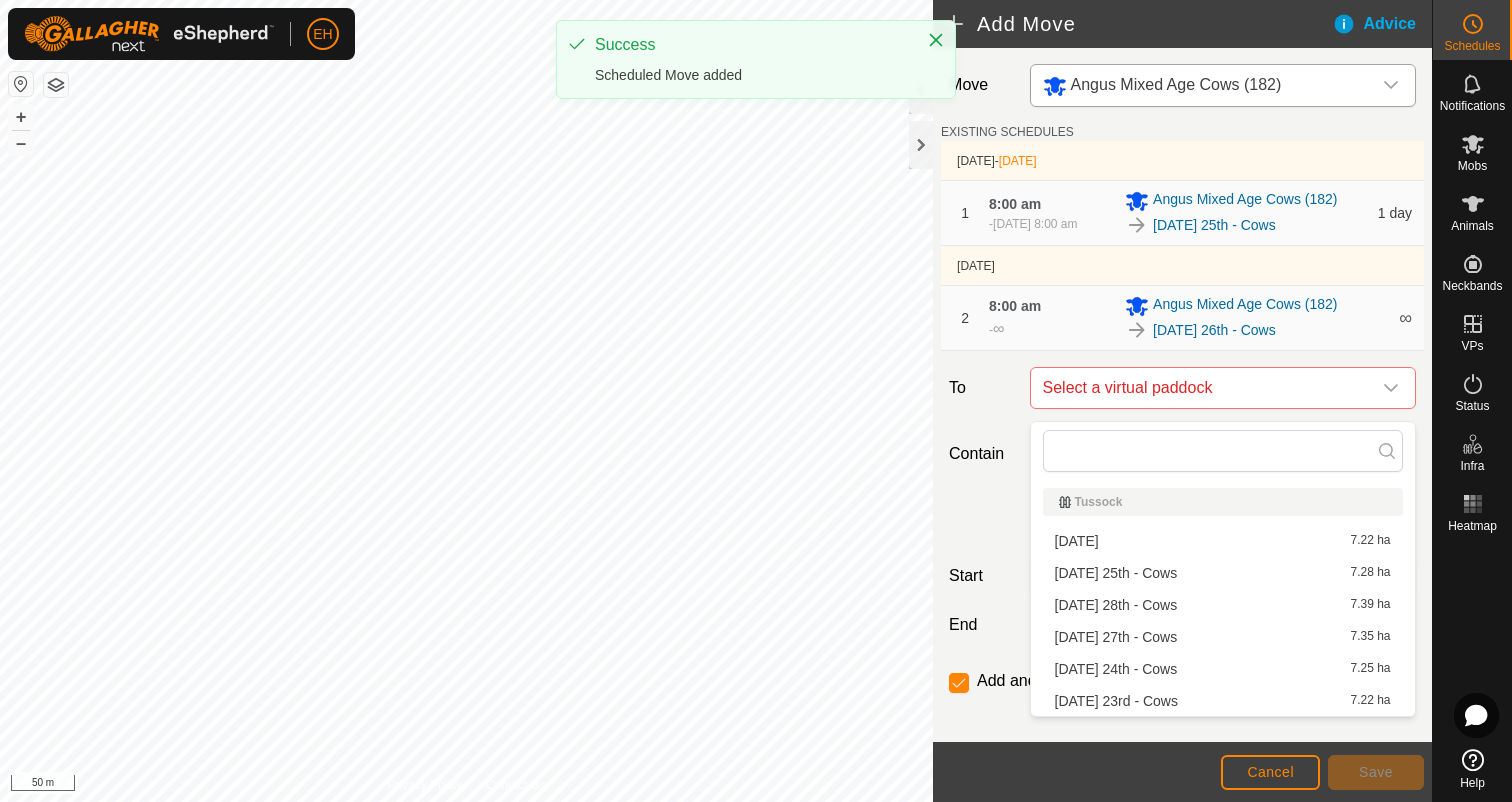 click on "[DATE] 27th - Cows  7.35 ha" at bounding box center (1223, 637) 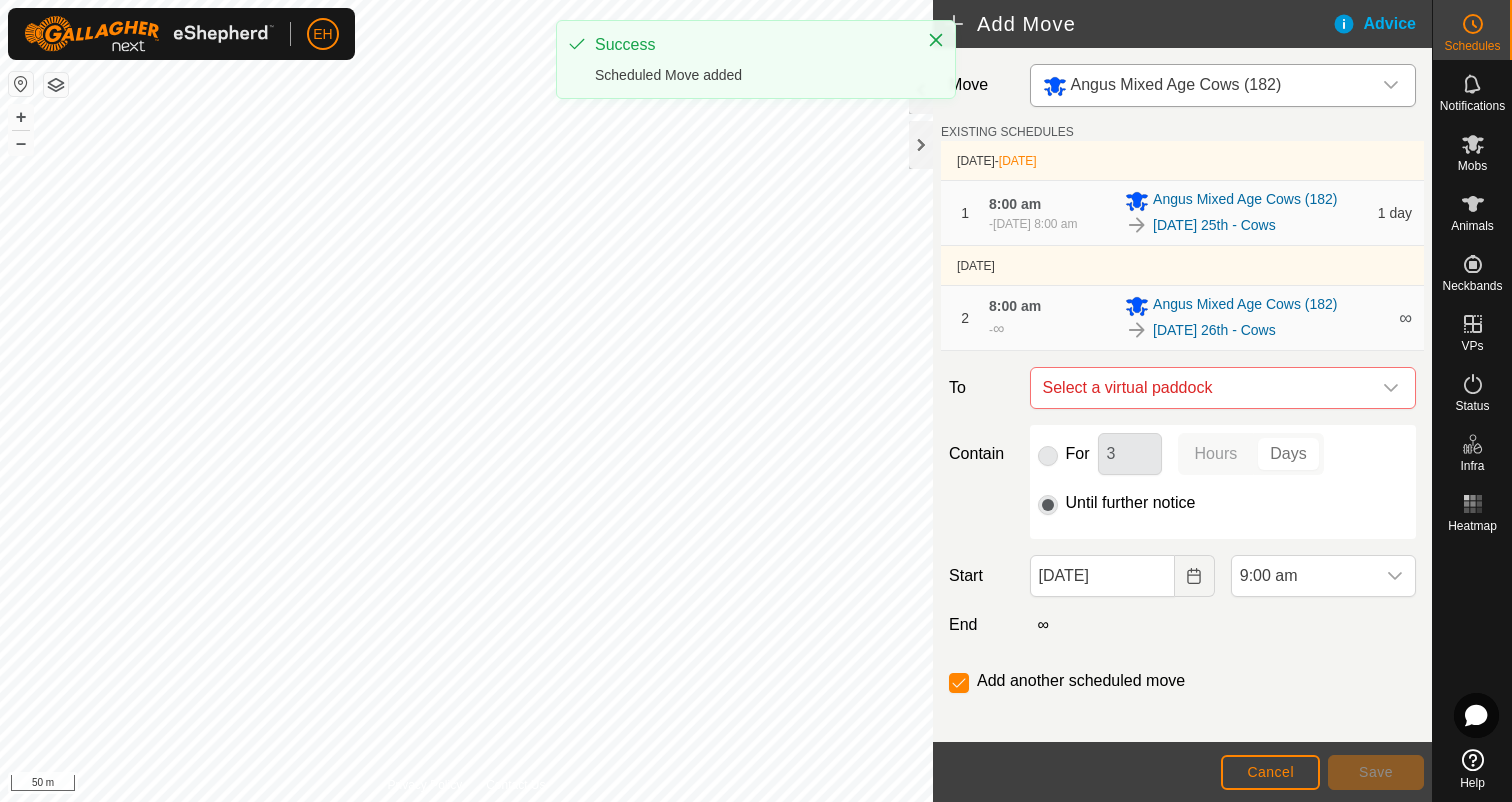 checkbox on "false" 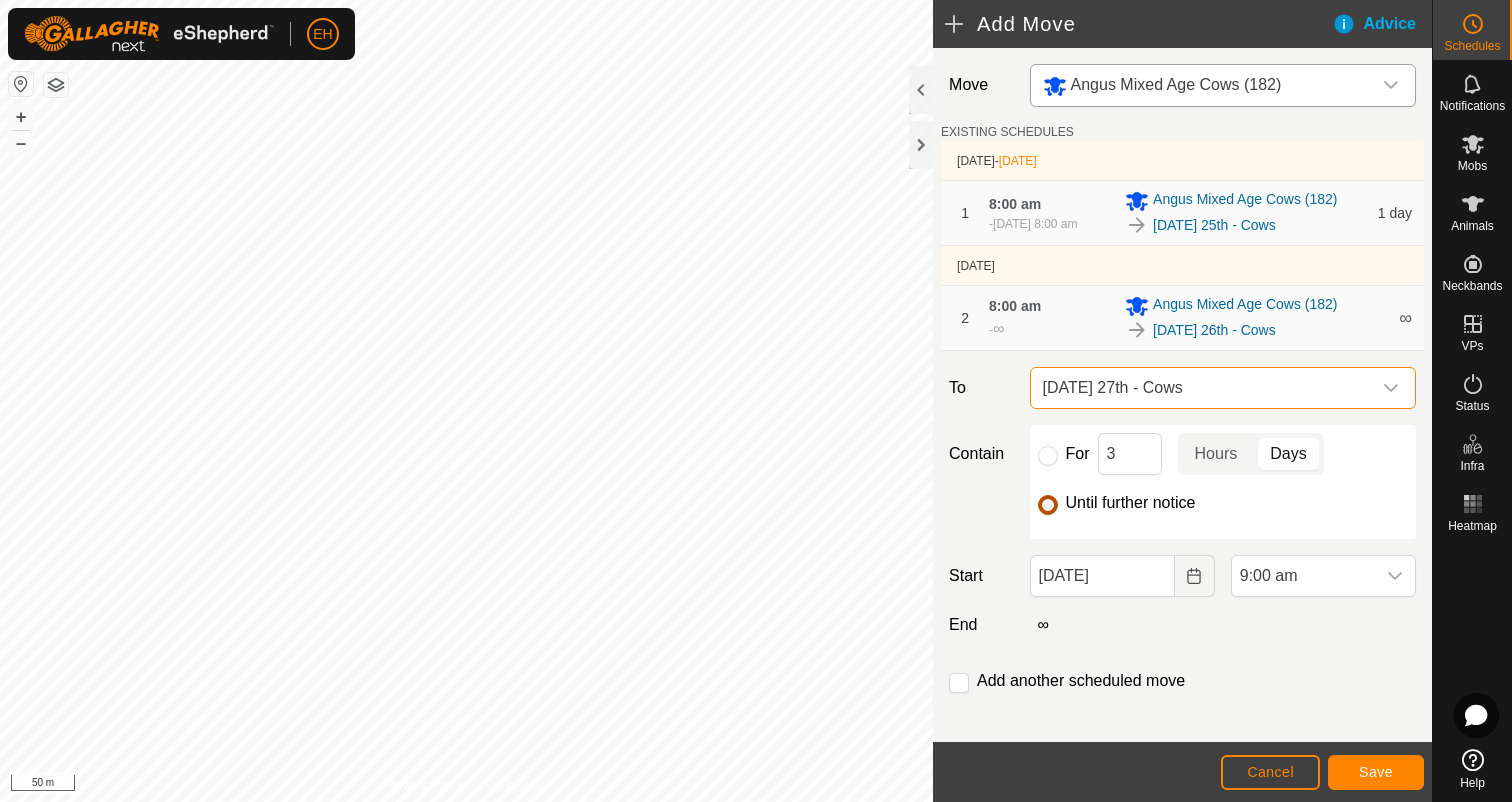 click on "Until further notice" at bounding box center [1048, 505] 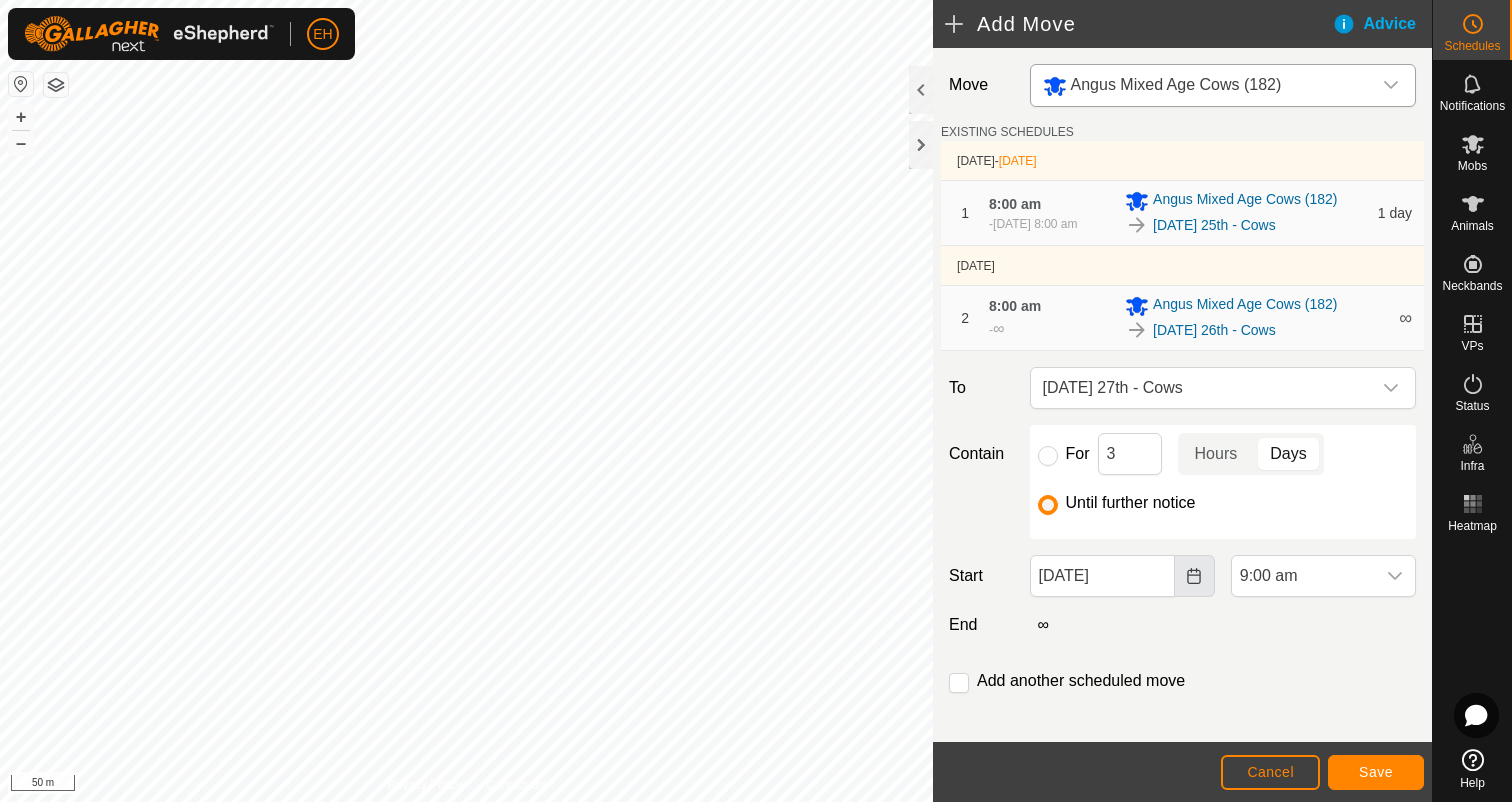 click 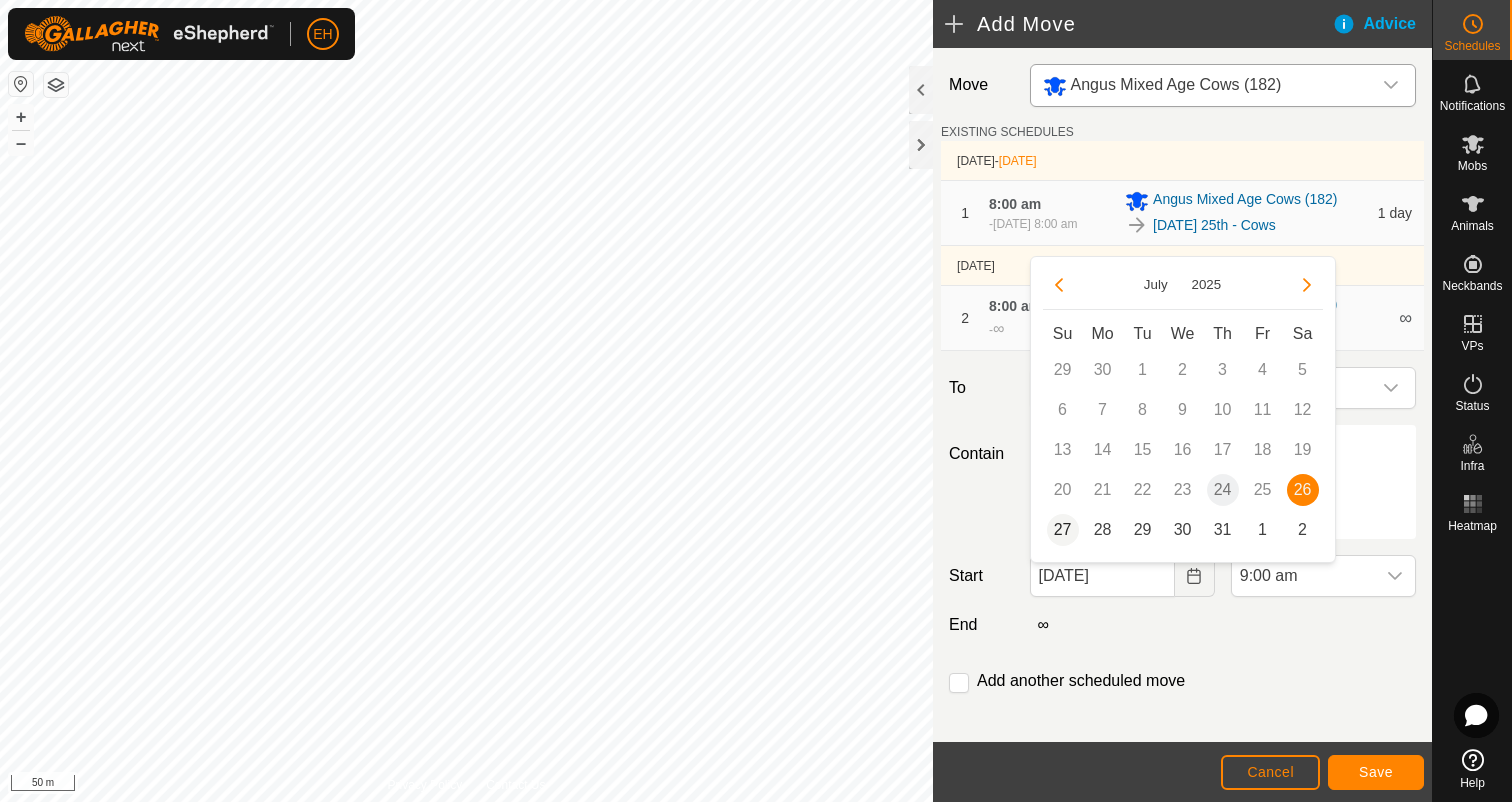 click on "27" at bounding box center (1063, 530) 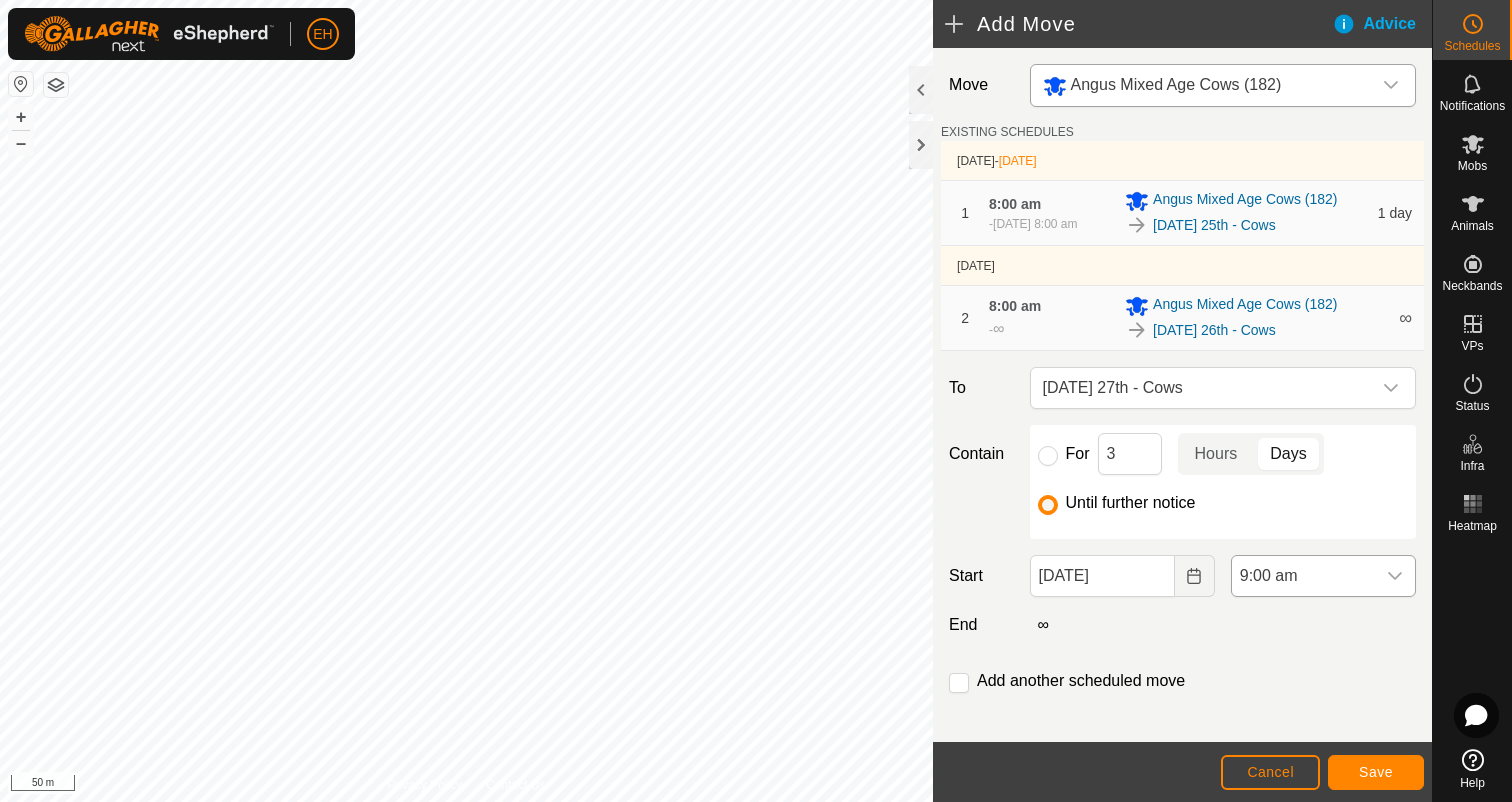 click 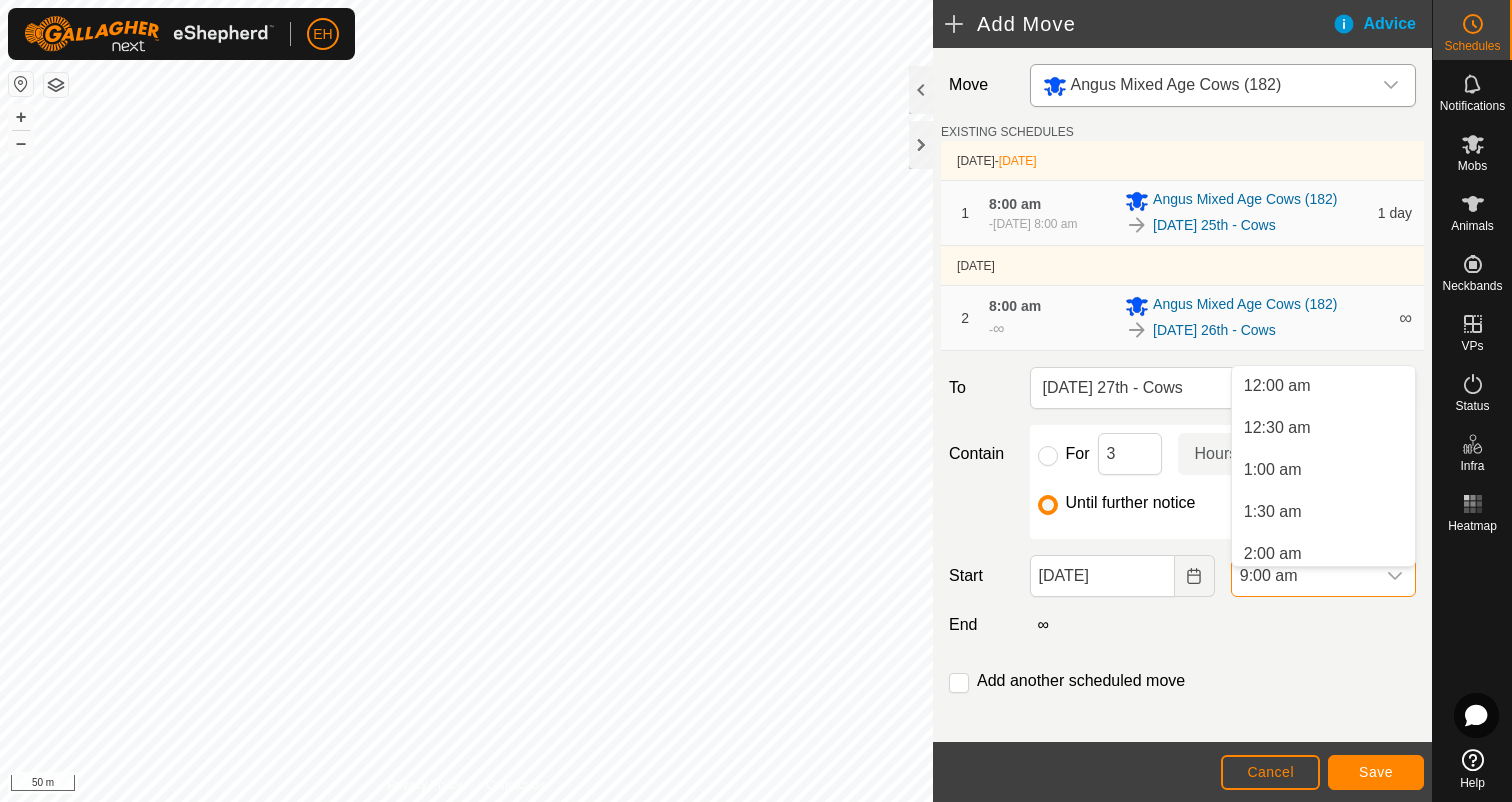 scroll, scrollTop: 596, scrollLeft: 0, axis: vertical 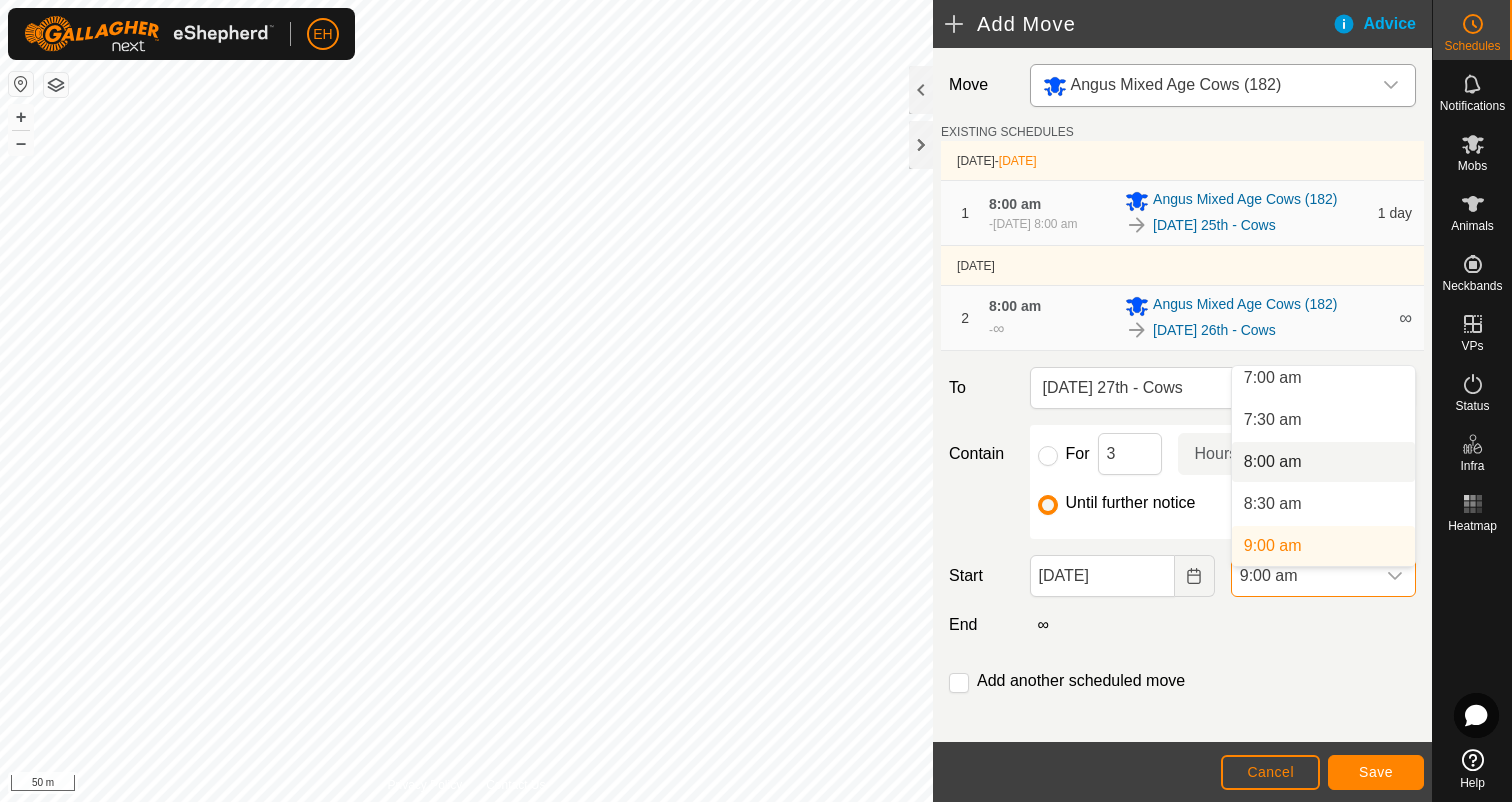 click on "8:00 am" at bounding box center (1323, 462) 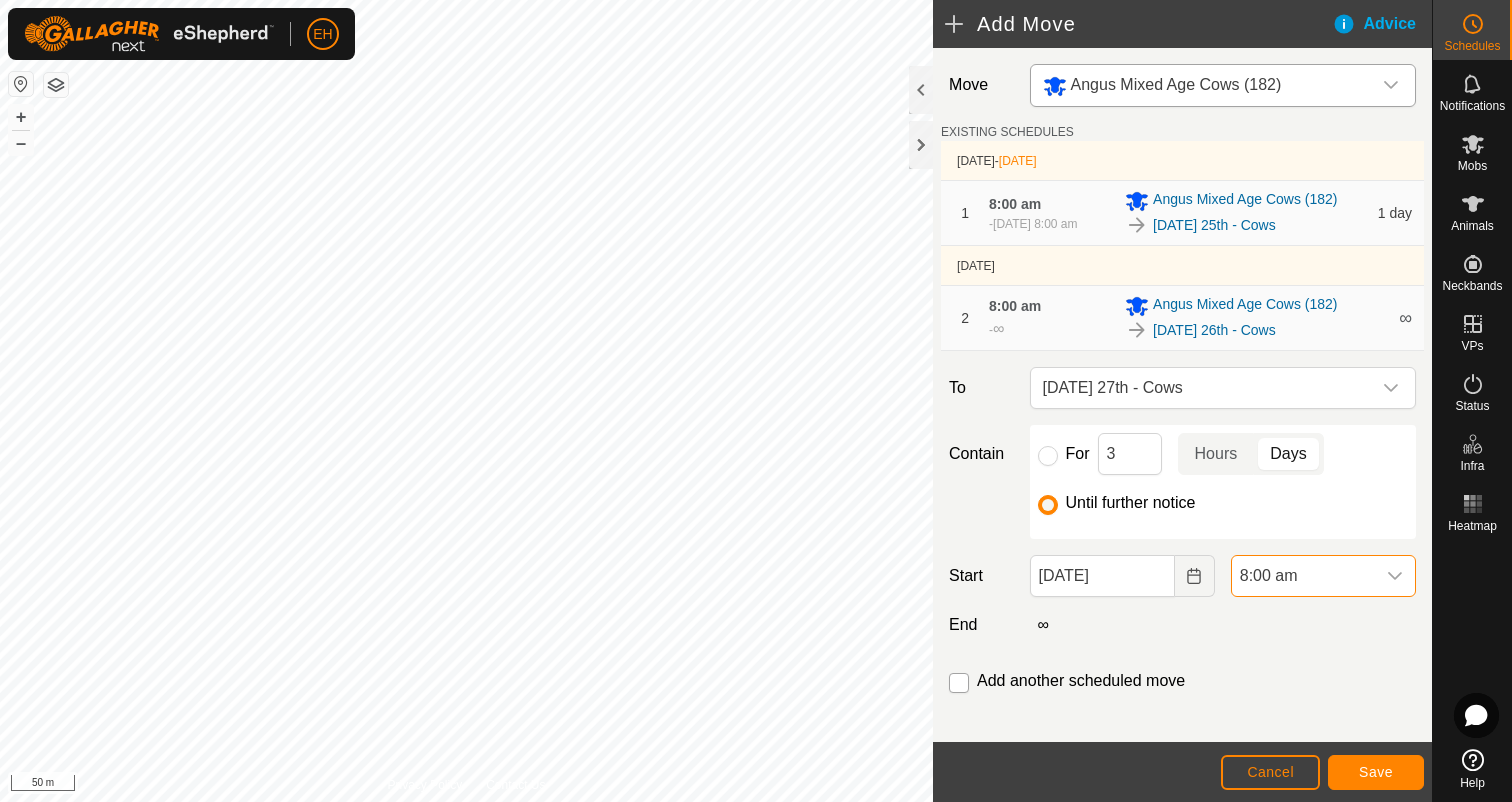 click at bounding box center (959, 683) 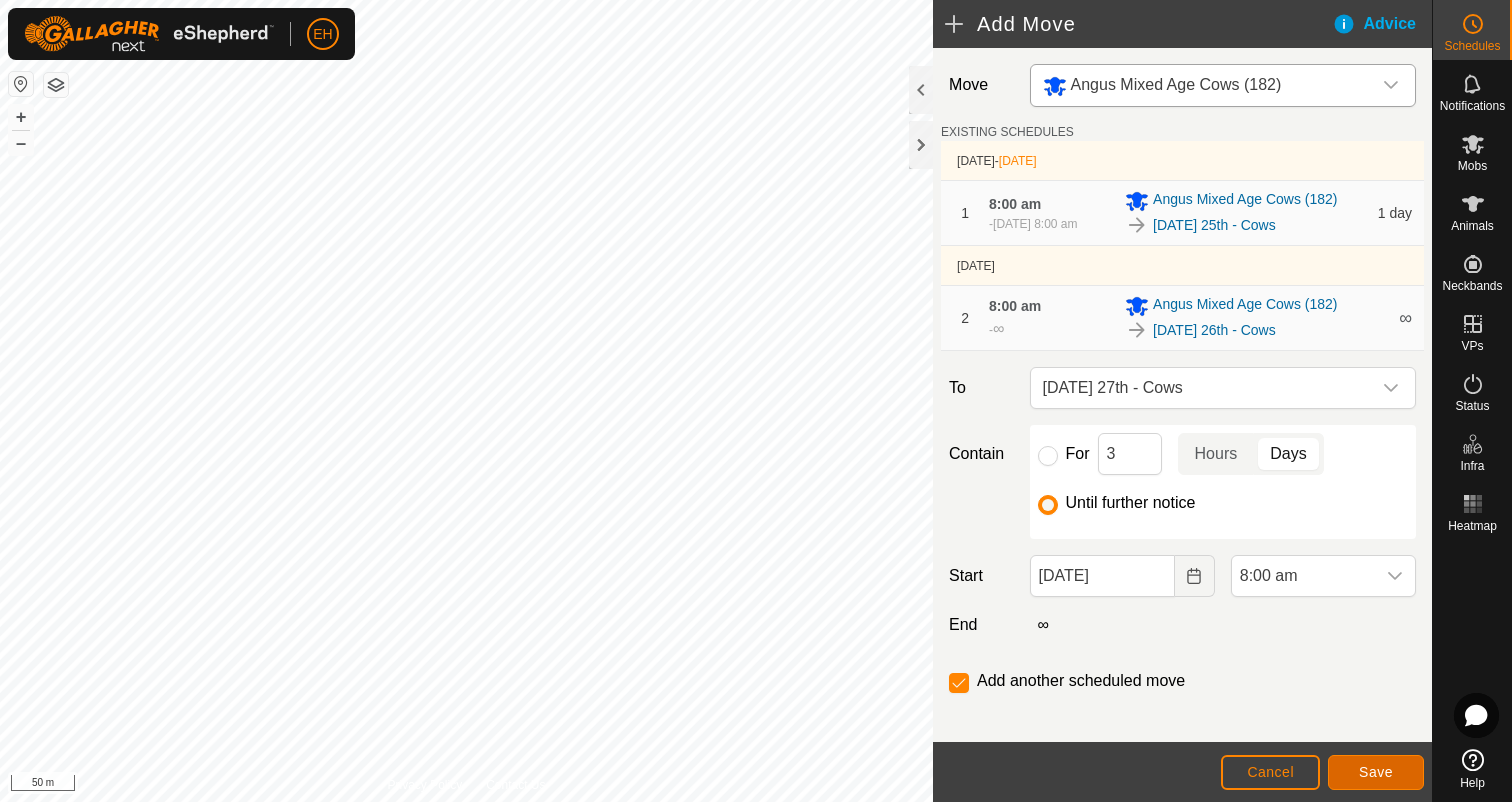 click on "Save" 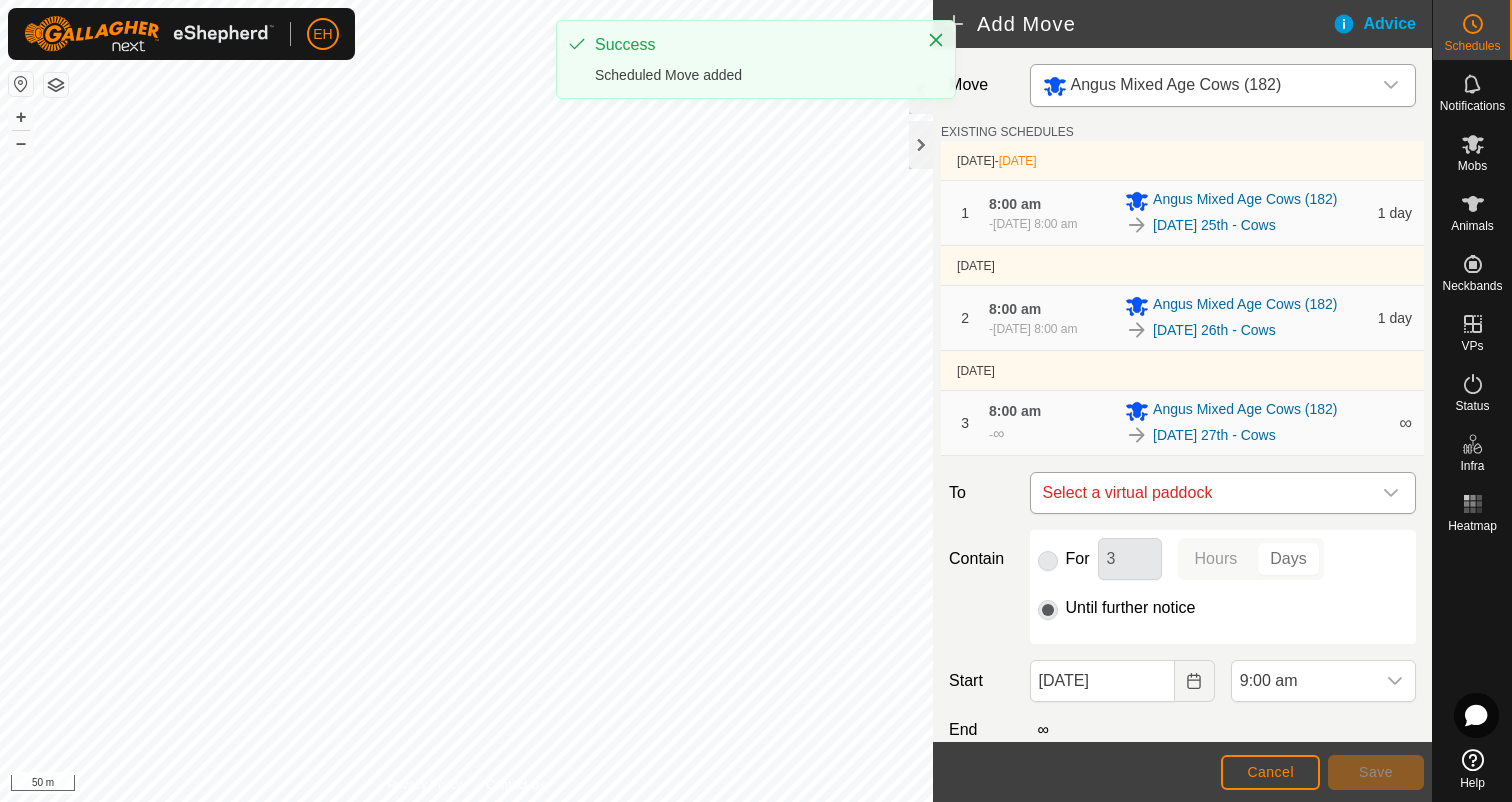 click on "Select a virtual paddock" at bounding box center (1203, 493) 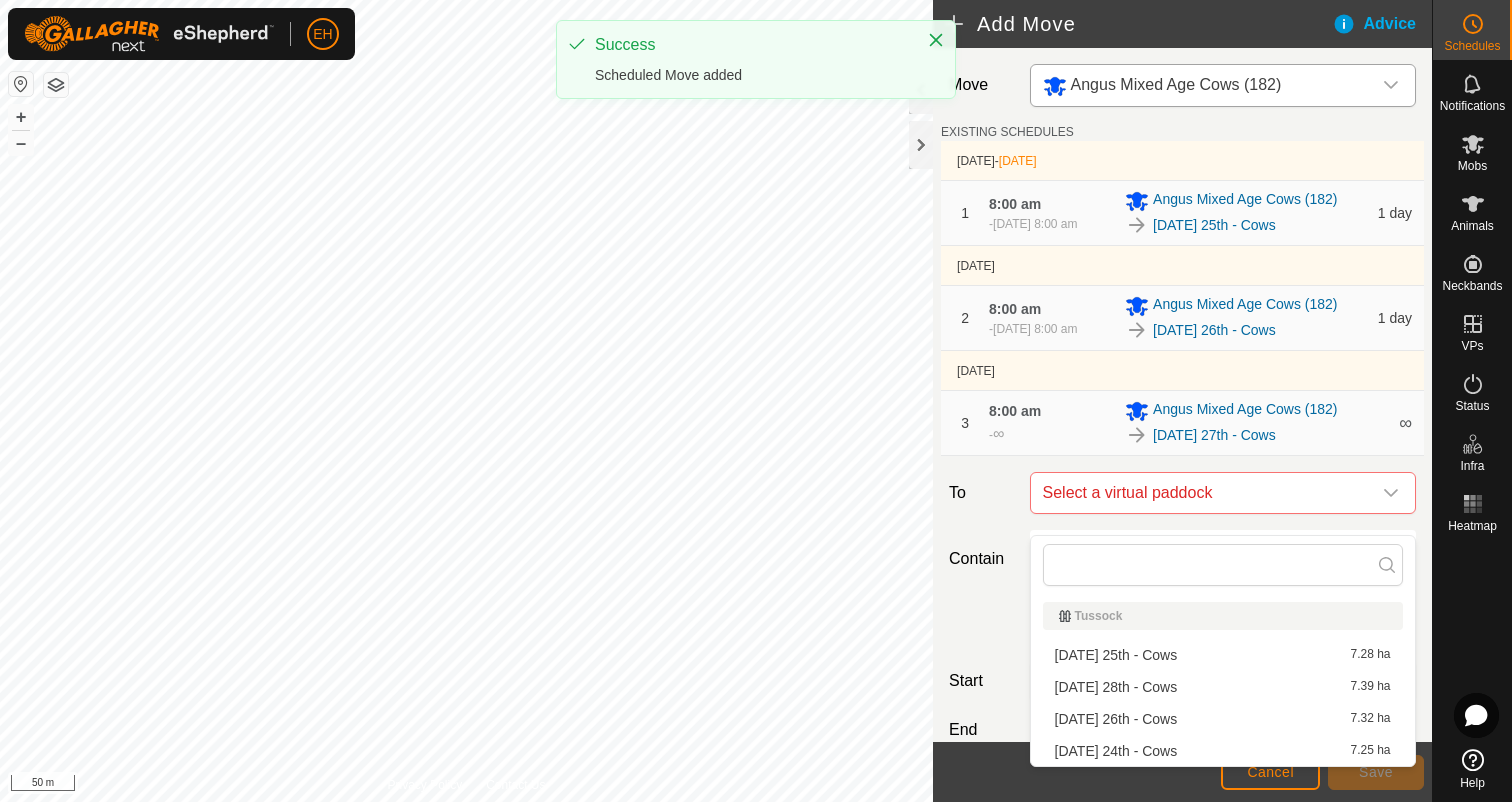 click on "[DATE] 28th - Cows  7.39 ha" at bounding box center (1223, 687) 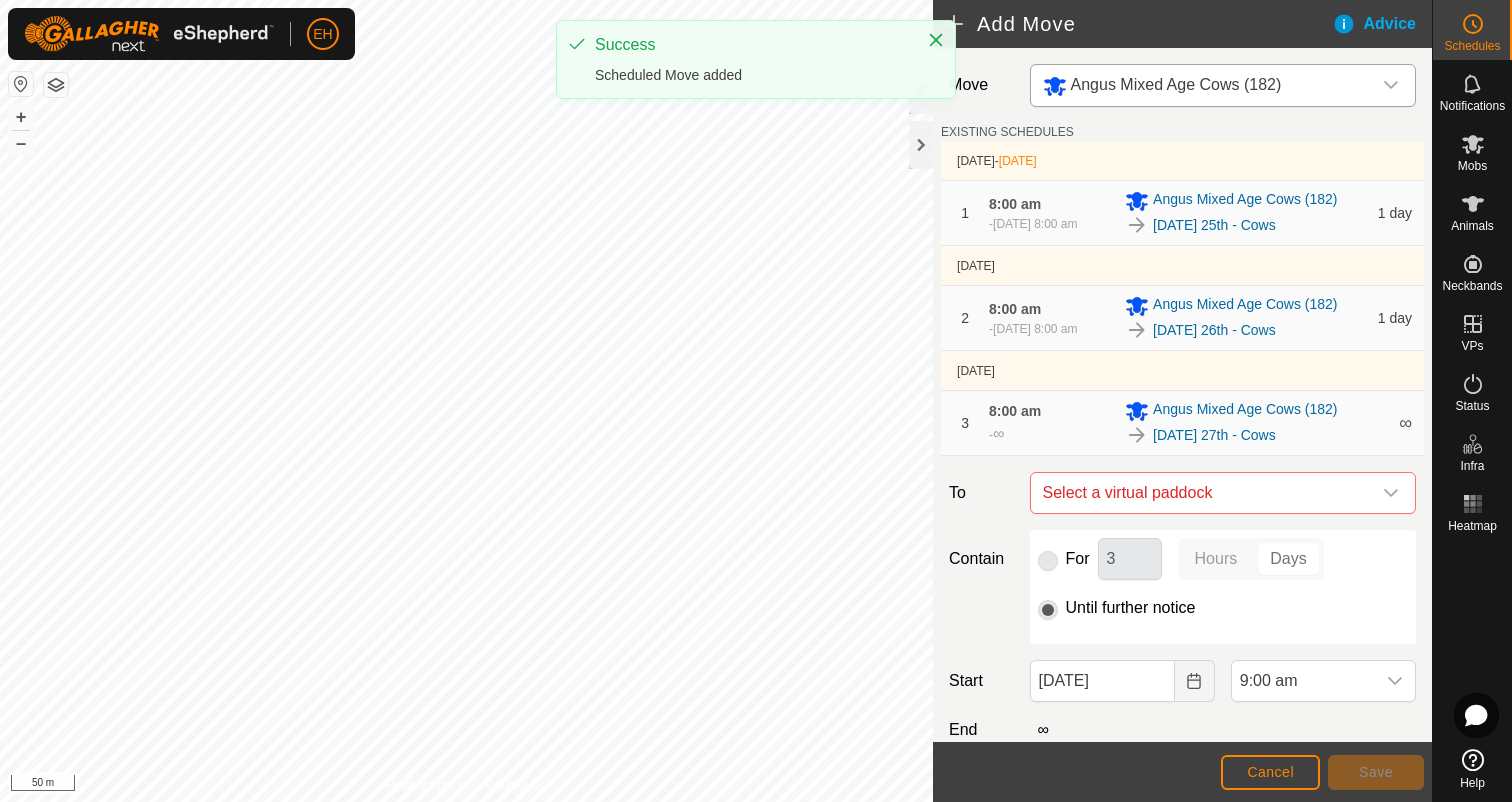 checkbox on "false" 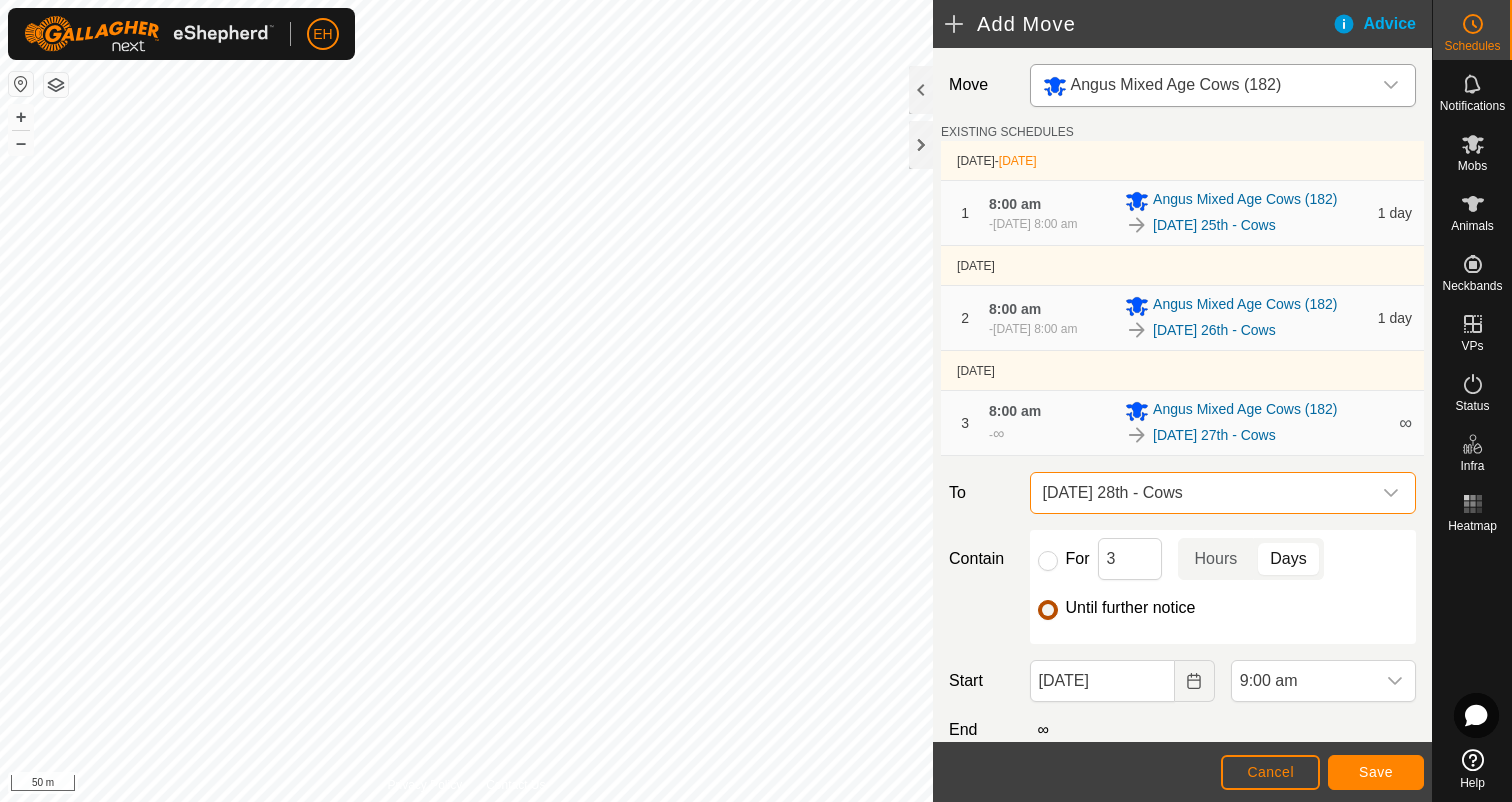 click on "Until further notice" at bounding box center (1048, 610) 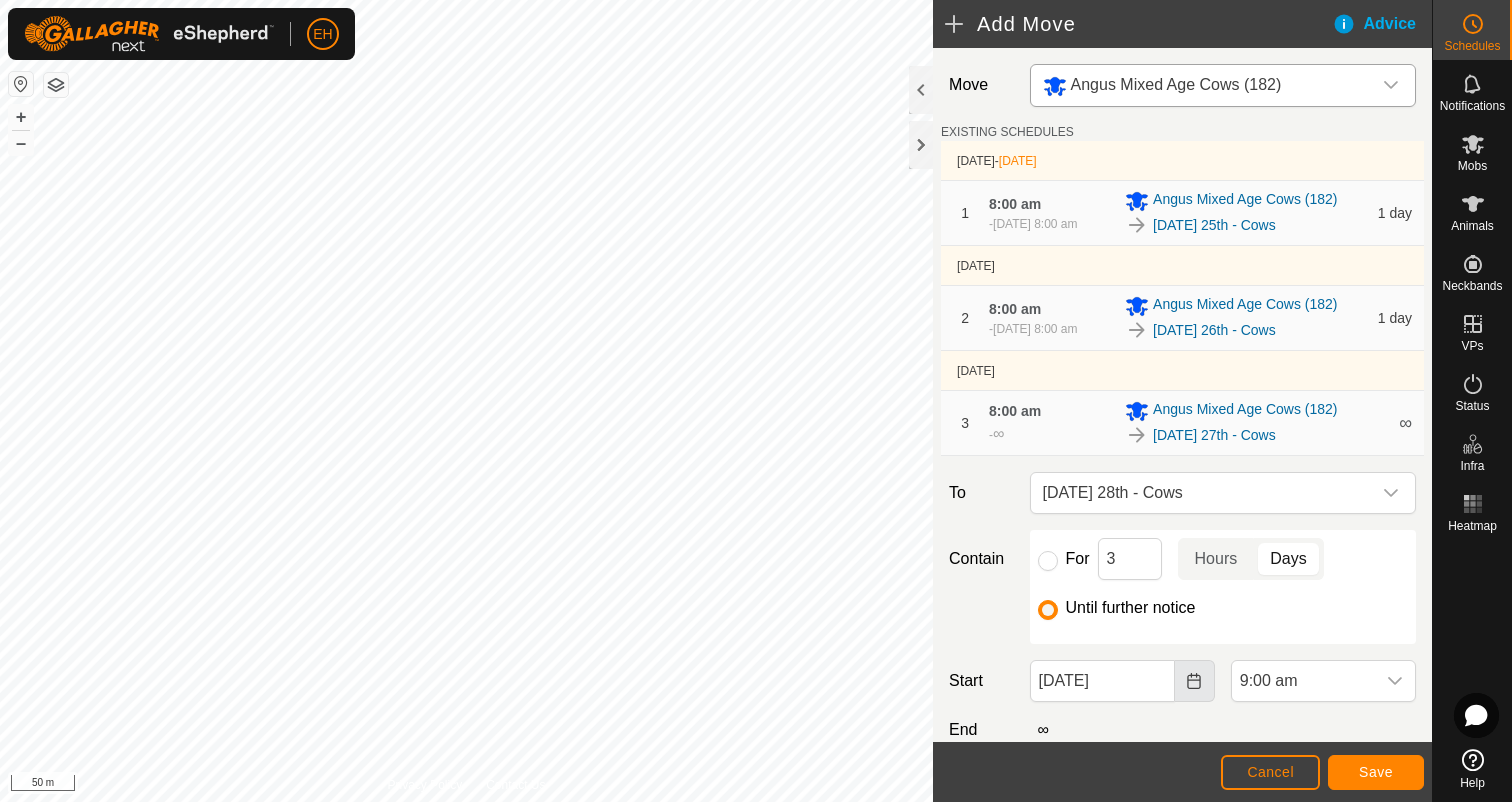 click 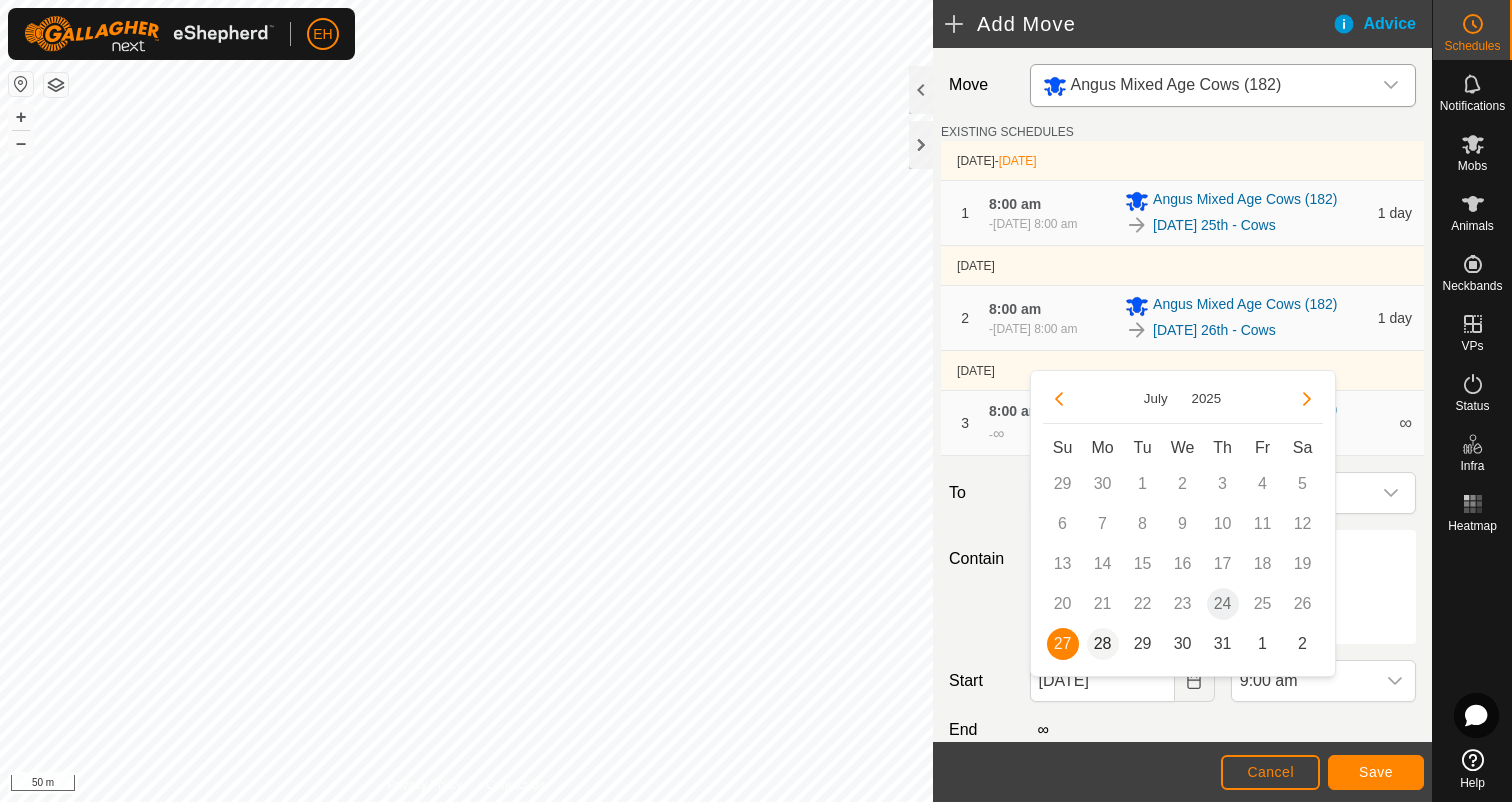 click on "28" at bounding box center [1103, 644] 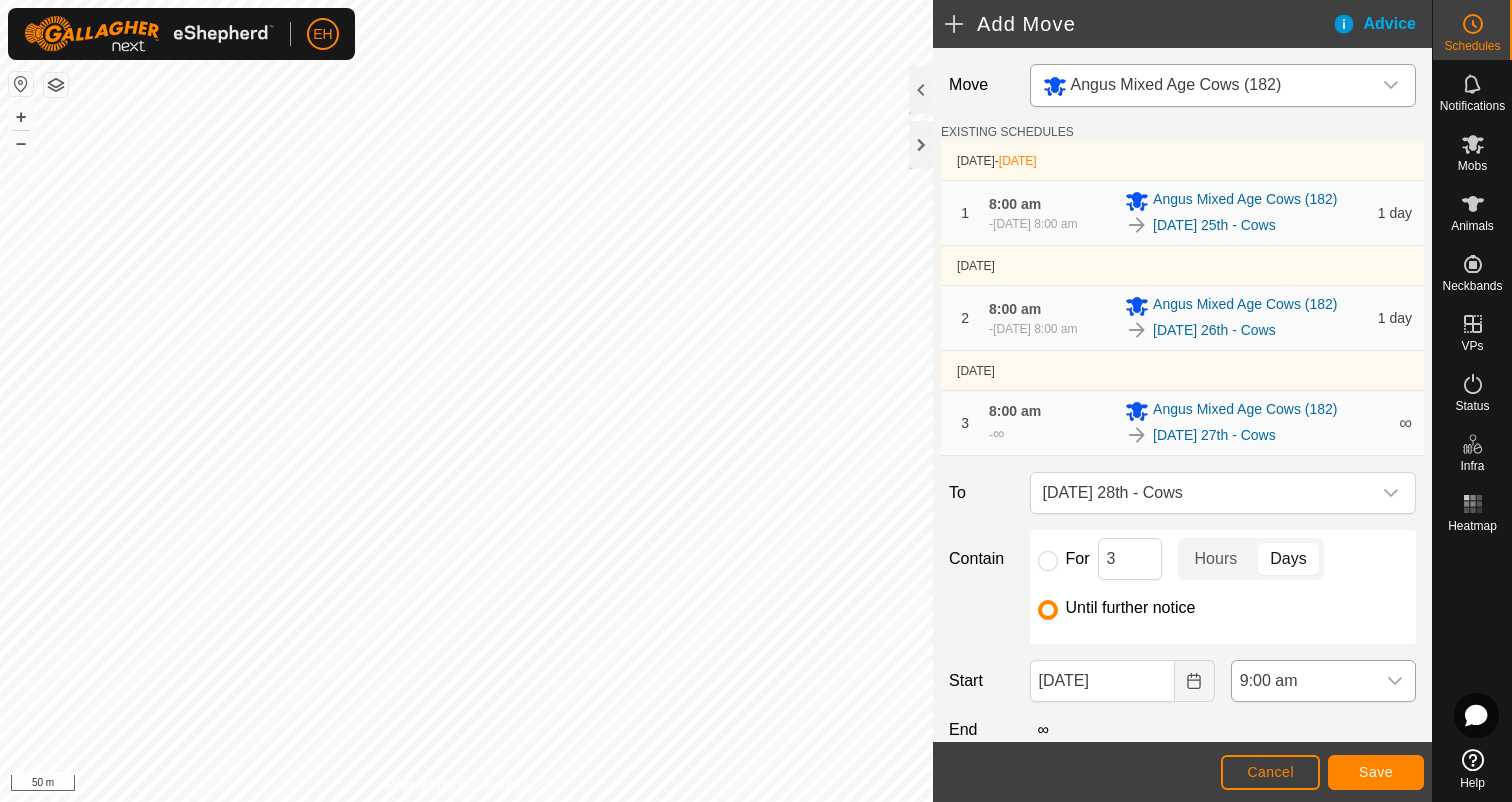 click 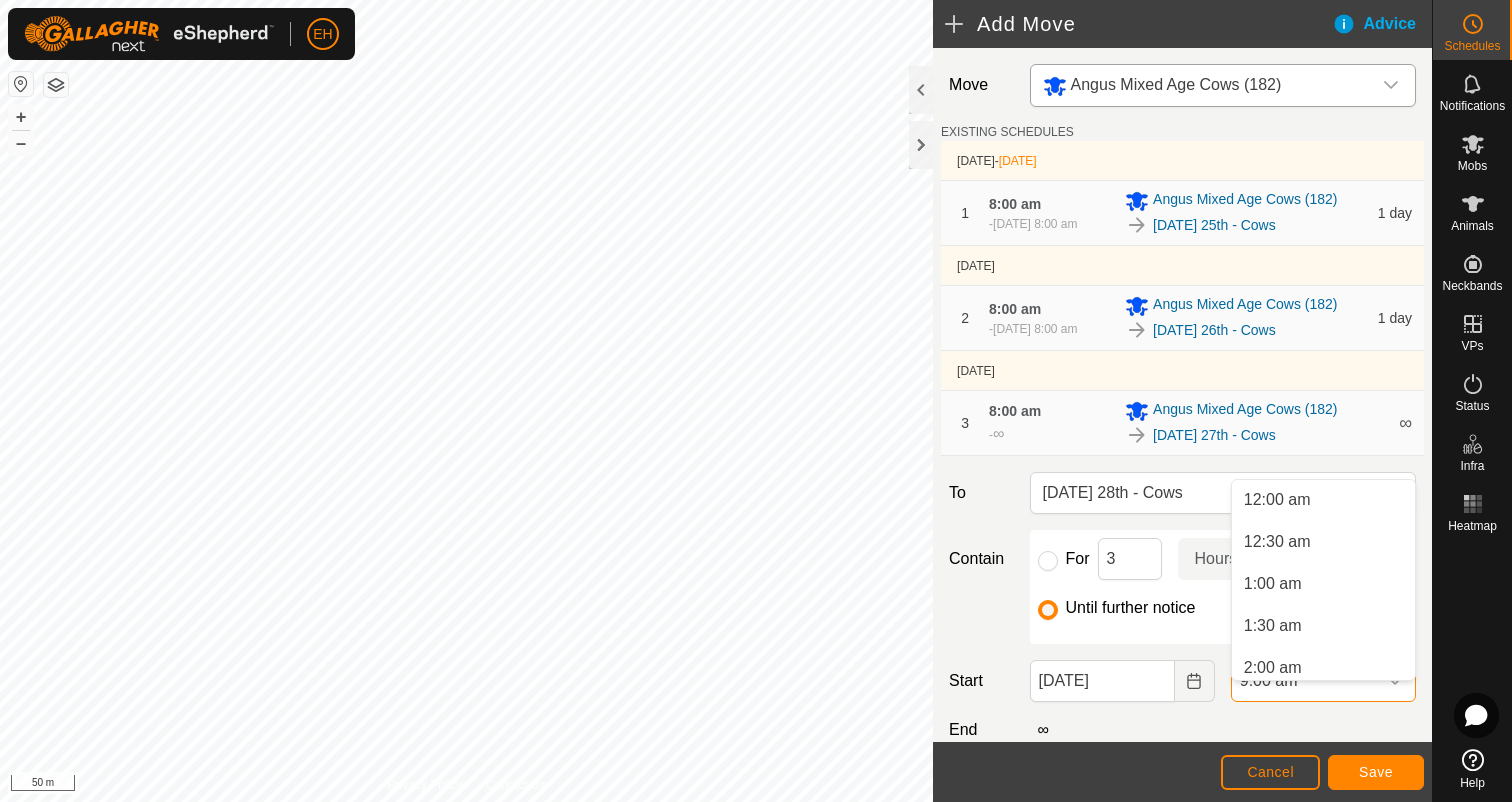 scroll, scrollTop: 596, scrollLeft: 0, axis: vertical 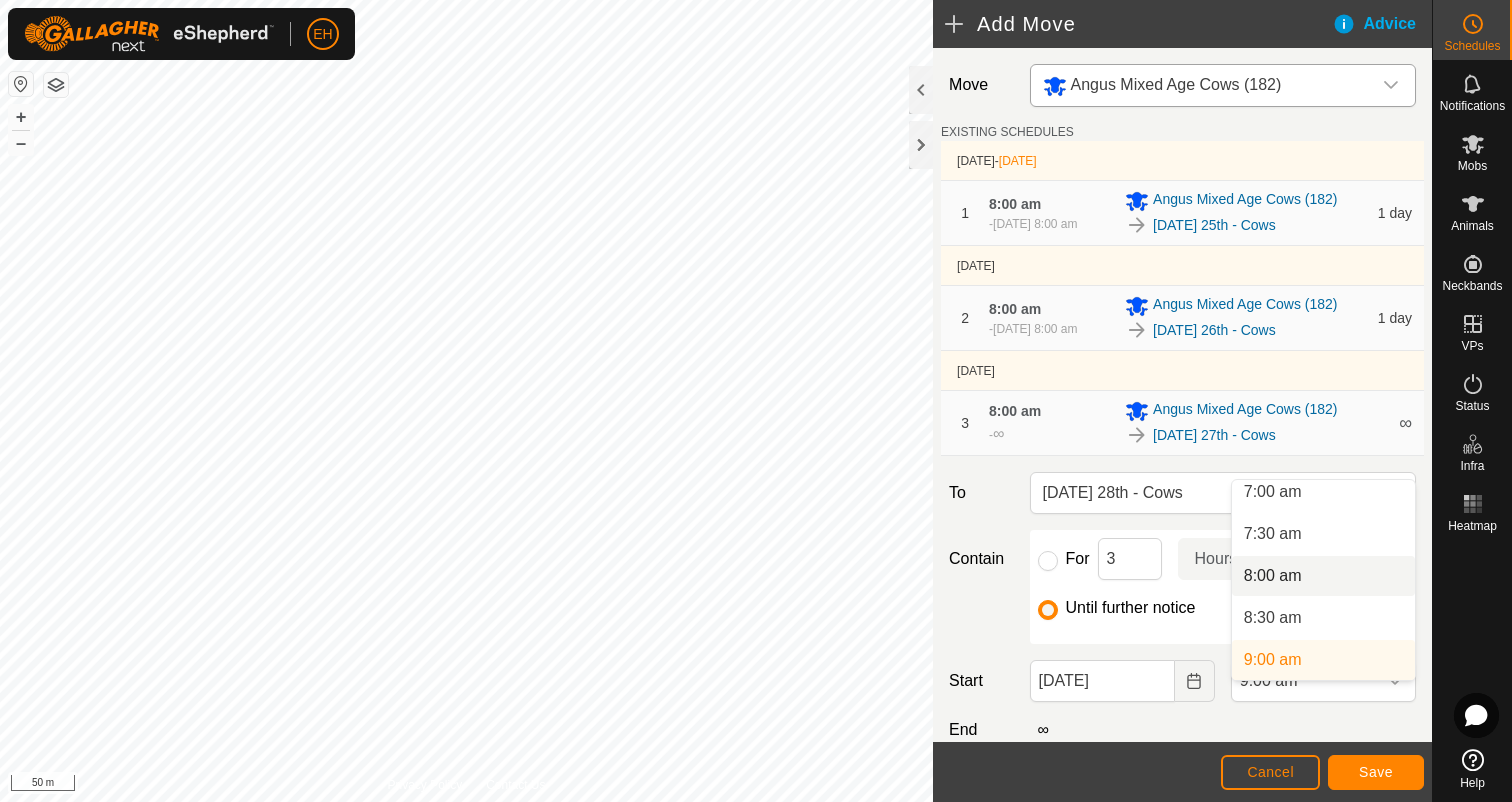 click on "8:00 am" at bounding box center [1323, 576] 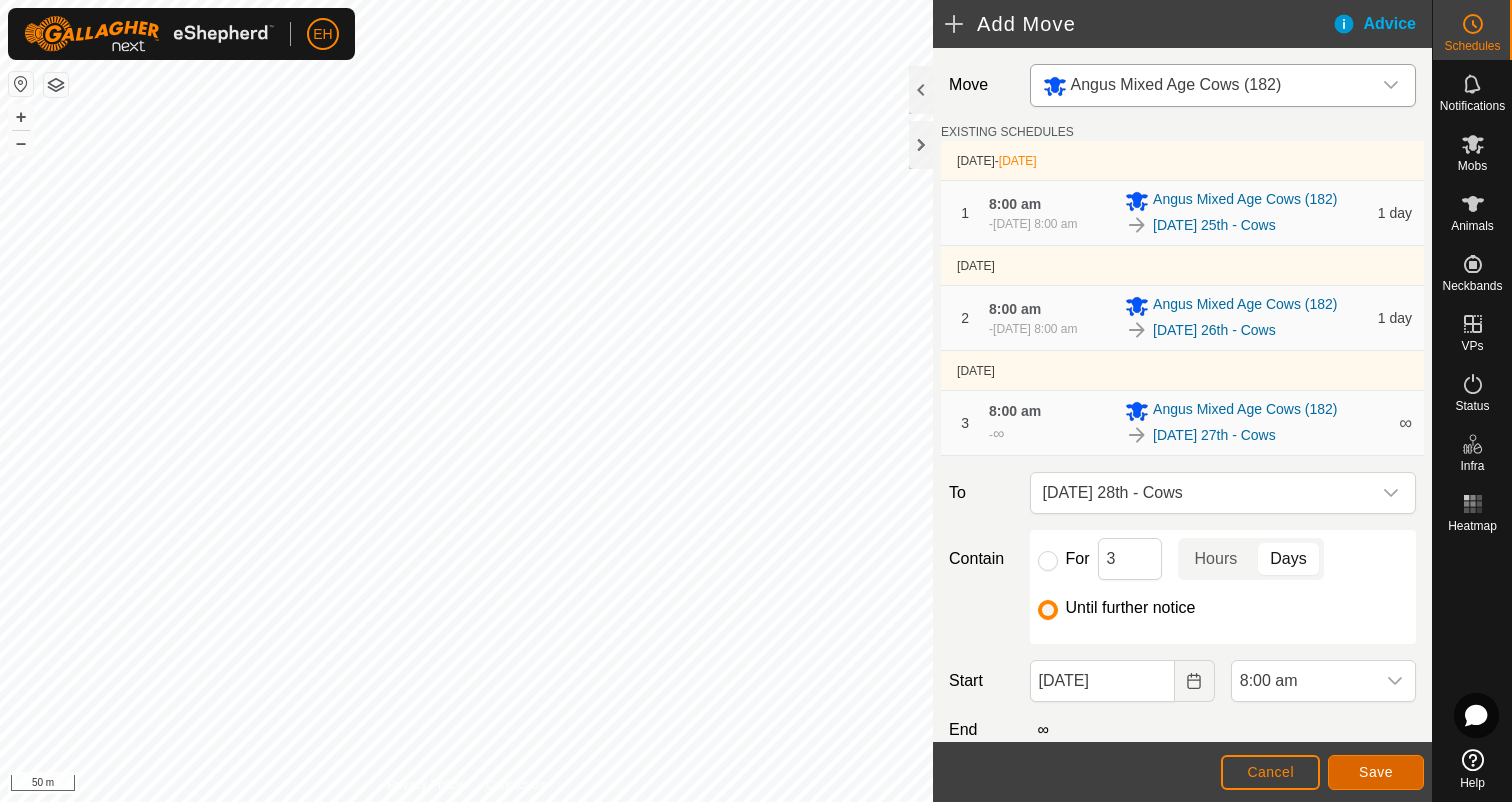 click on "Save" 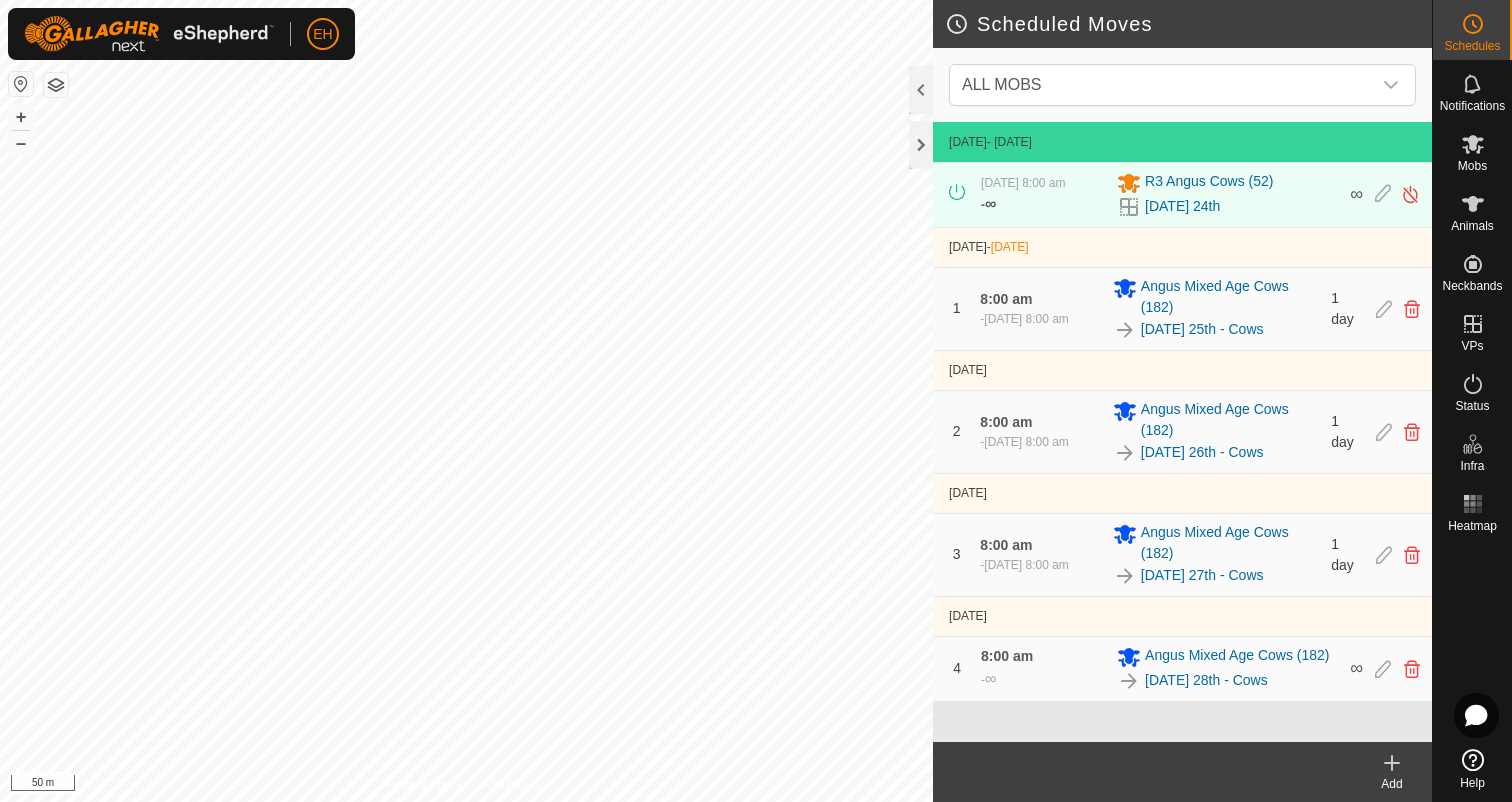 click 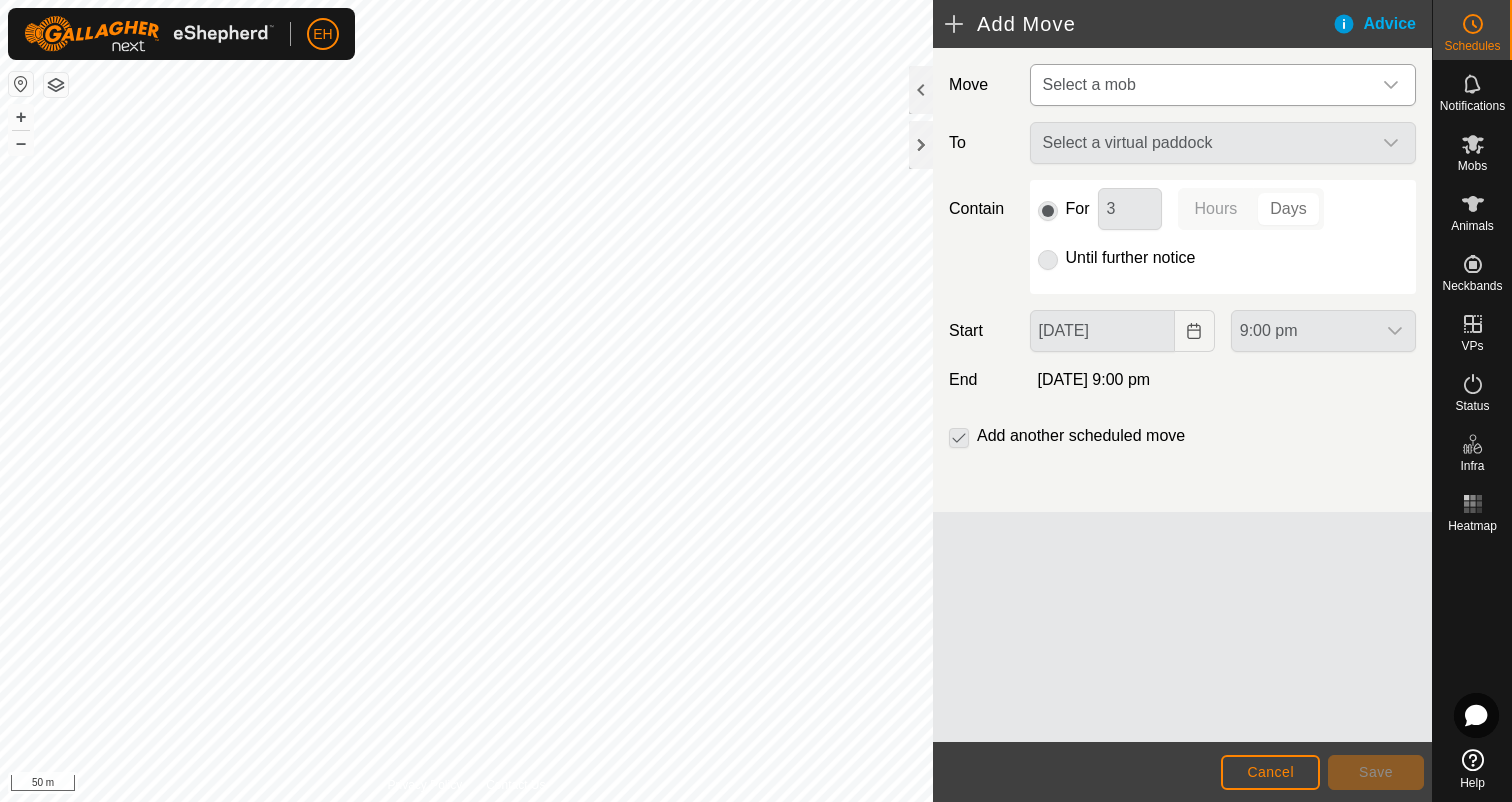 click on "Select a mob" at bounding box center [1203, 85] 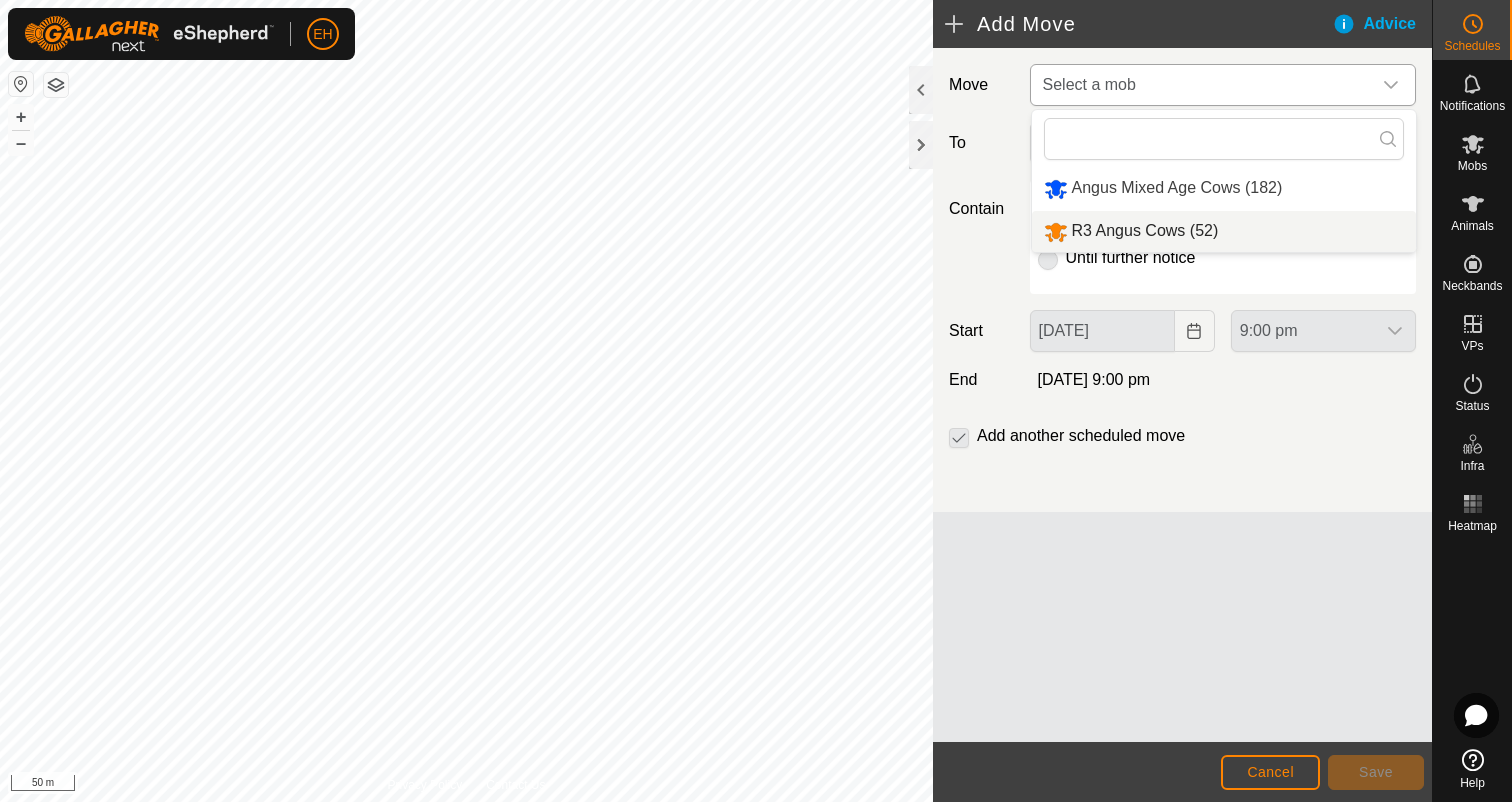 click on "R3 Angus Cows (52)" at bounding box center [1224, 231] 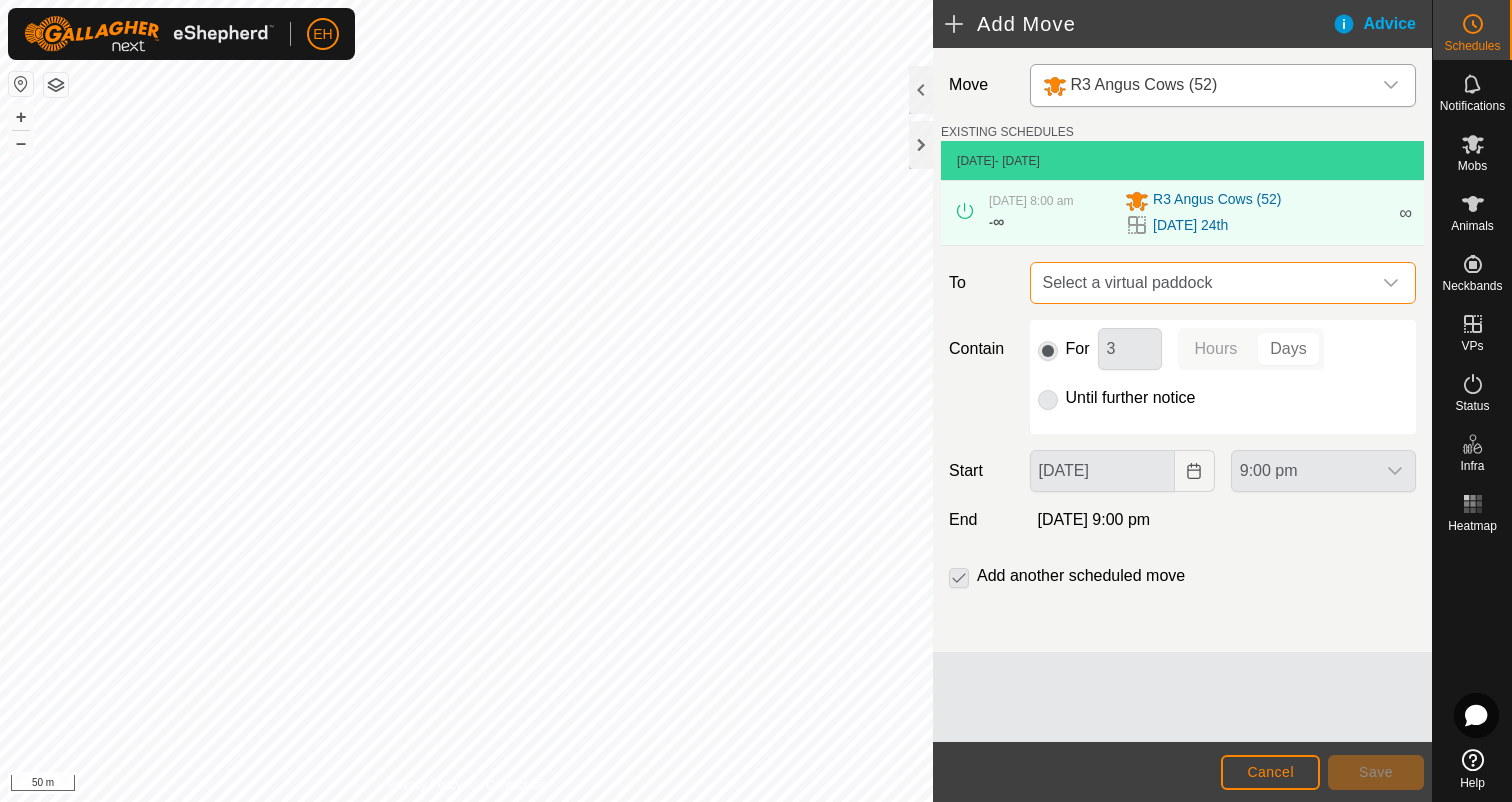 click on "Select a virtual paddock" at bounding box center (1203, 283) 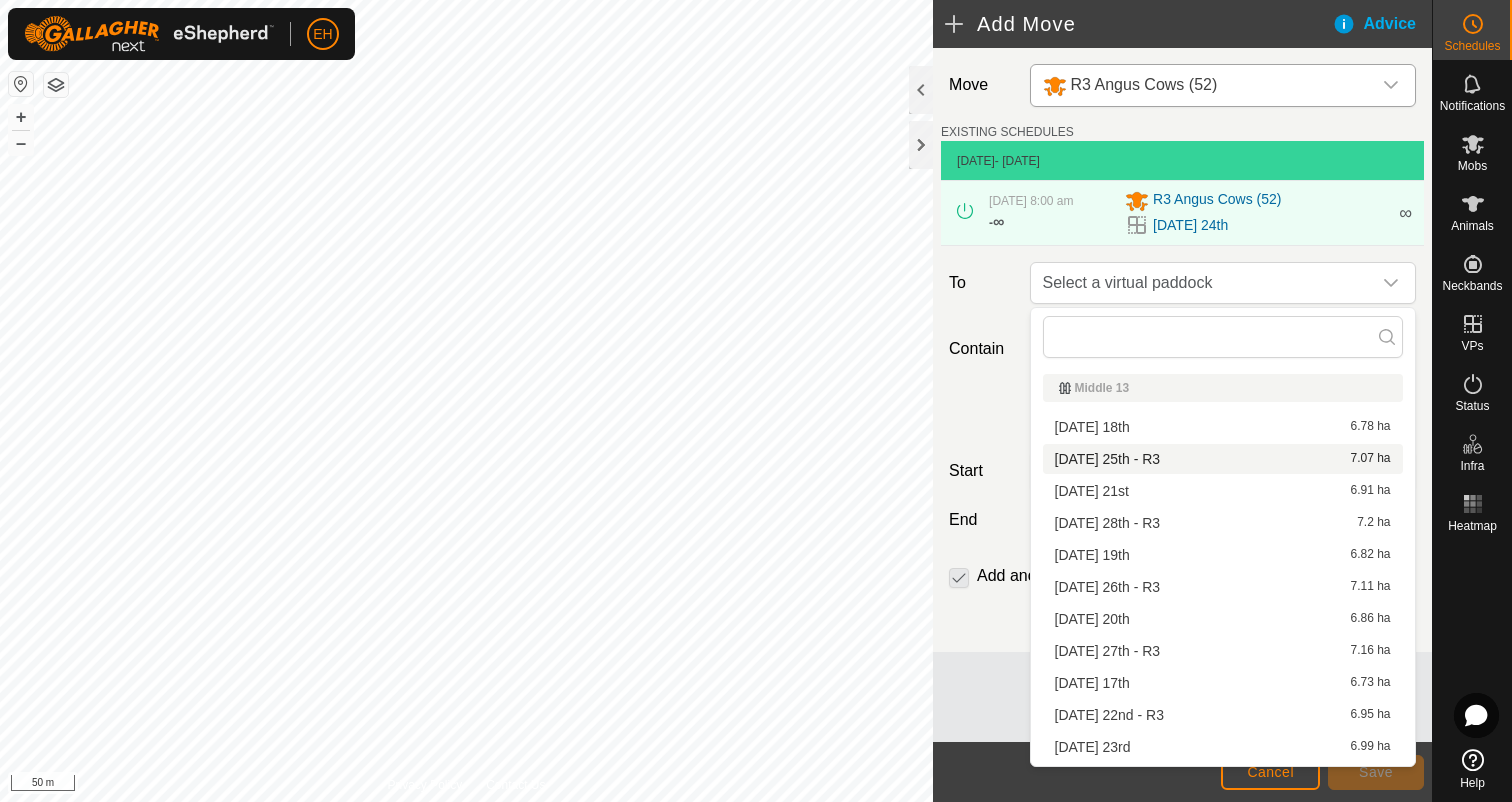 click on "[DATE] 25th - R3  7.07 ha" at bounding box center [1223, 459] 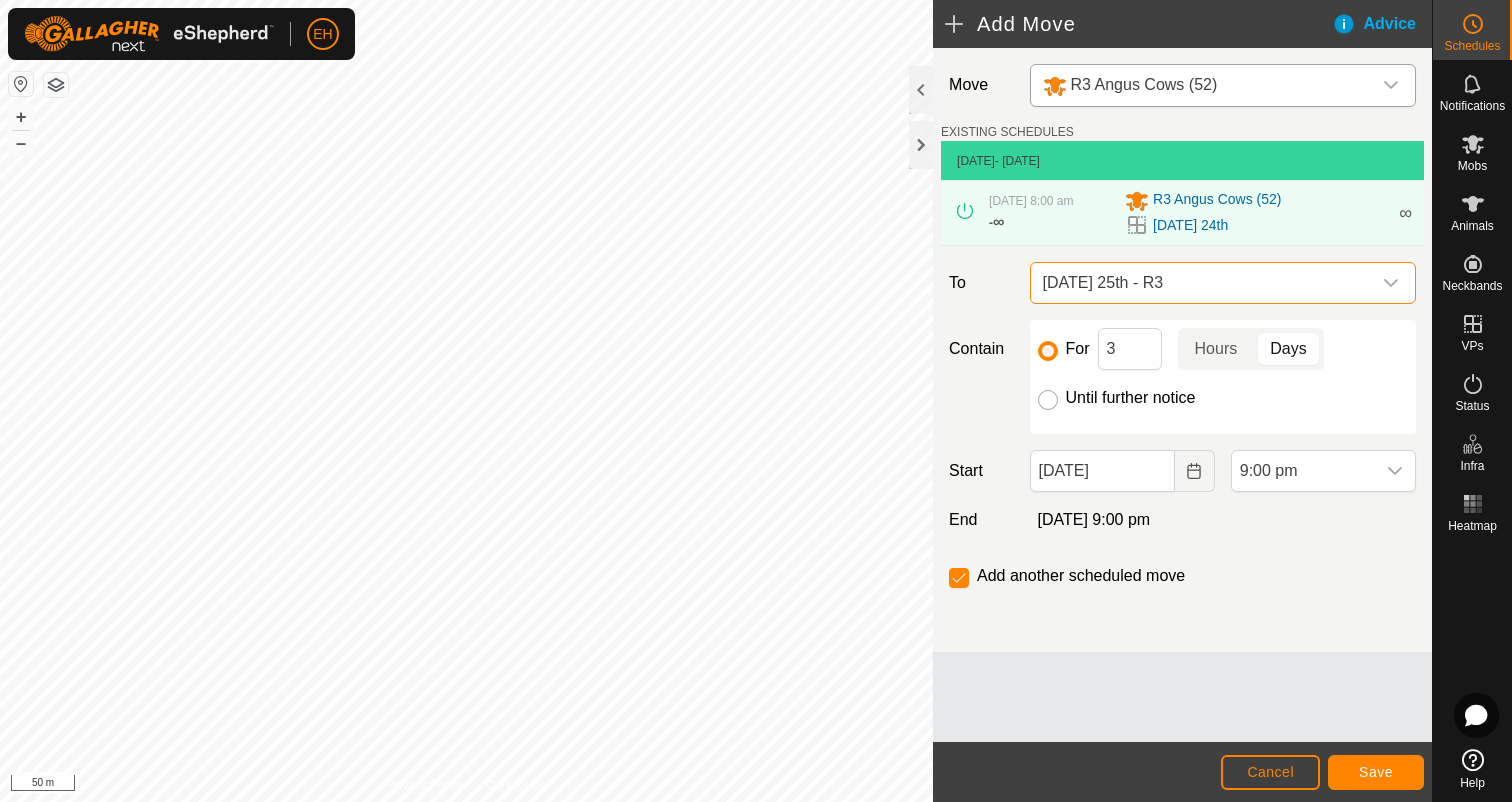 click on "Until further notice" at bounding box center [1048, 400] 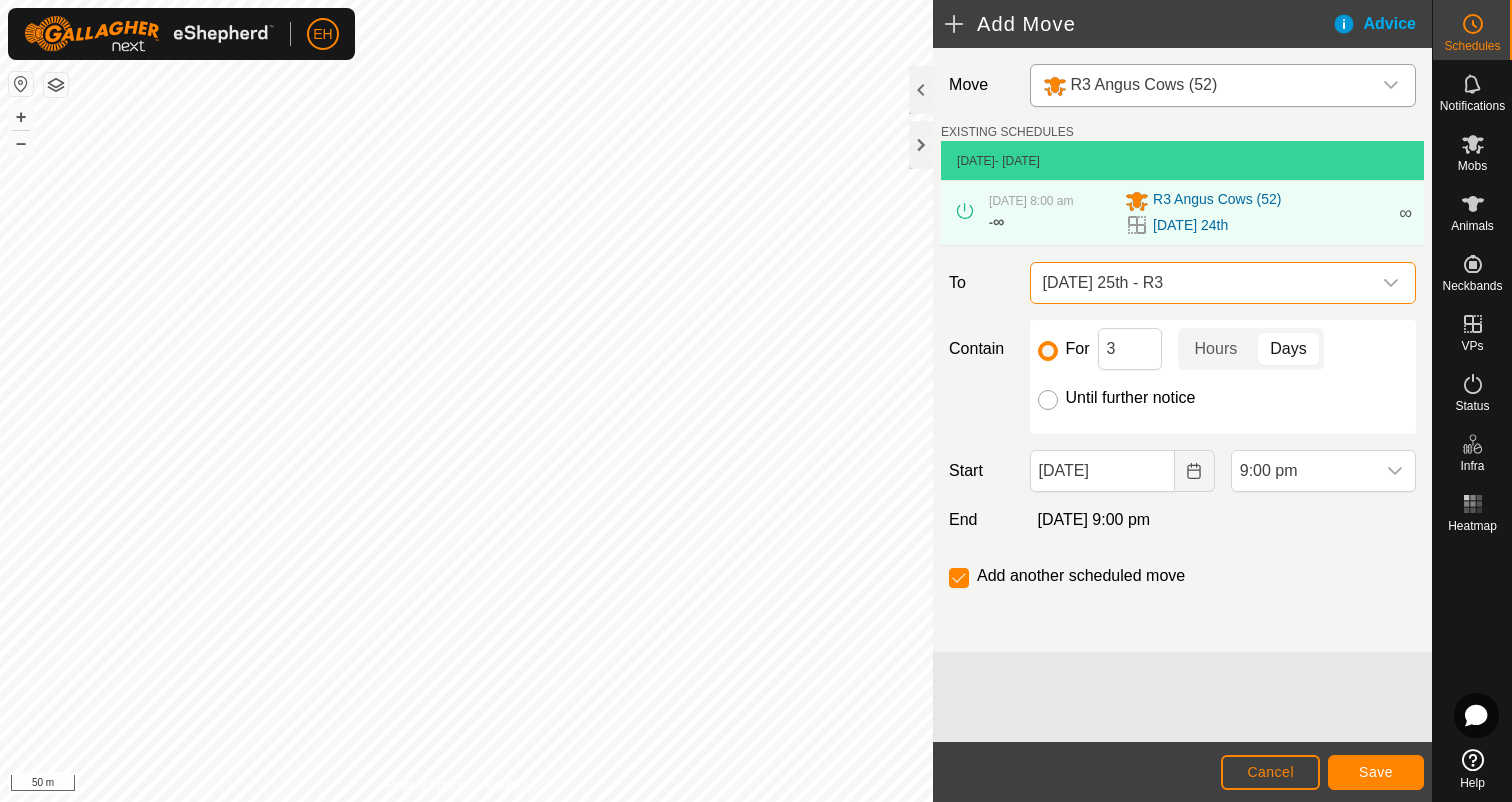 radio on "true" 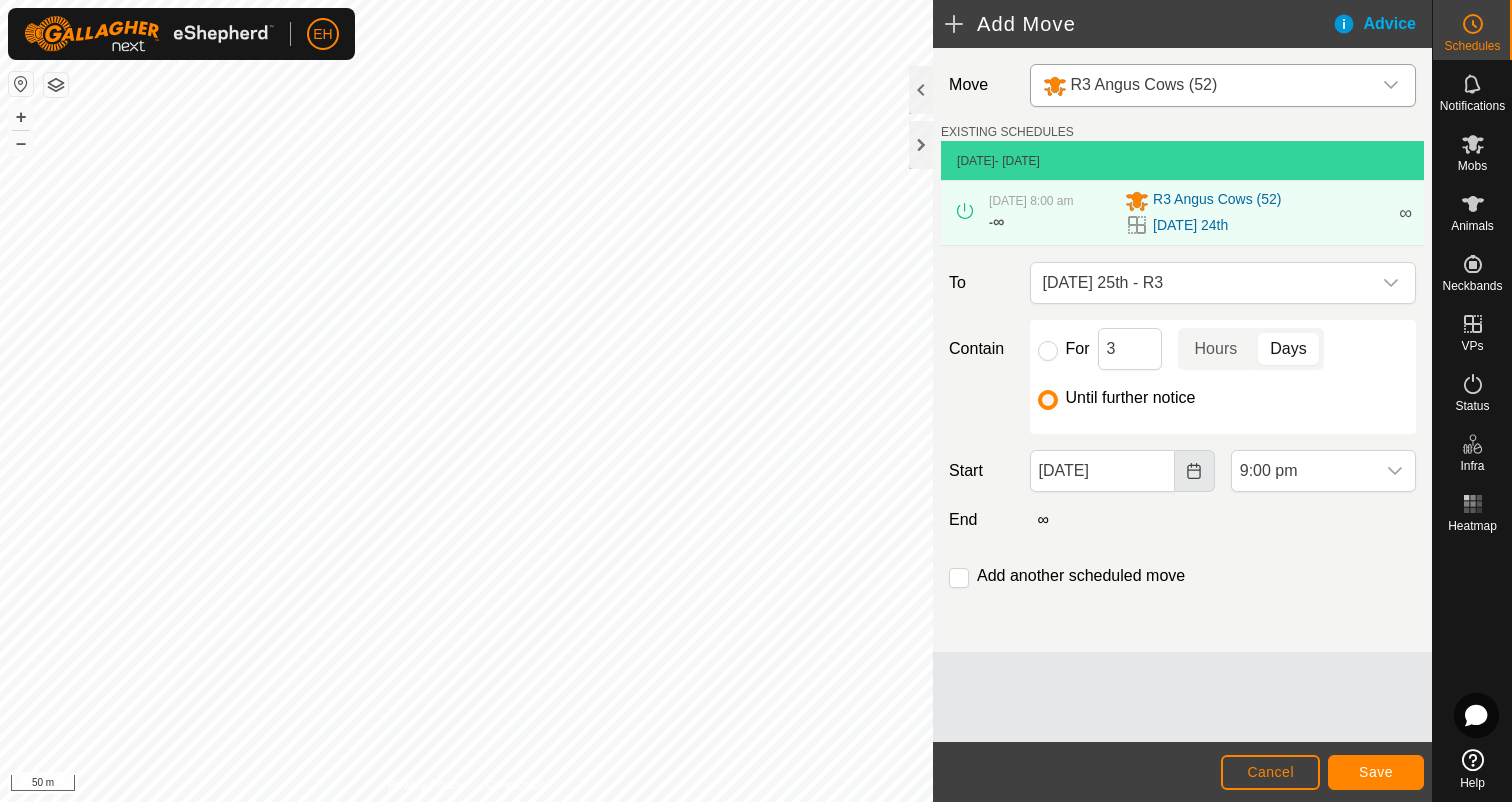 click 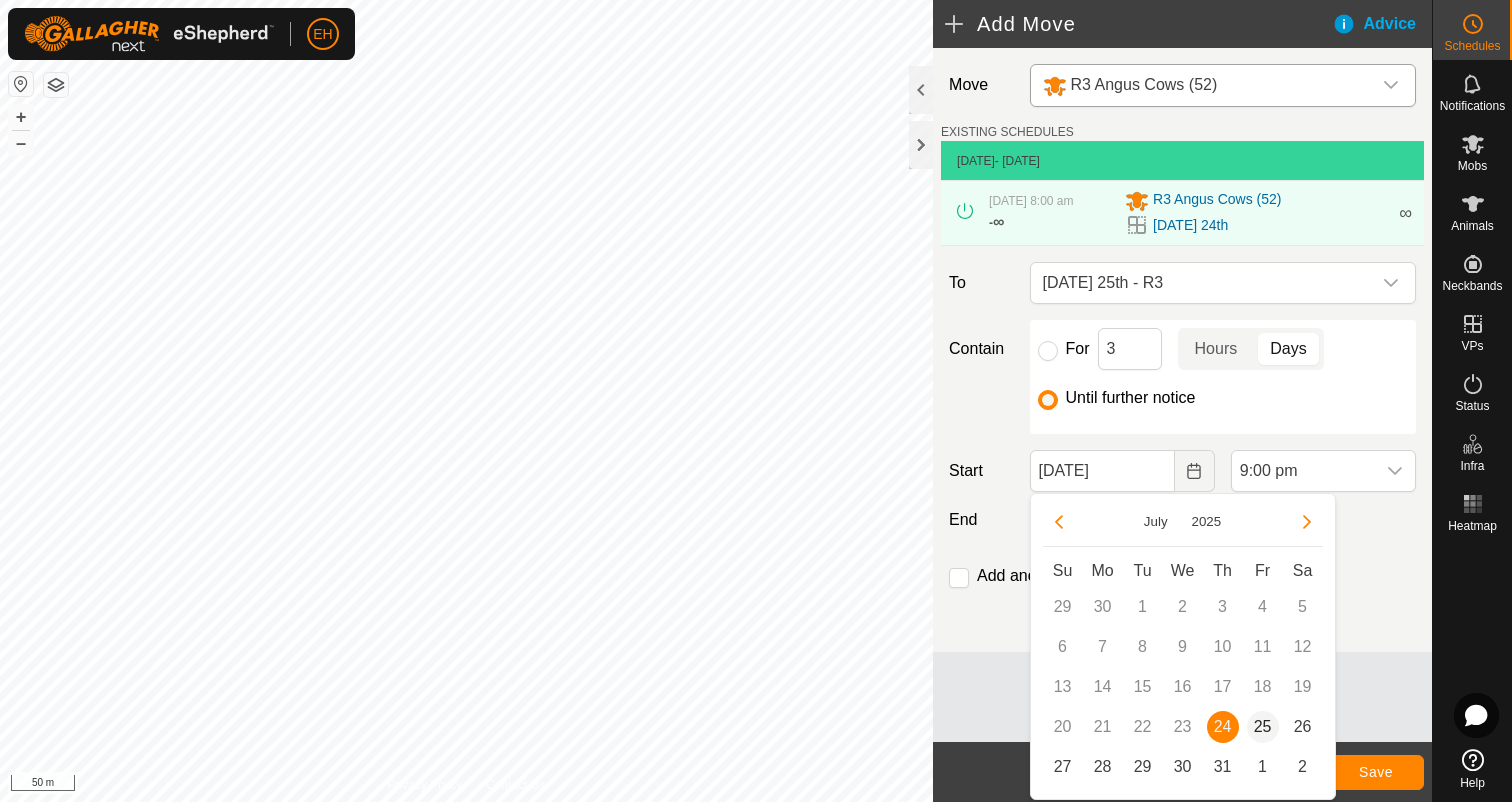 click on "25" at bounding box center (1263, 727) 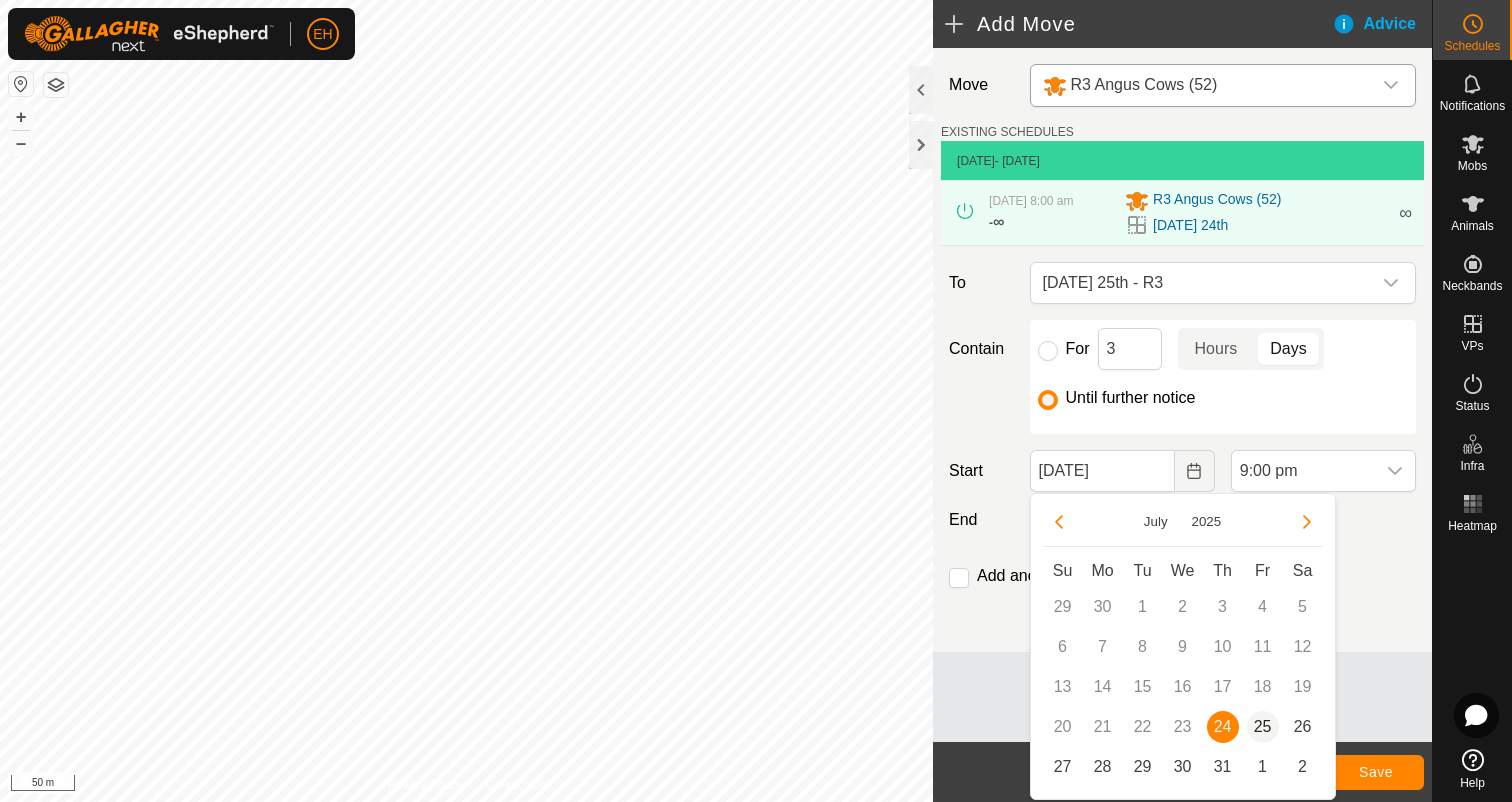 type on "[DATE]" 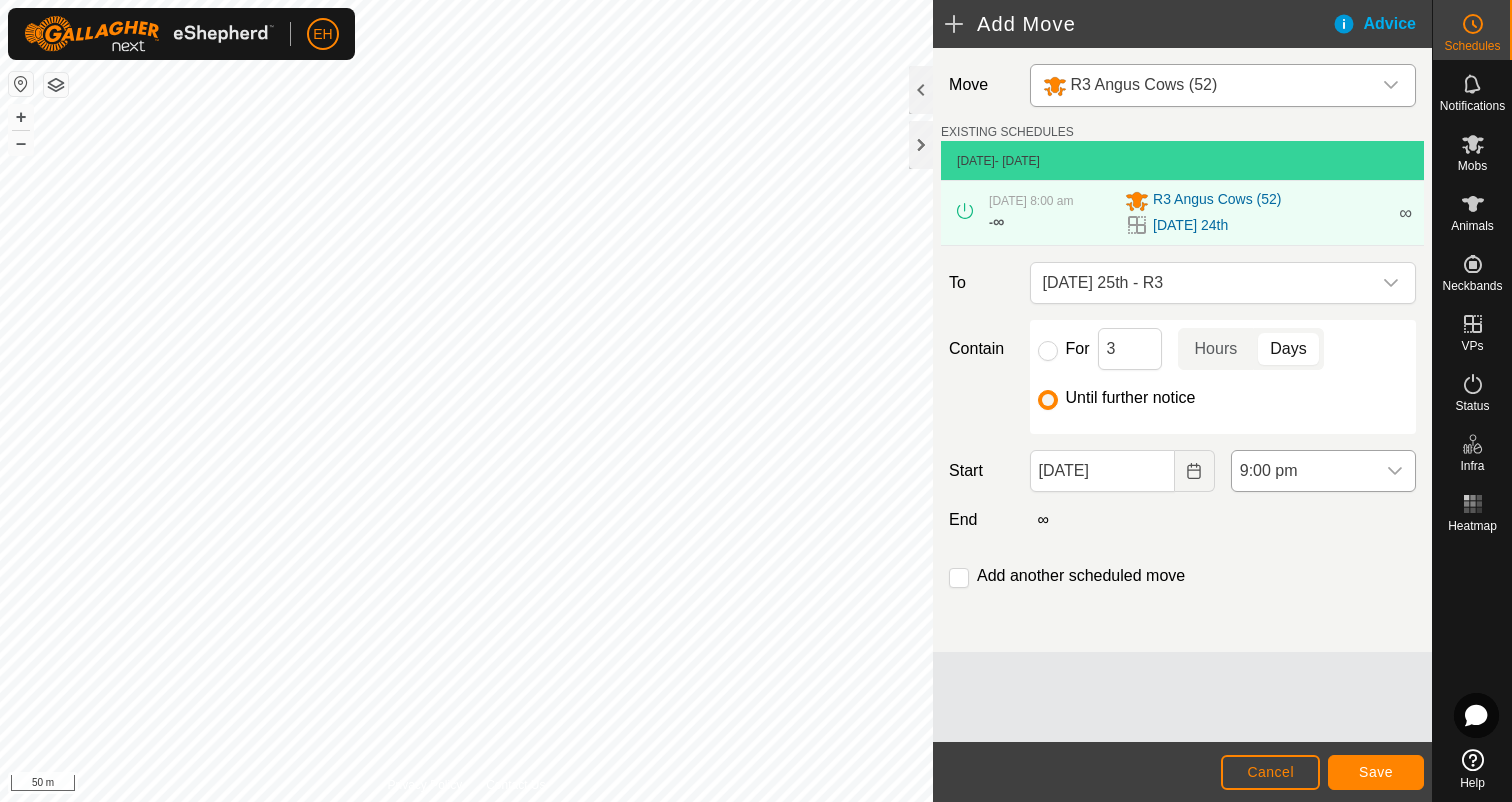 click at bounding box center (1395, 471) 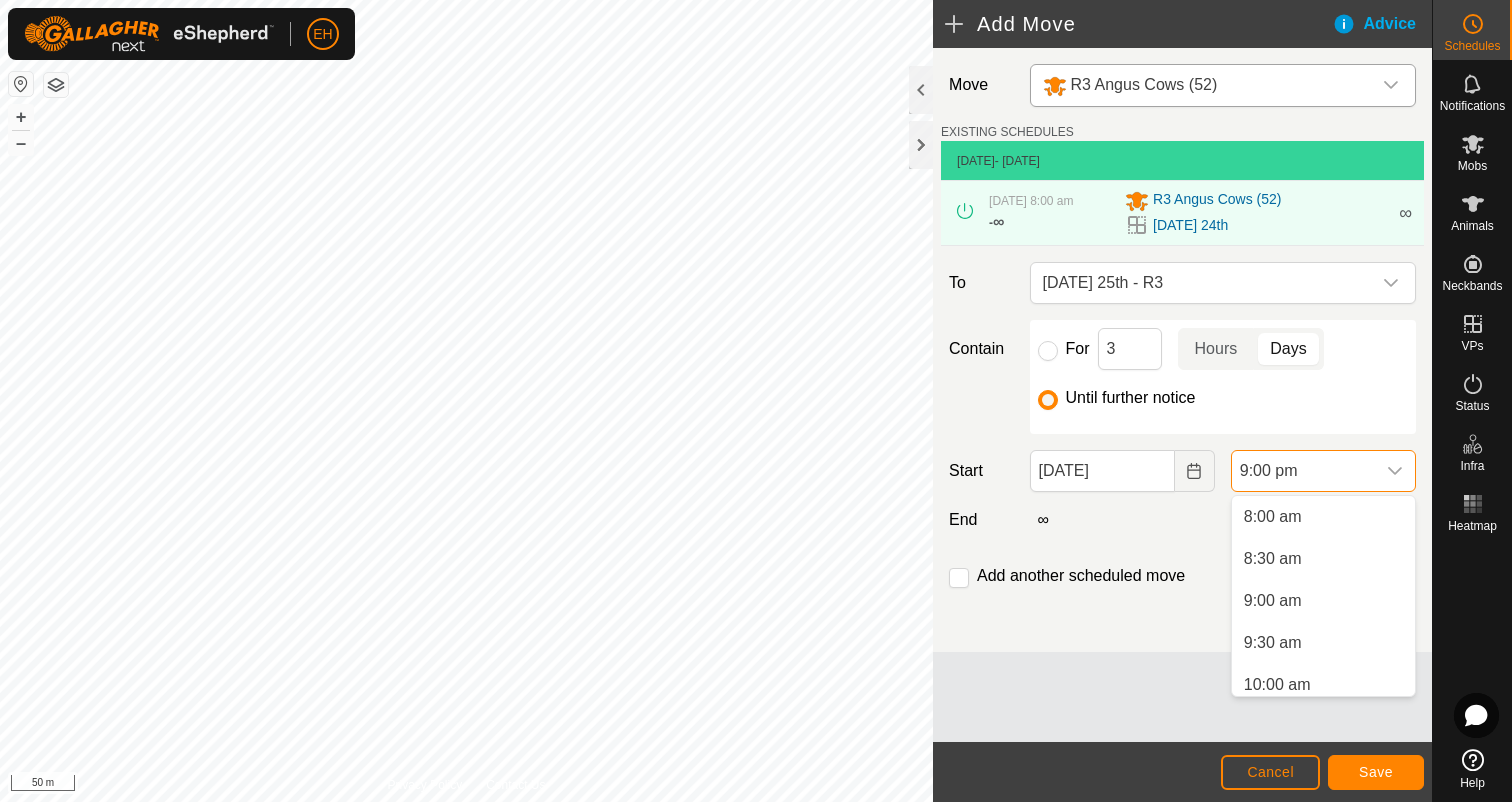 scroll, scrollTop: 670, scrollLeft: 0, axis: vertical 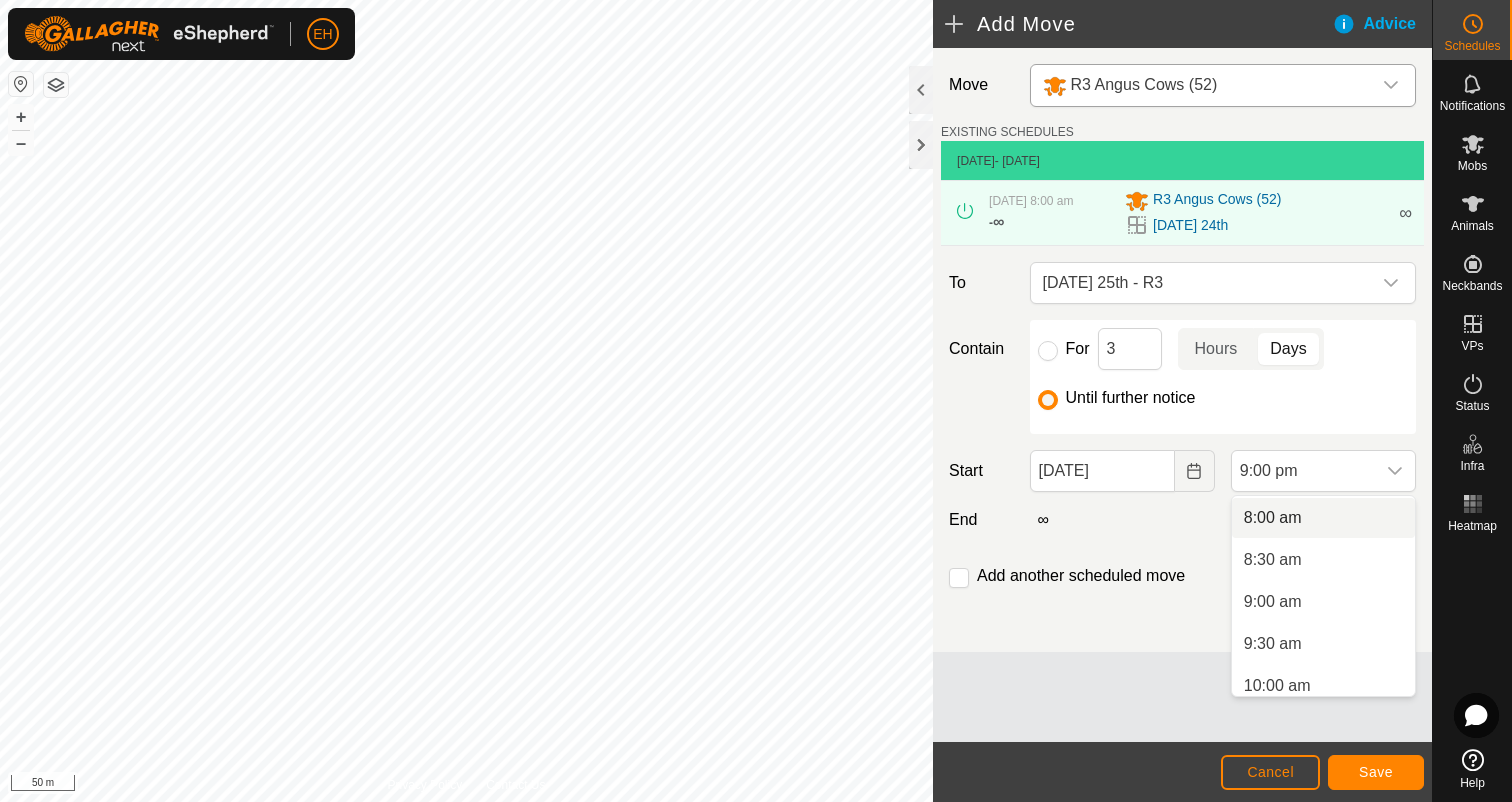 click on "8:00 am" at bounding box center [1323, 518] 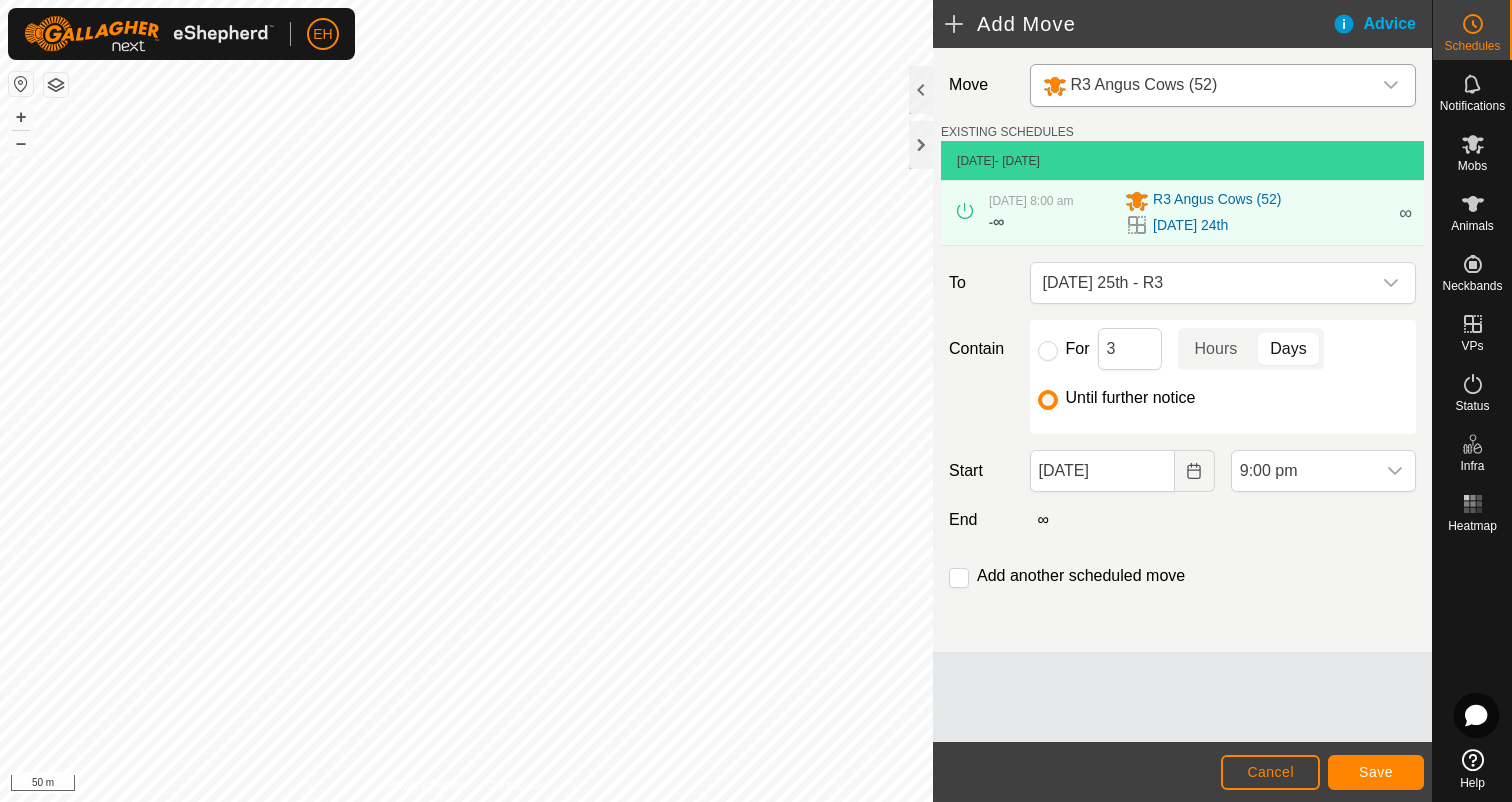 scroll, scrollTop: 1604, scrollLeft: 0, axis: vertical 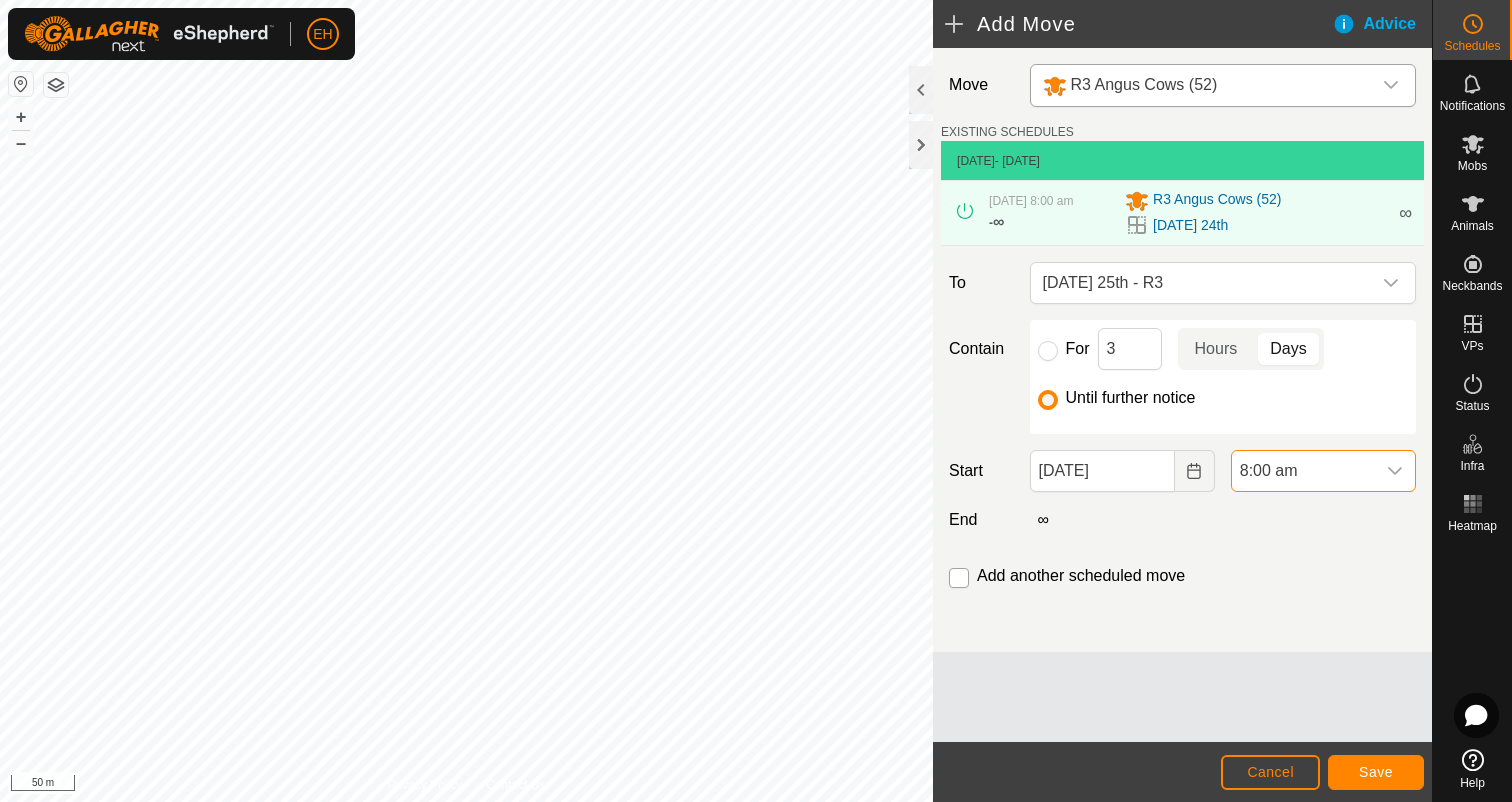 click at bounding box center (959, 578) 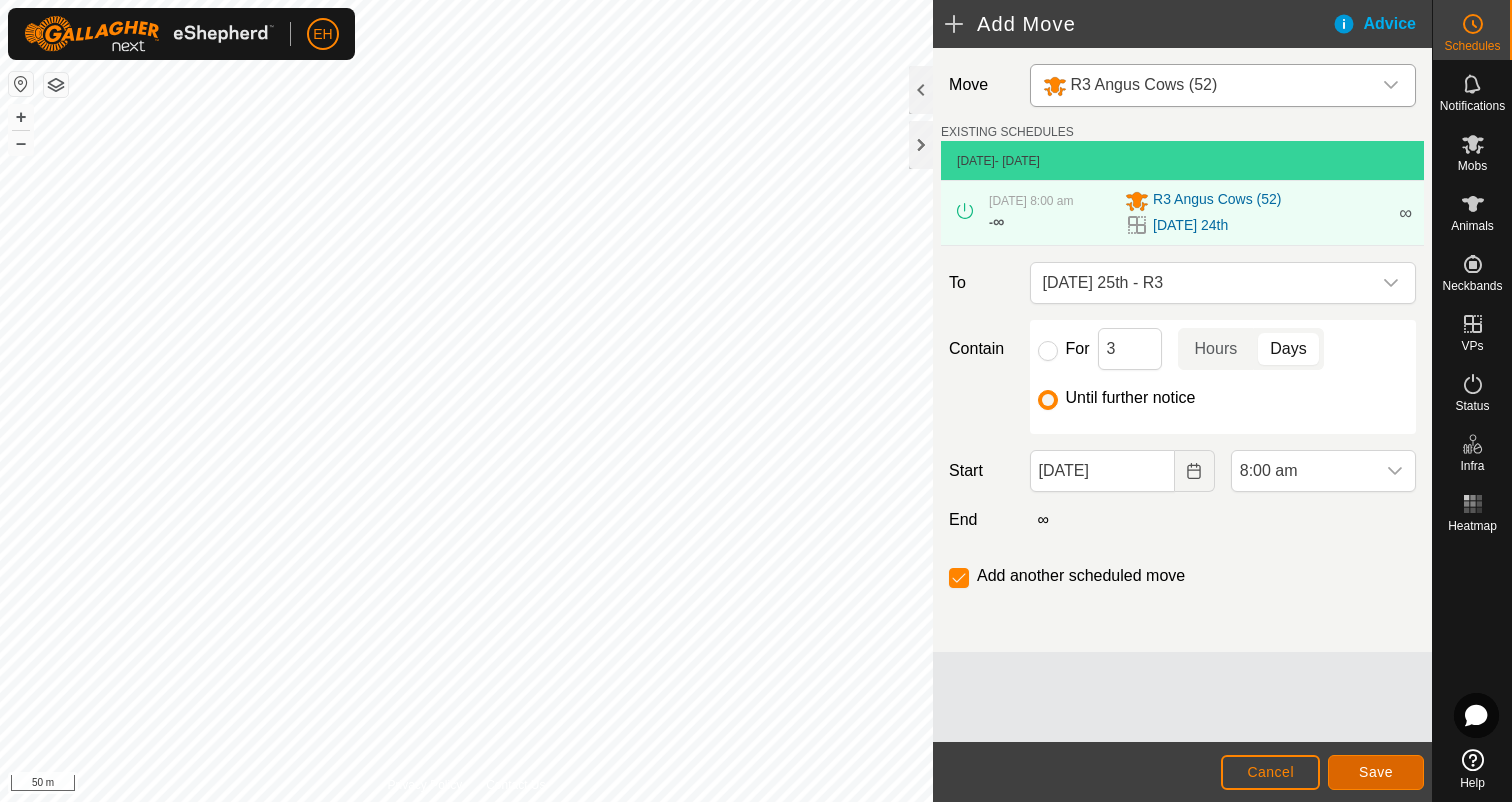 click on "Save" 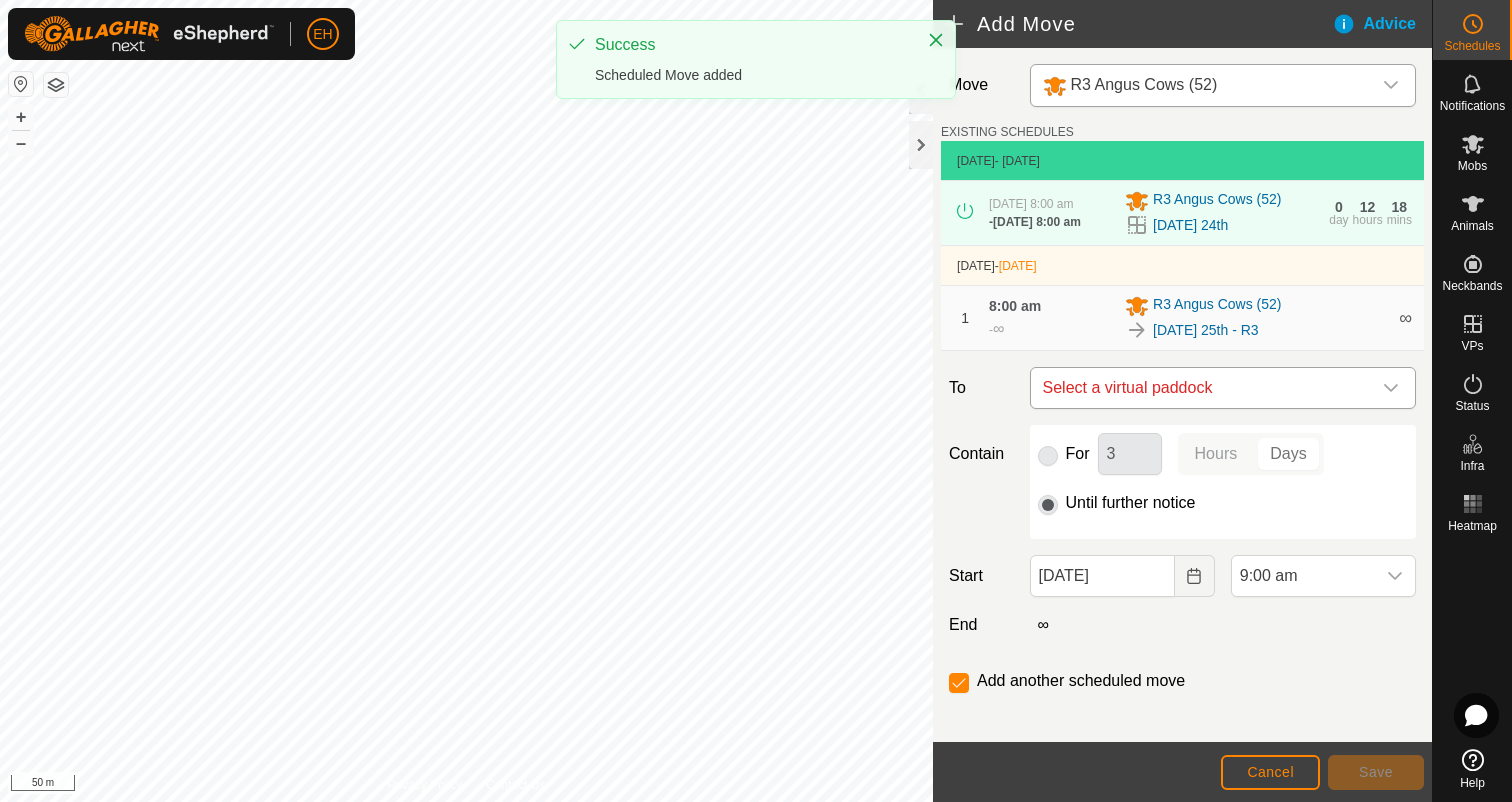 click on "Select a virtual paddock" at bounding box center (1203, 388) 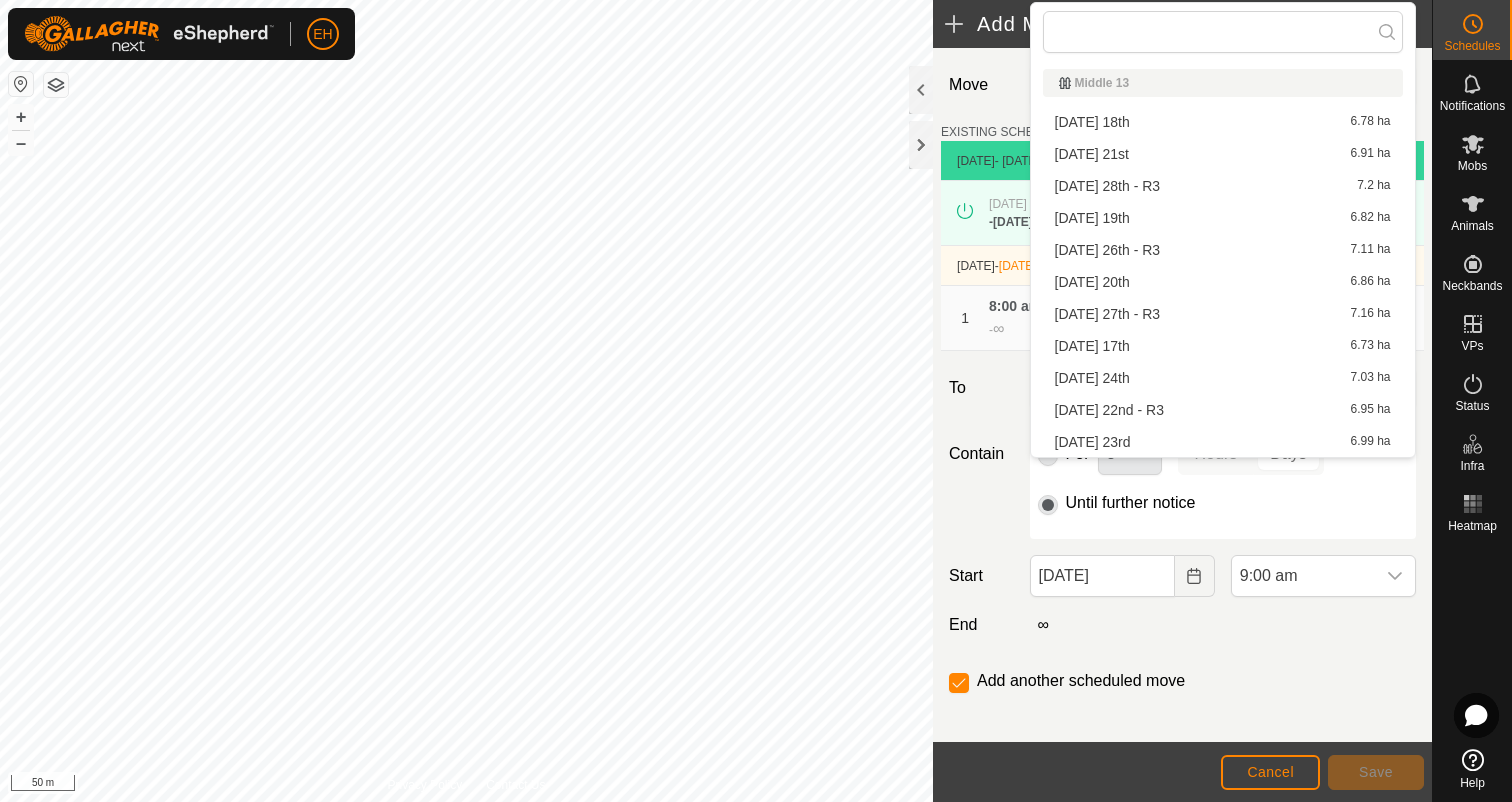 click on "[DATE] 26th - R3  7.11 ha" at bounding box center [1223, 250] 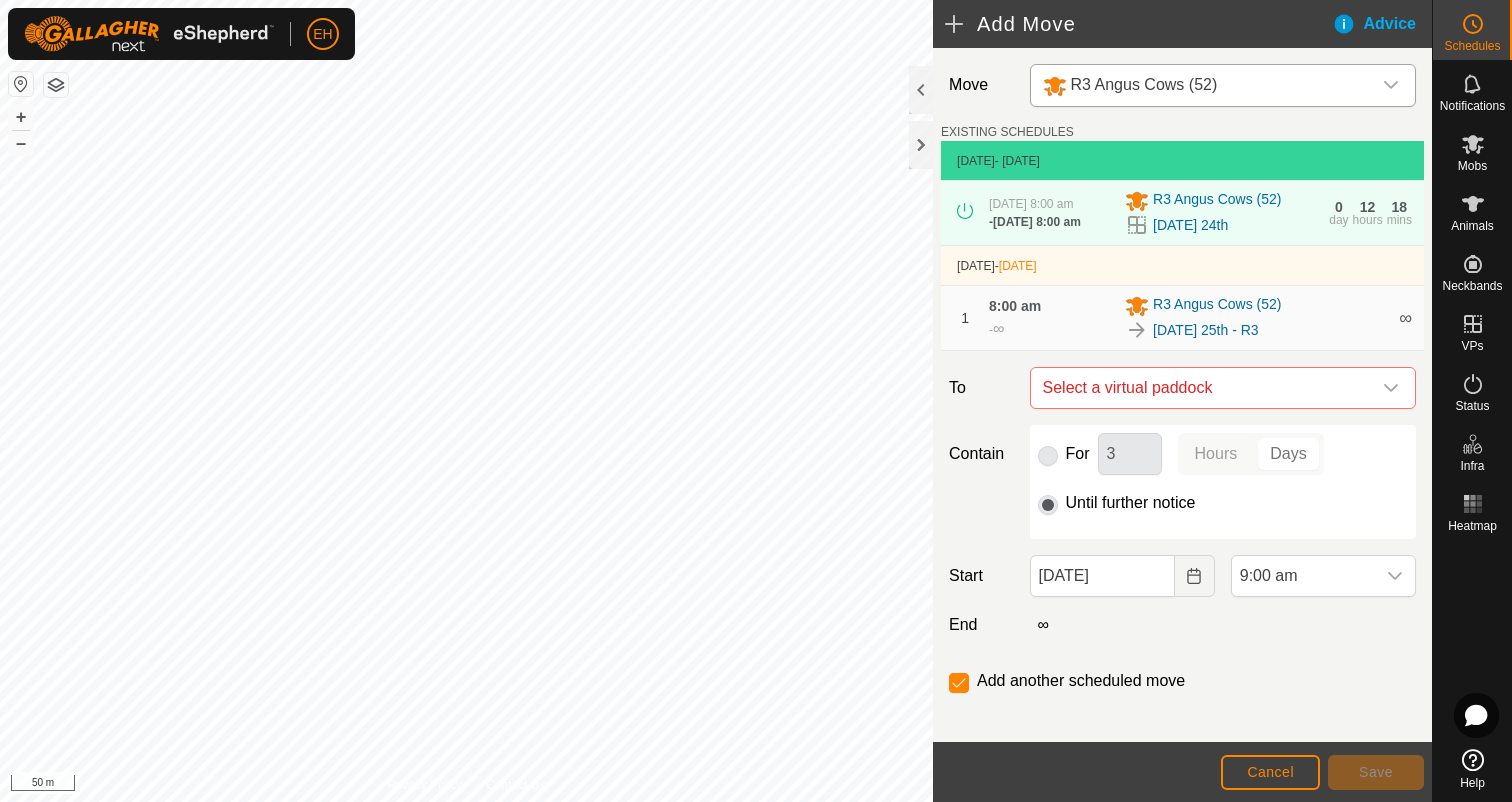 checkbox on "false" 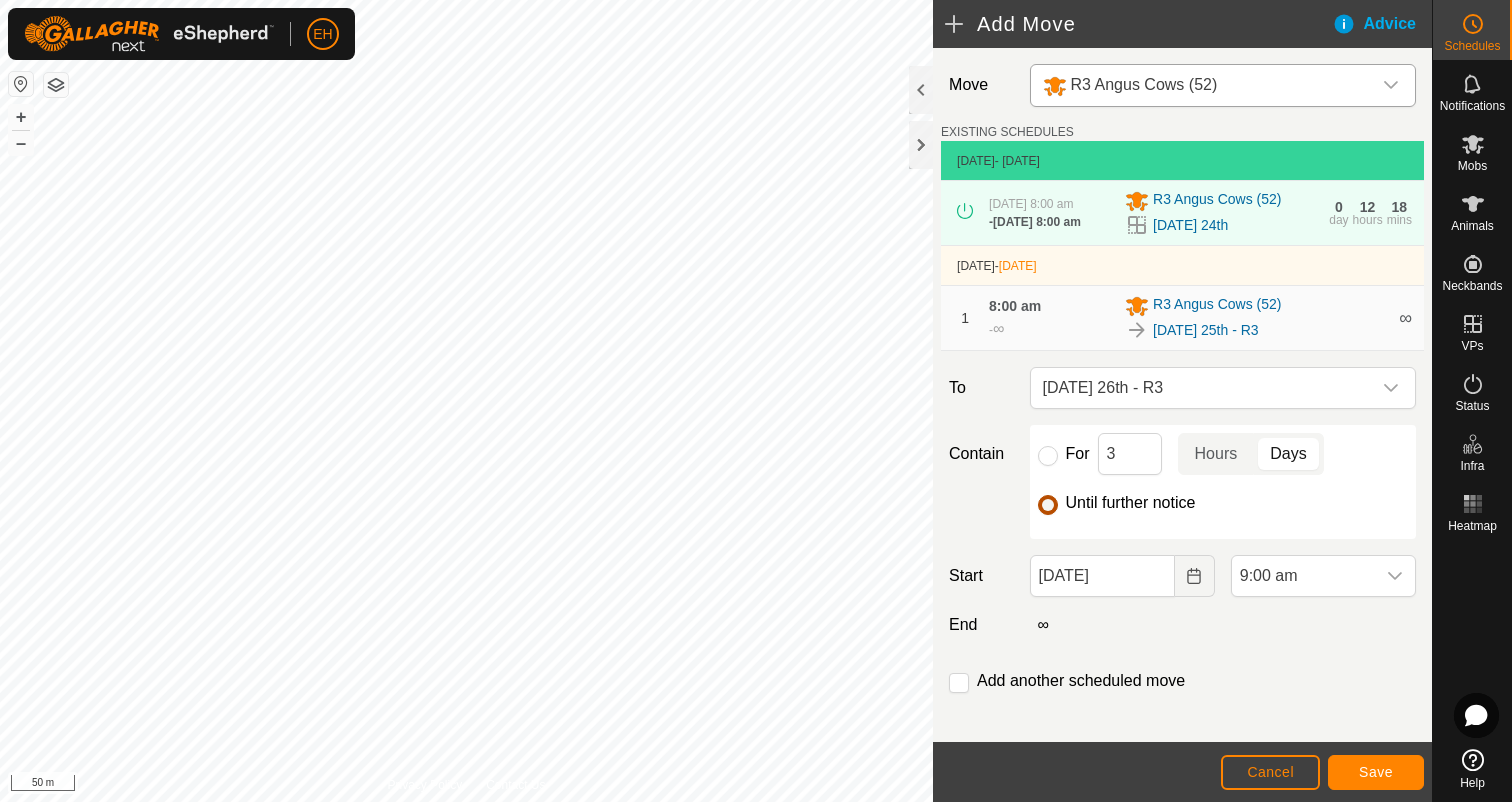 click on "Until further notice" at bounding box center [1048, 505] 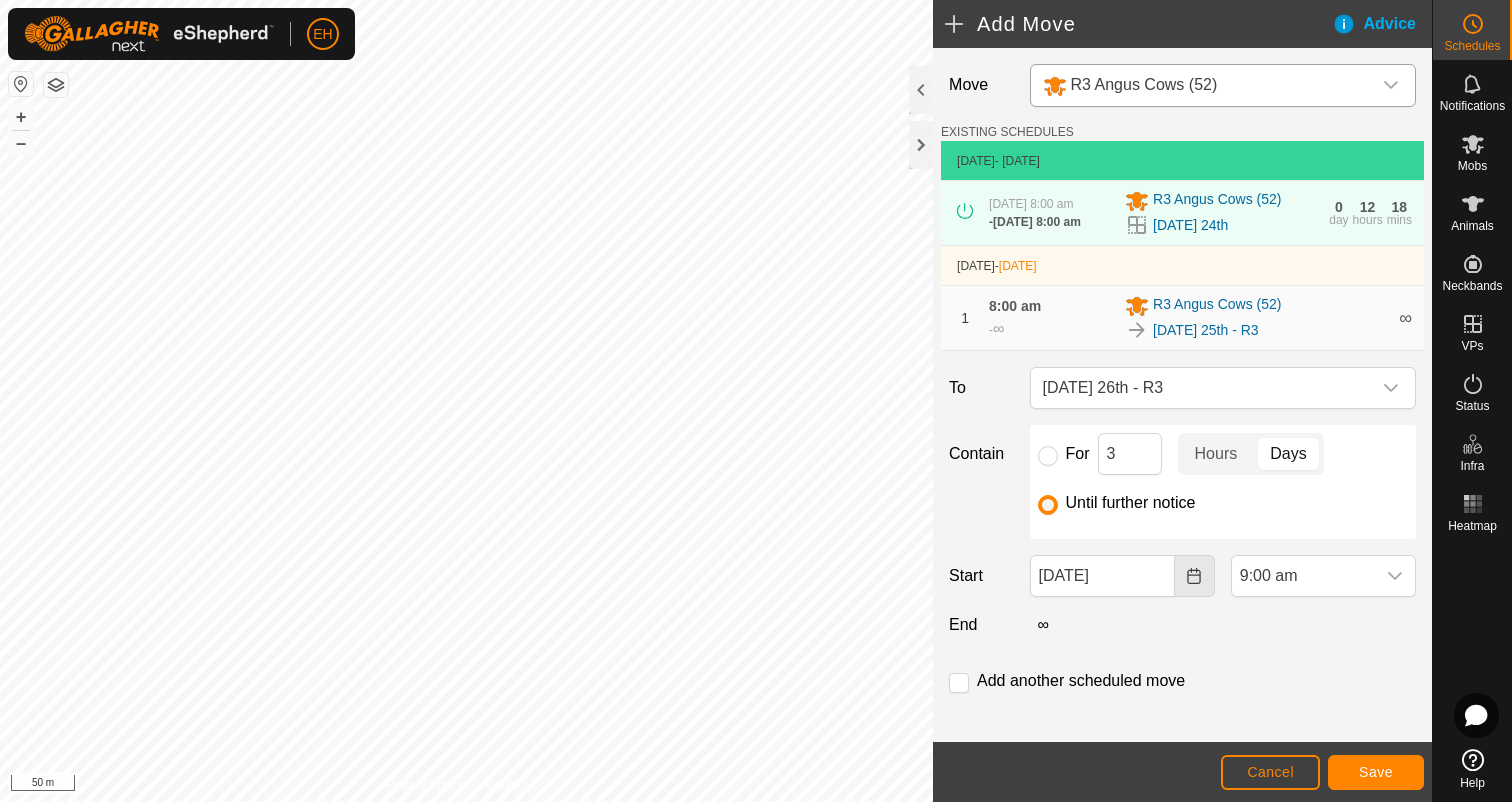 click 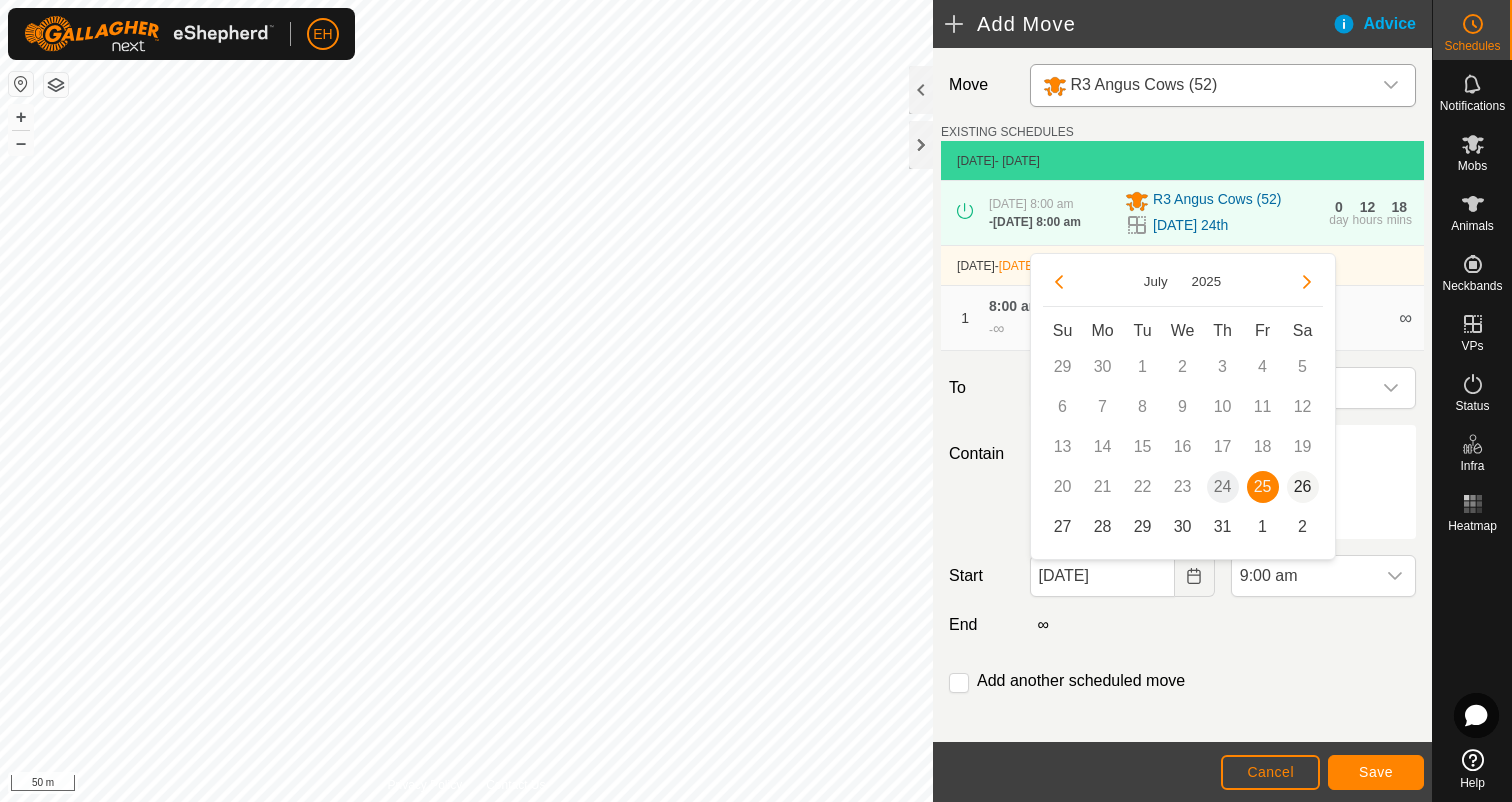 click on "26" at bounding box center [1303, 487] 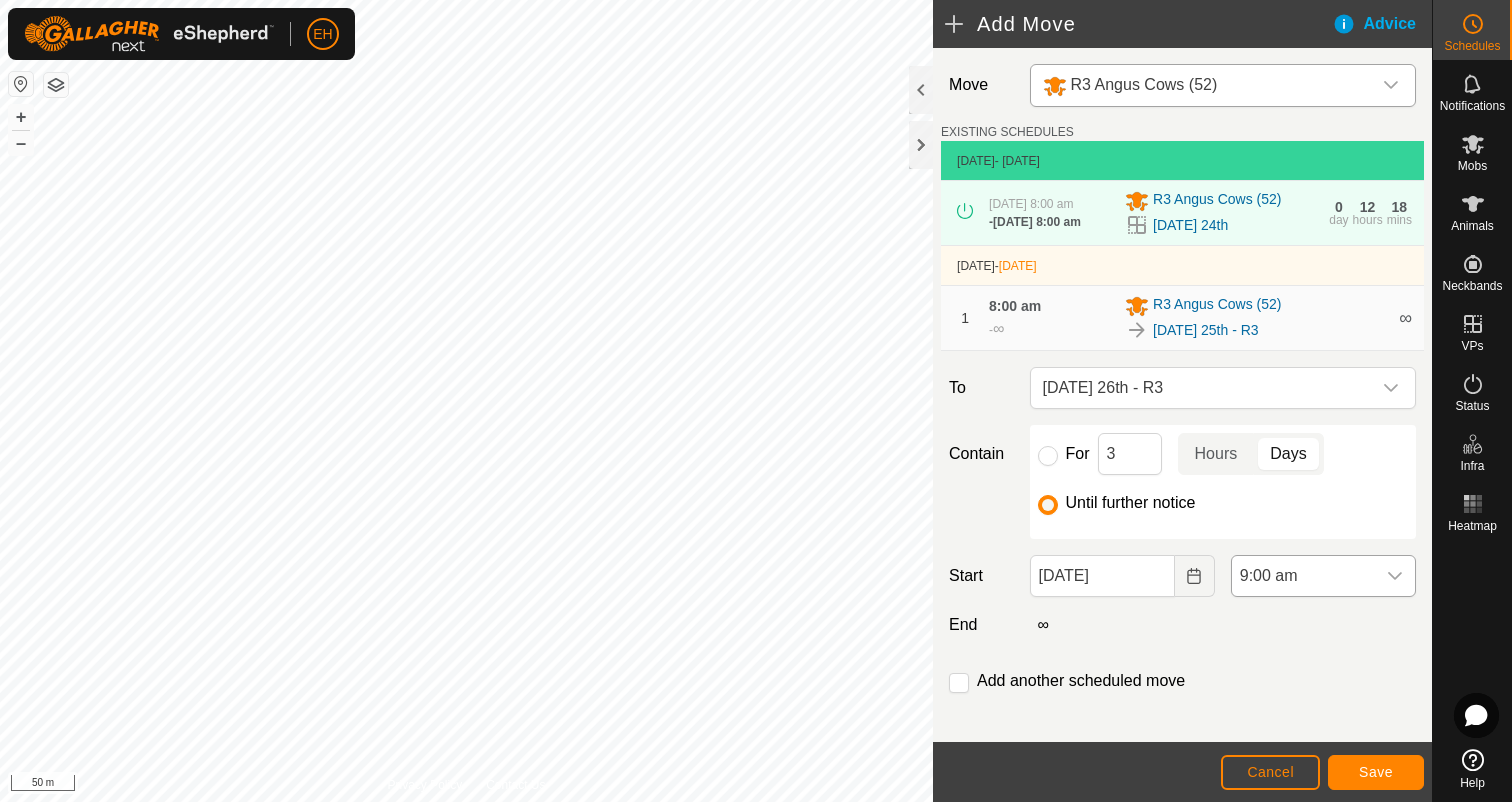 click 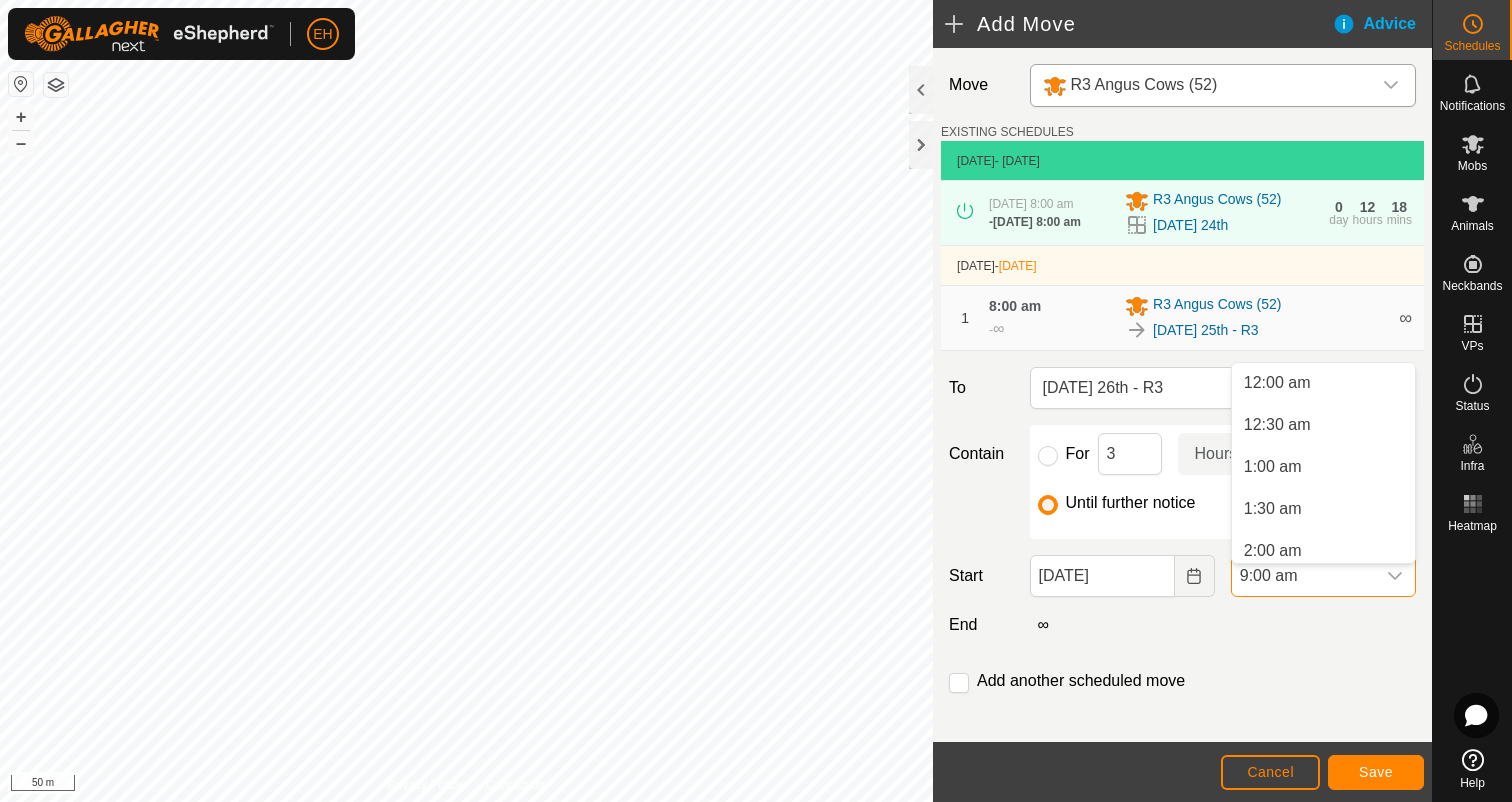scroll, scrollTop: 596, scrollLeft: 0, axis: vertical 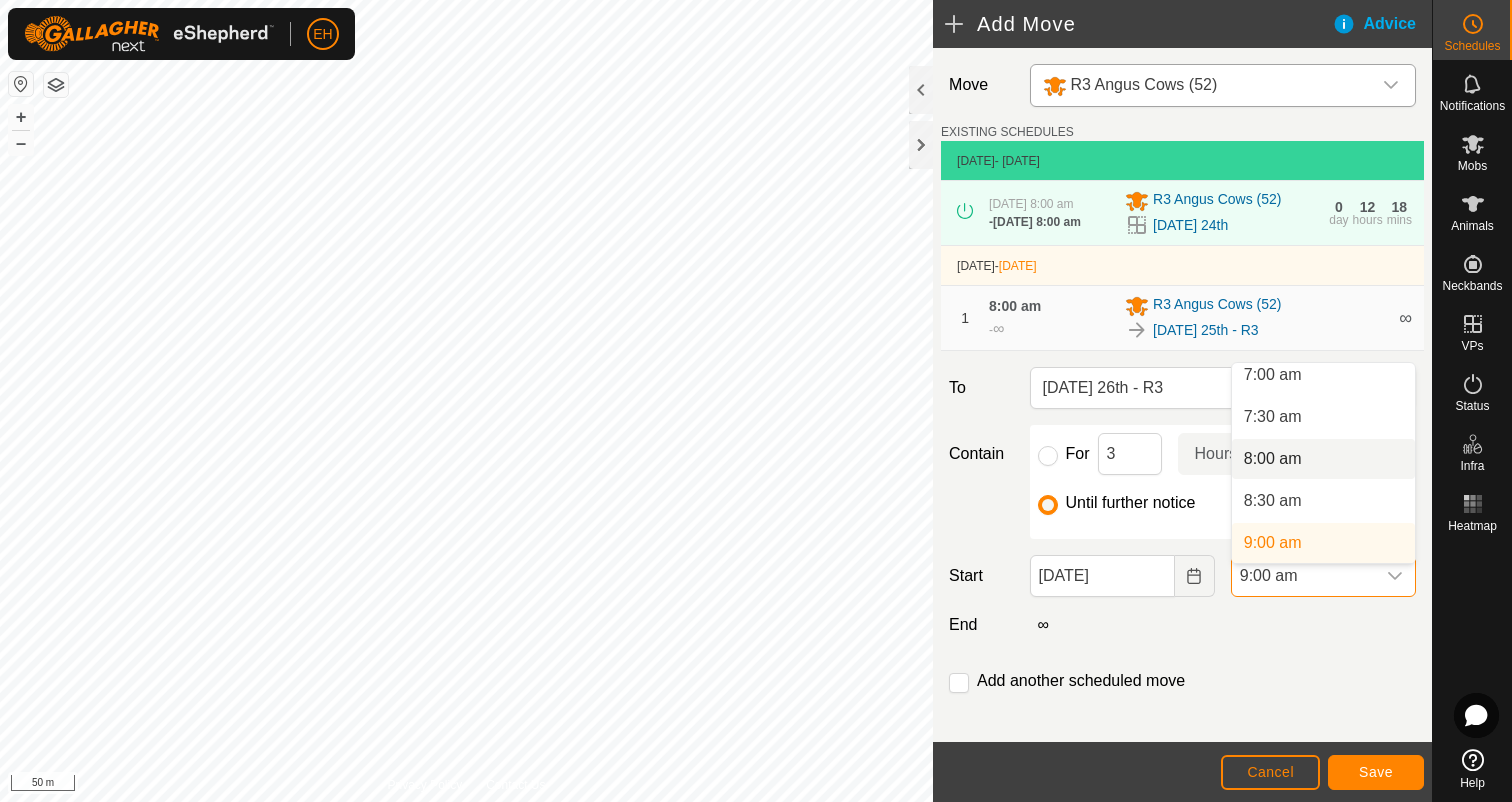 click on "8:00 am" at bounding box center (1323, 459) 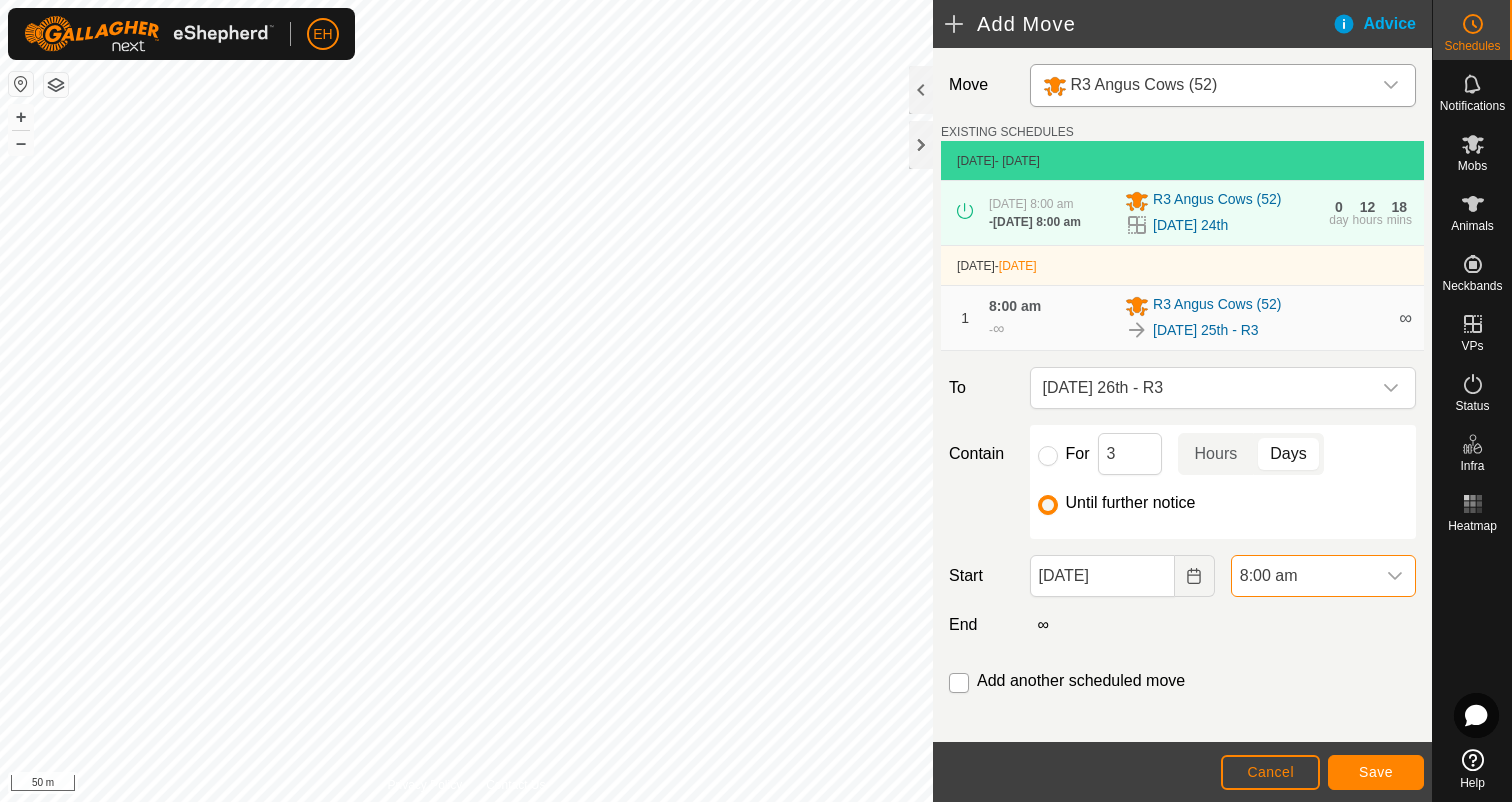 click at bounding box center [959, 683] 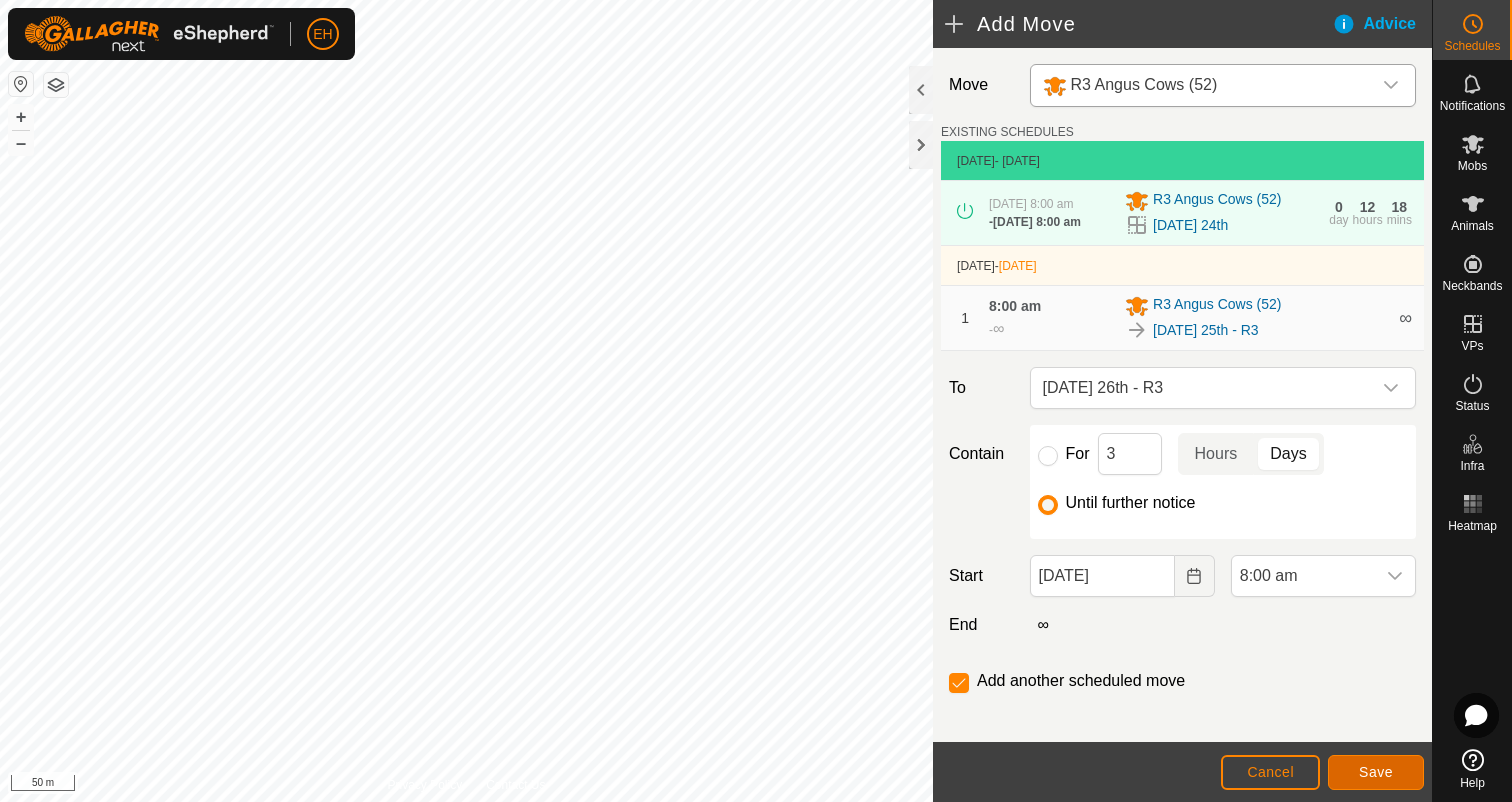 click on "Save" 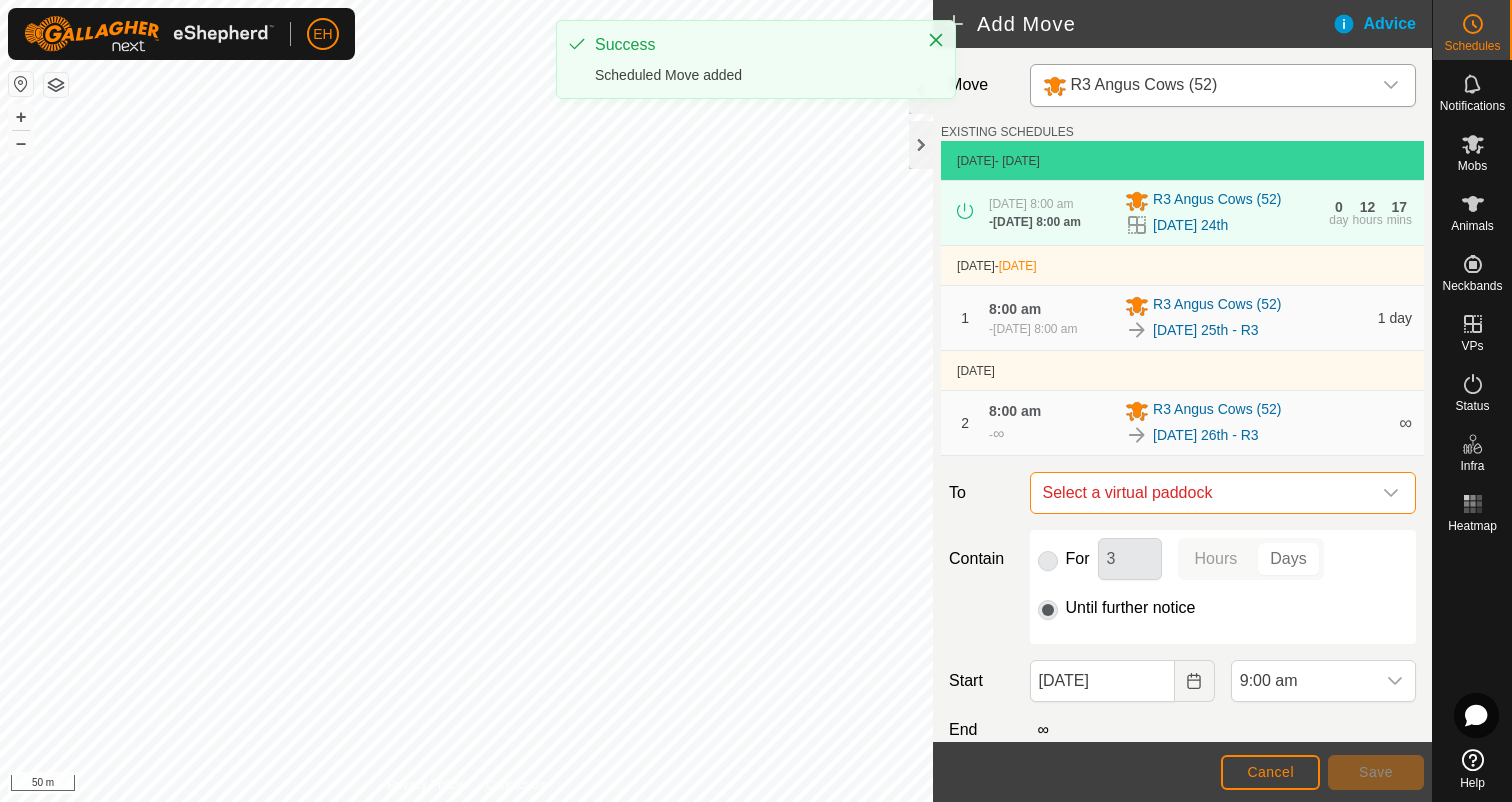 click on "Select a virtual paddock" at bounding box center [1203, 493] 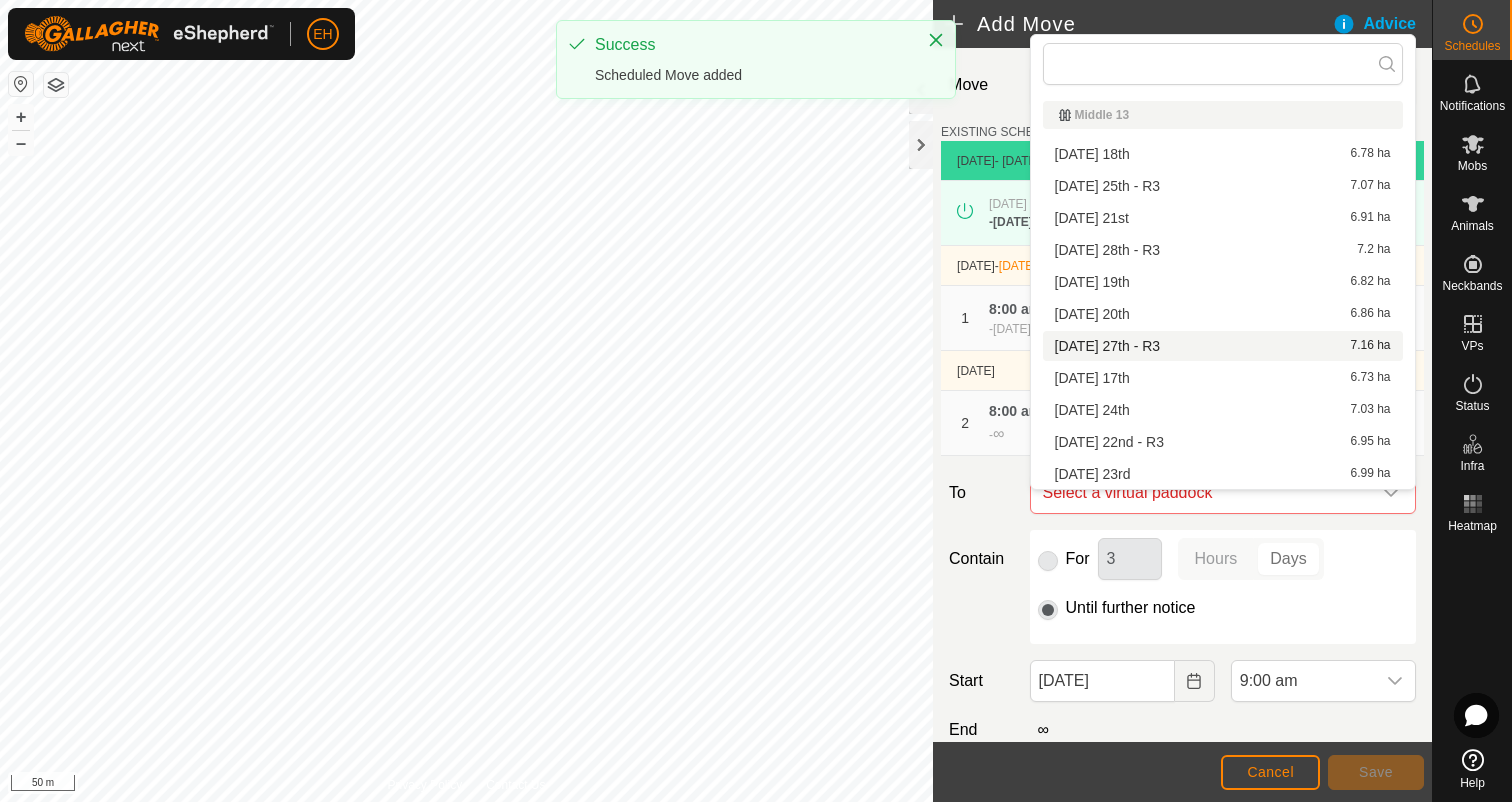 click on "[DATE] 27th - R3  7.16 ha" at bounding box center [1223, 346] 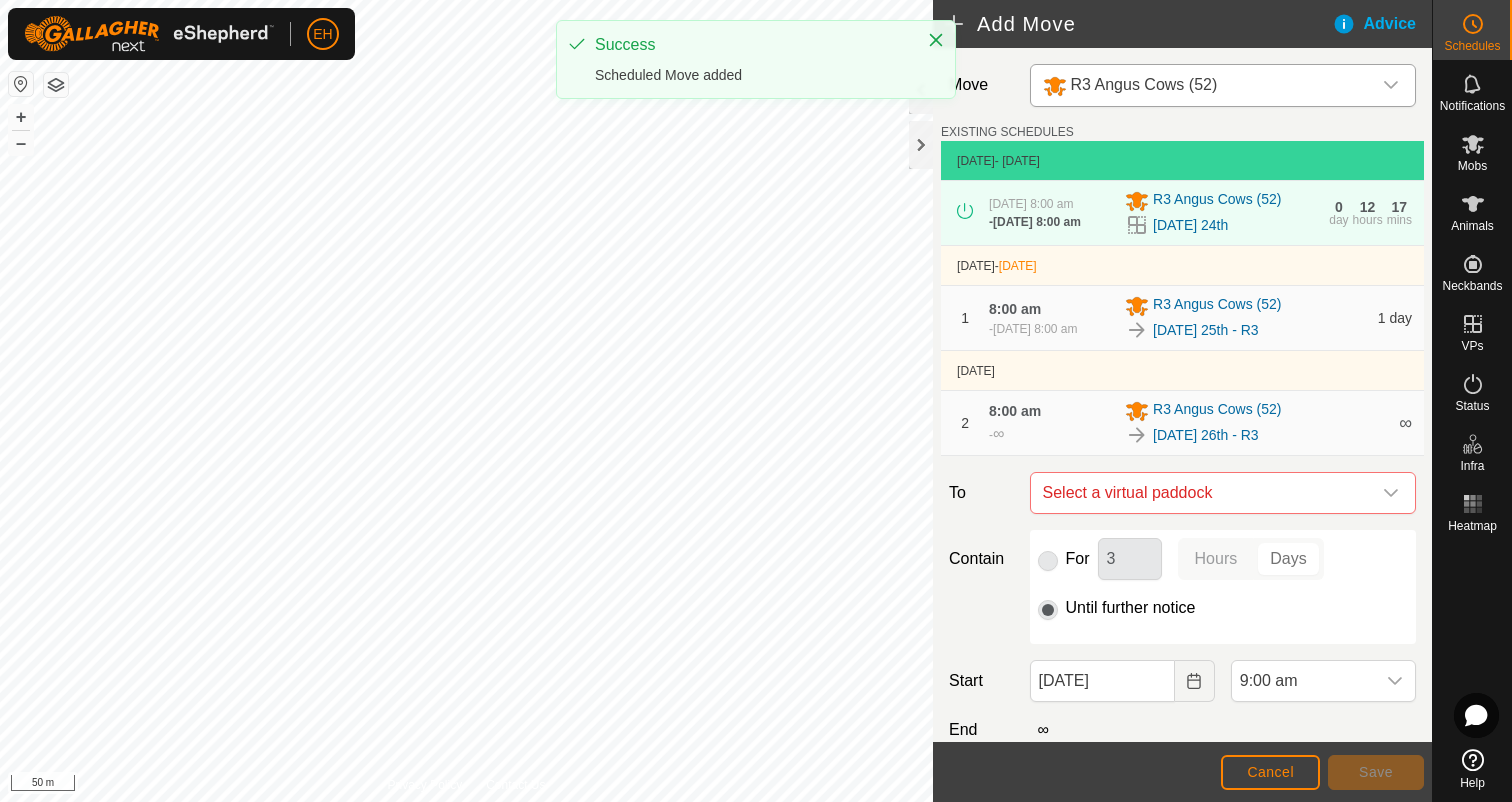 checkbox on "false" 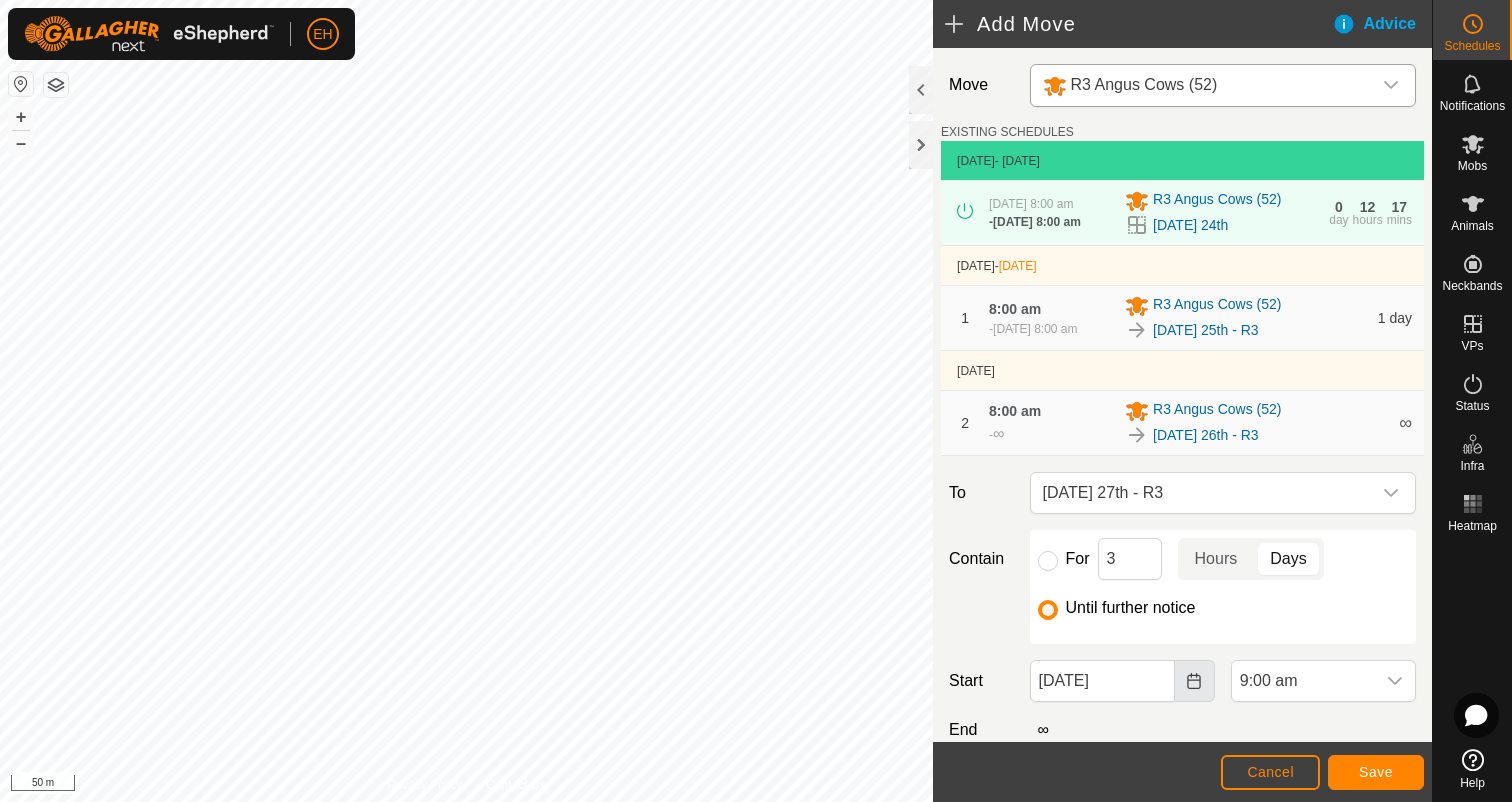 click 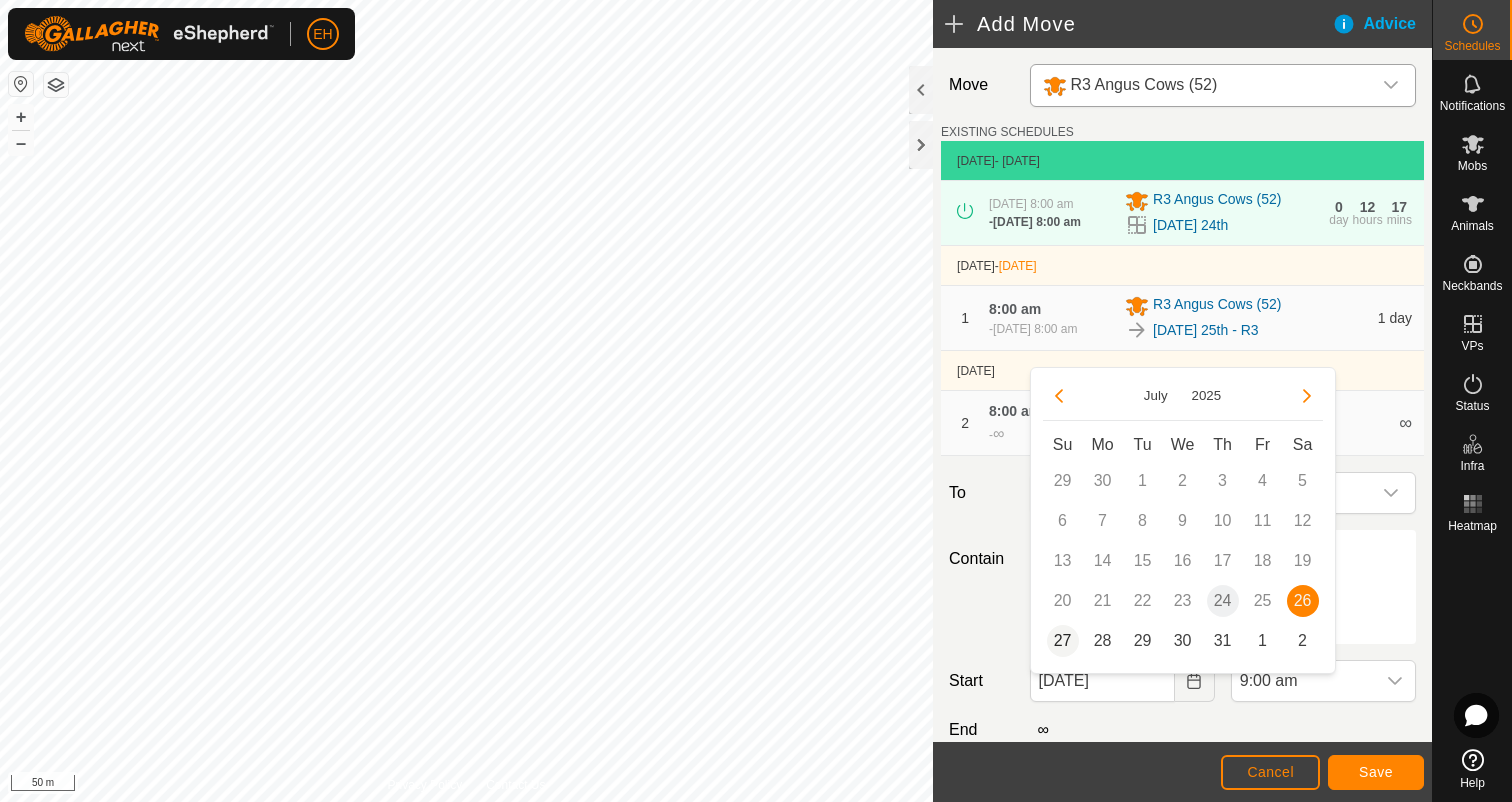 click on "27" at bounding box center (1063, 641) 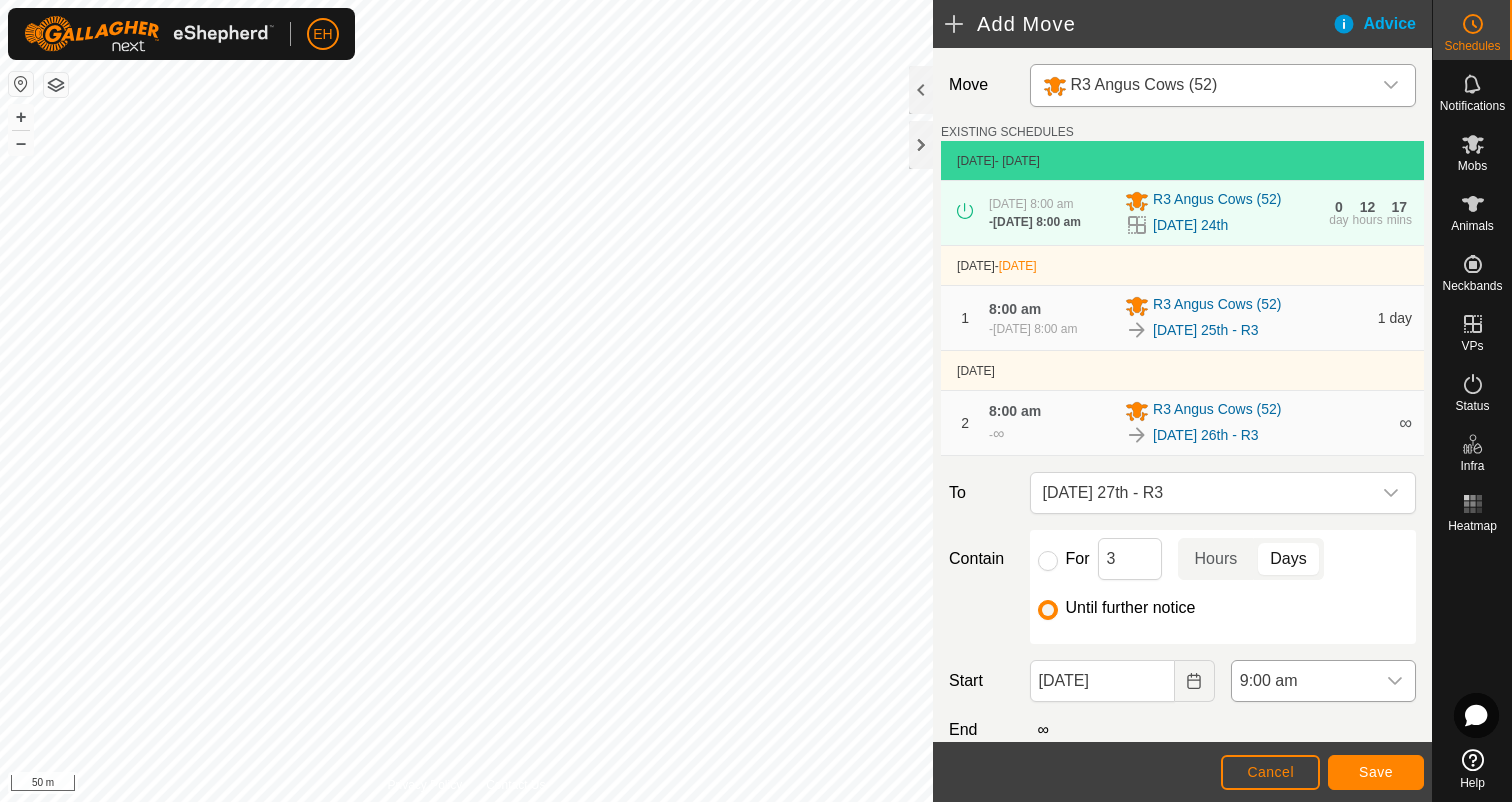 click 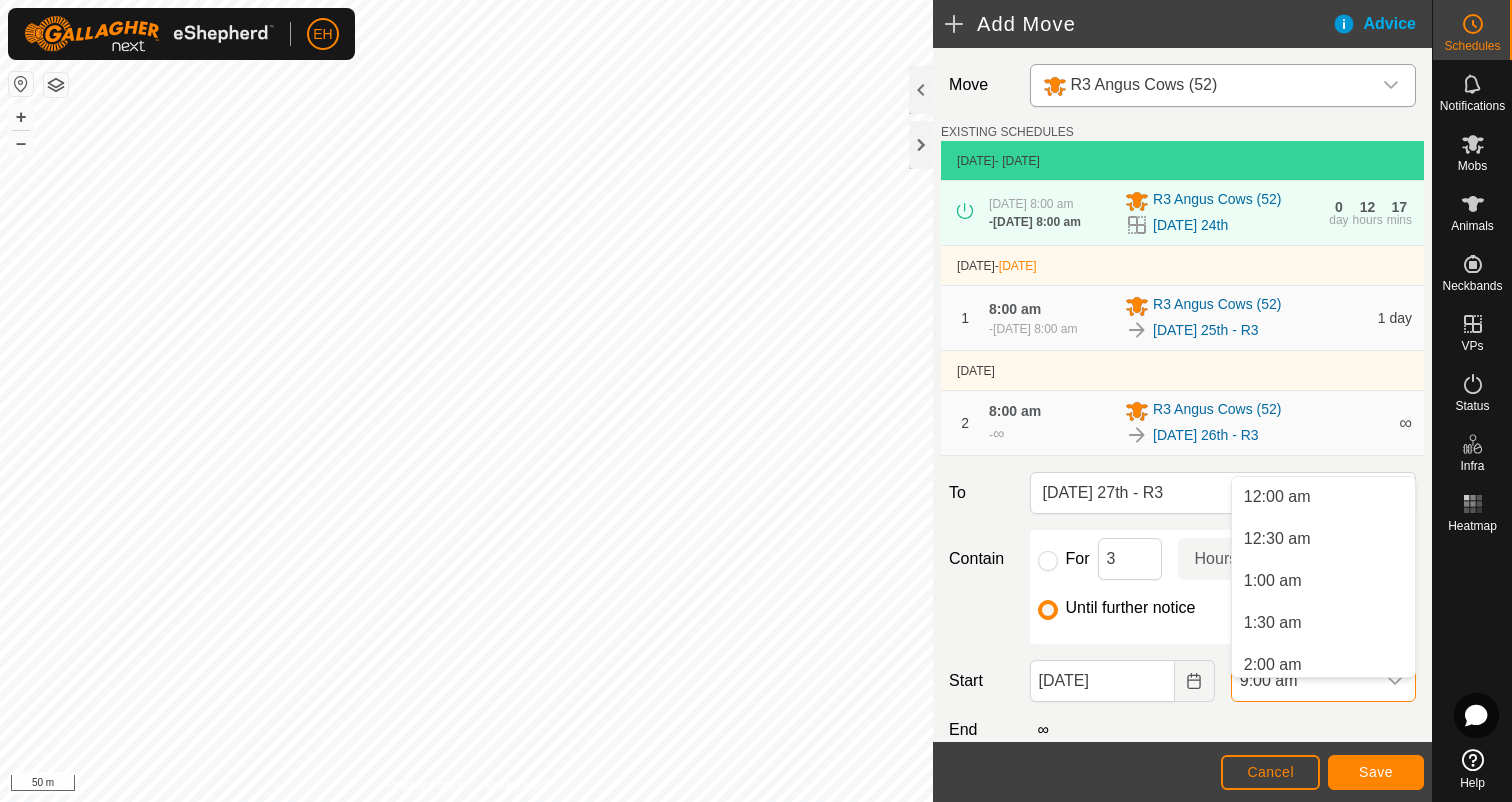 scroll, scrollTop: 596, scrollLeft: 0, axis: vertical 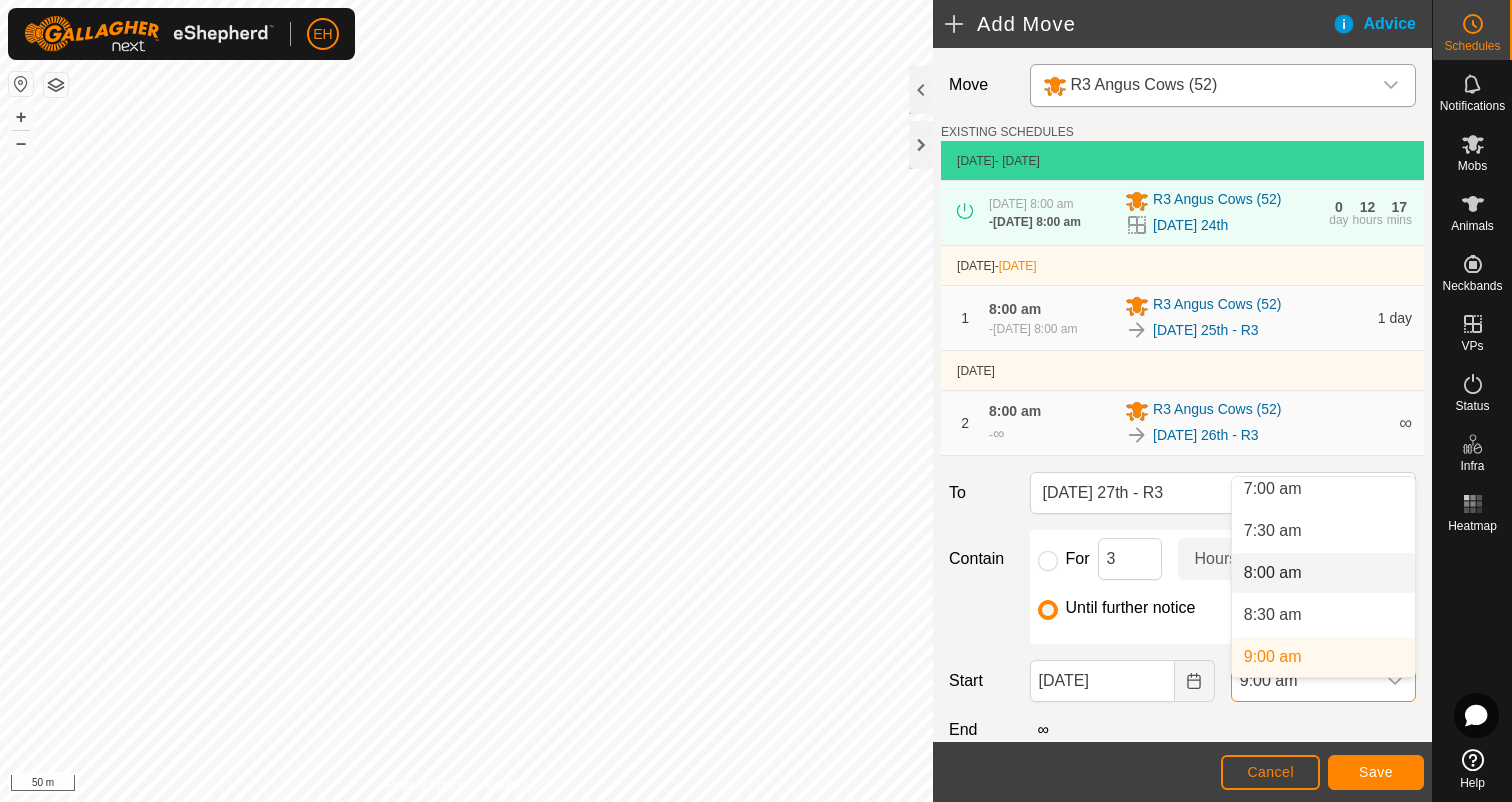 click on "8:00 am" at bounding box center [1323, 573] 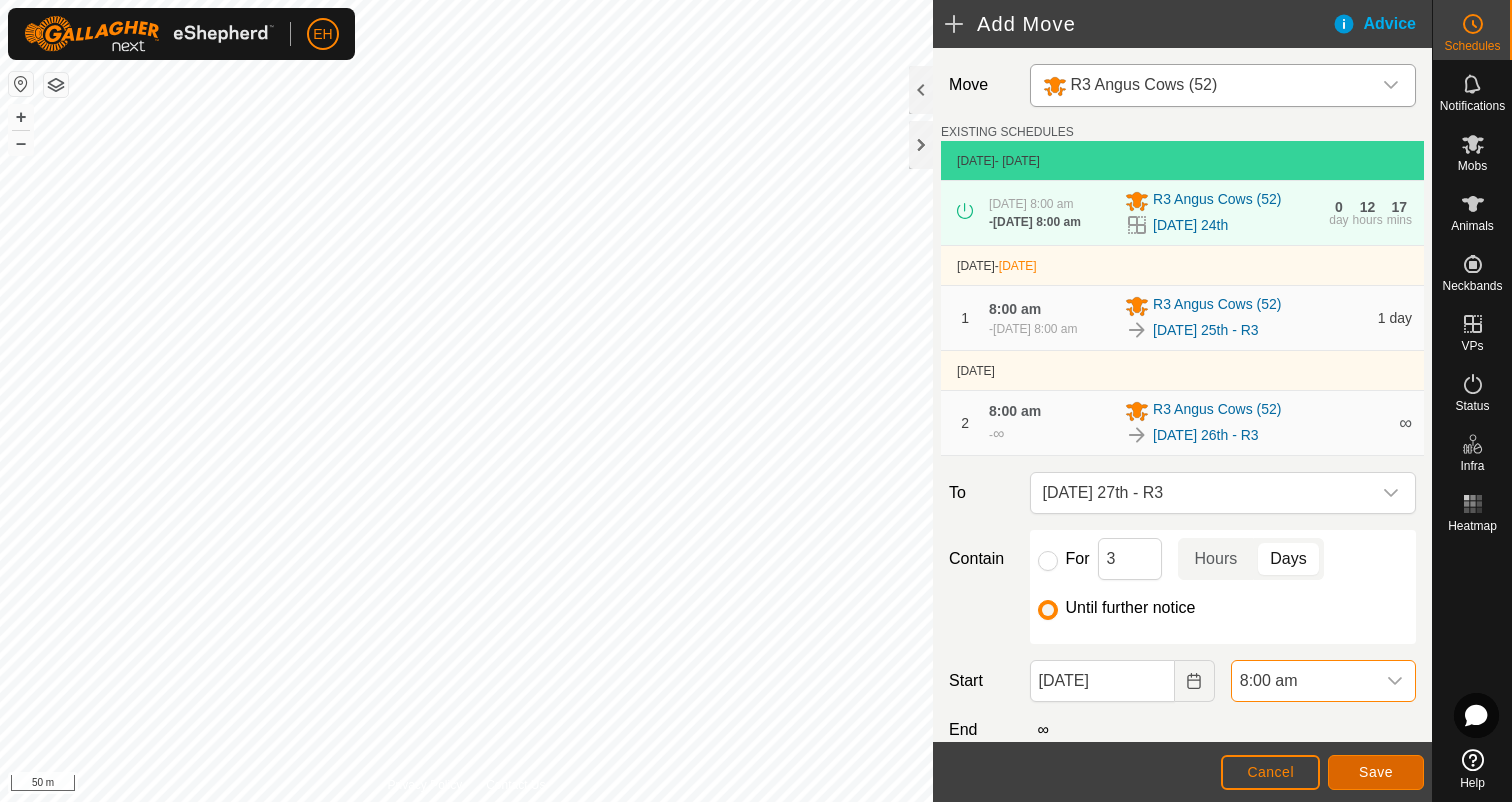 click on "Save" 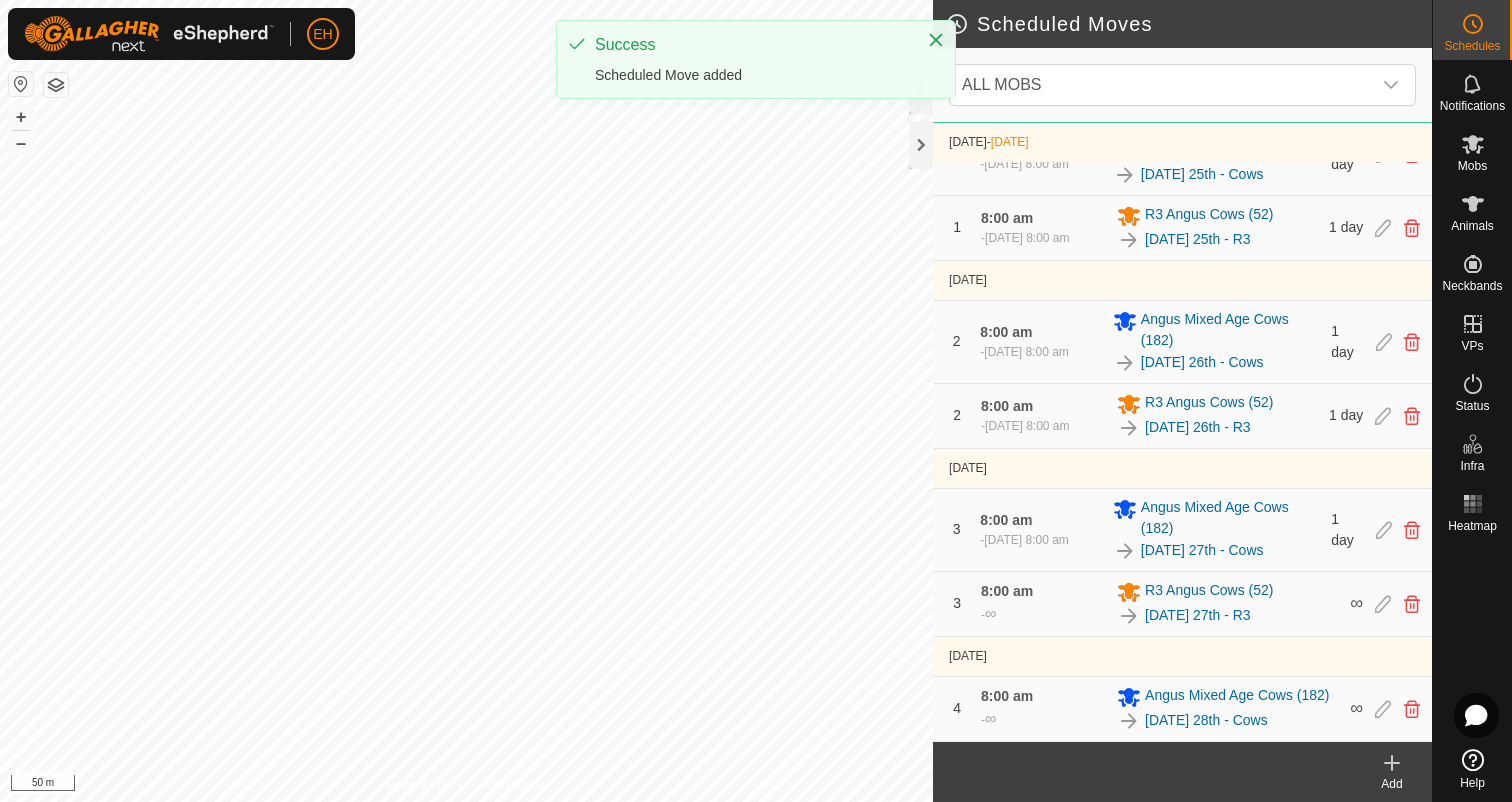 scroll, scrollTop: 190, scrollLeft: 0, axis: vertical 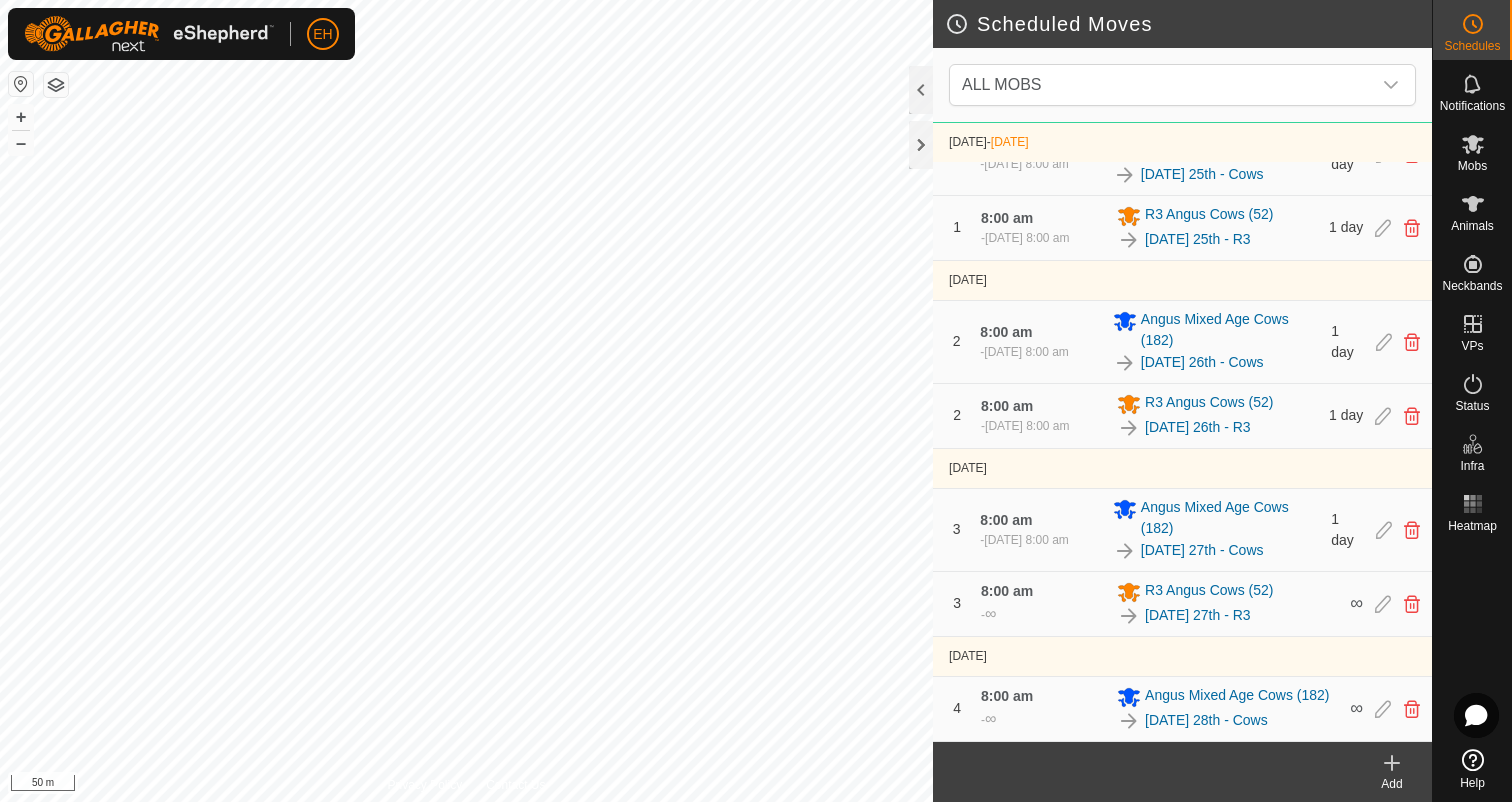 click 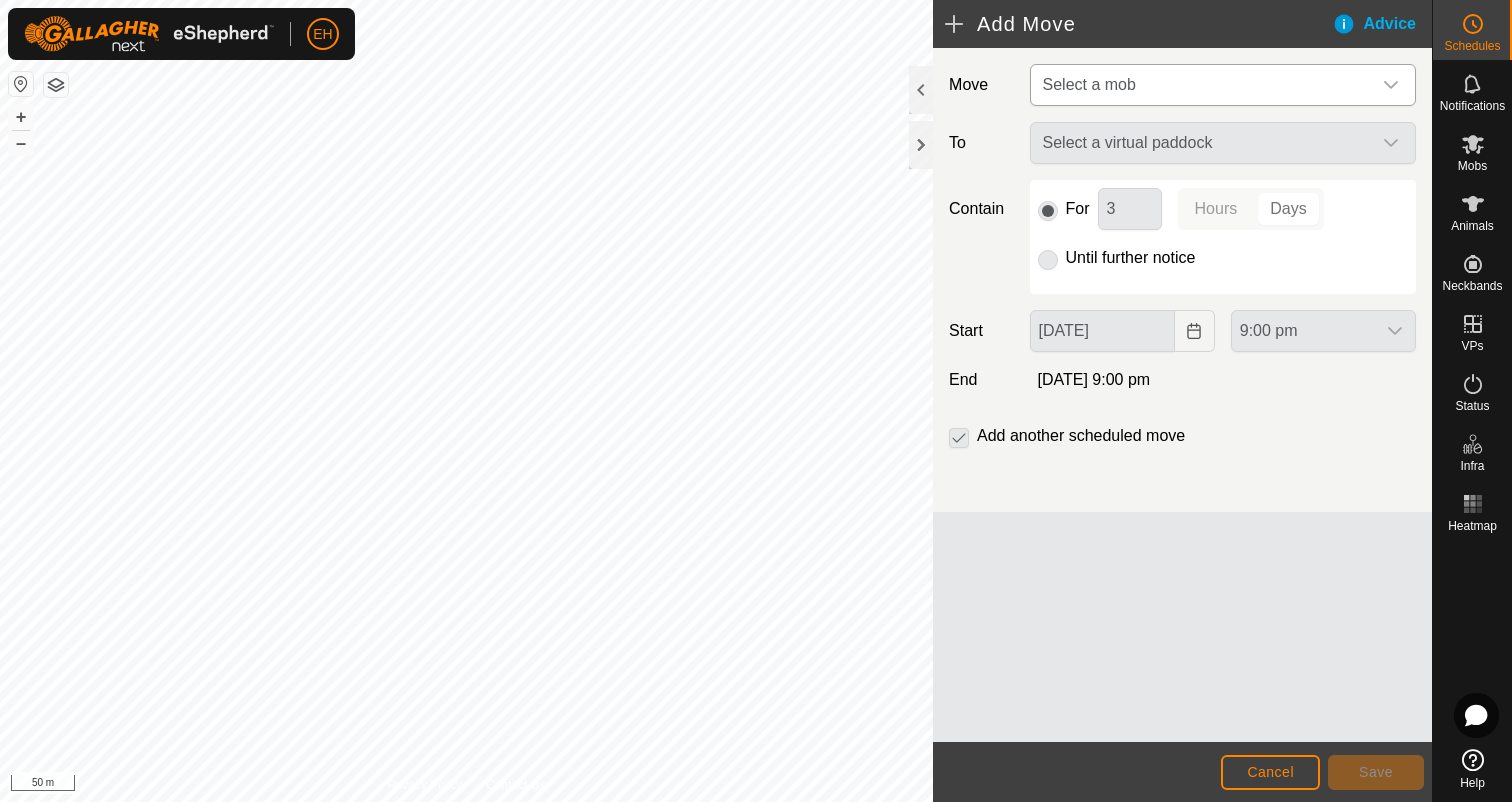 click on "Select a mob" at bounding box center (1203, 85) 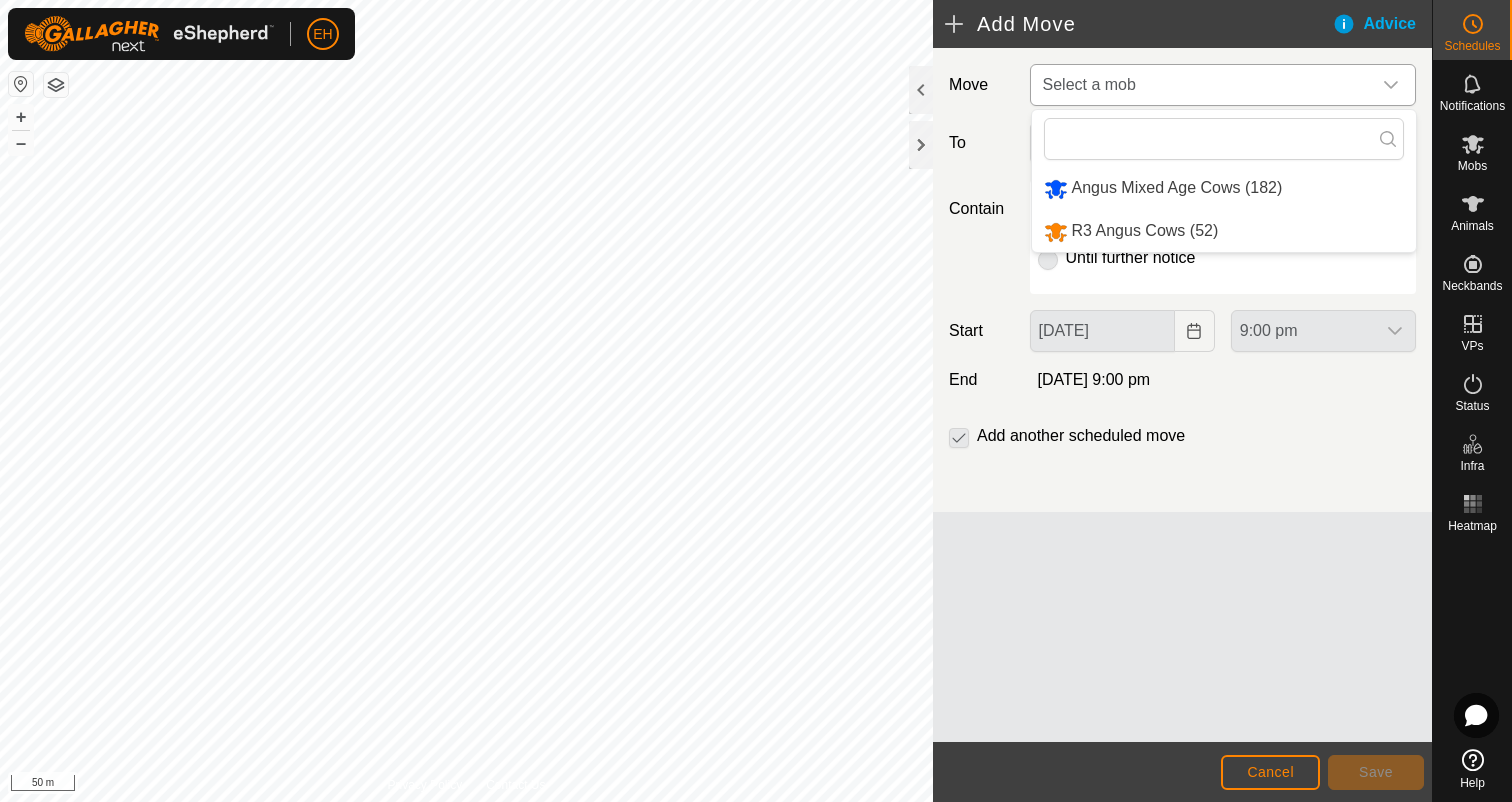 click on "R3 Angus Cows (52)" at bounding box center (1224, 231) 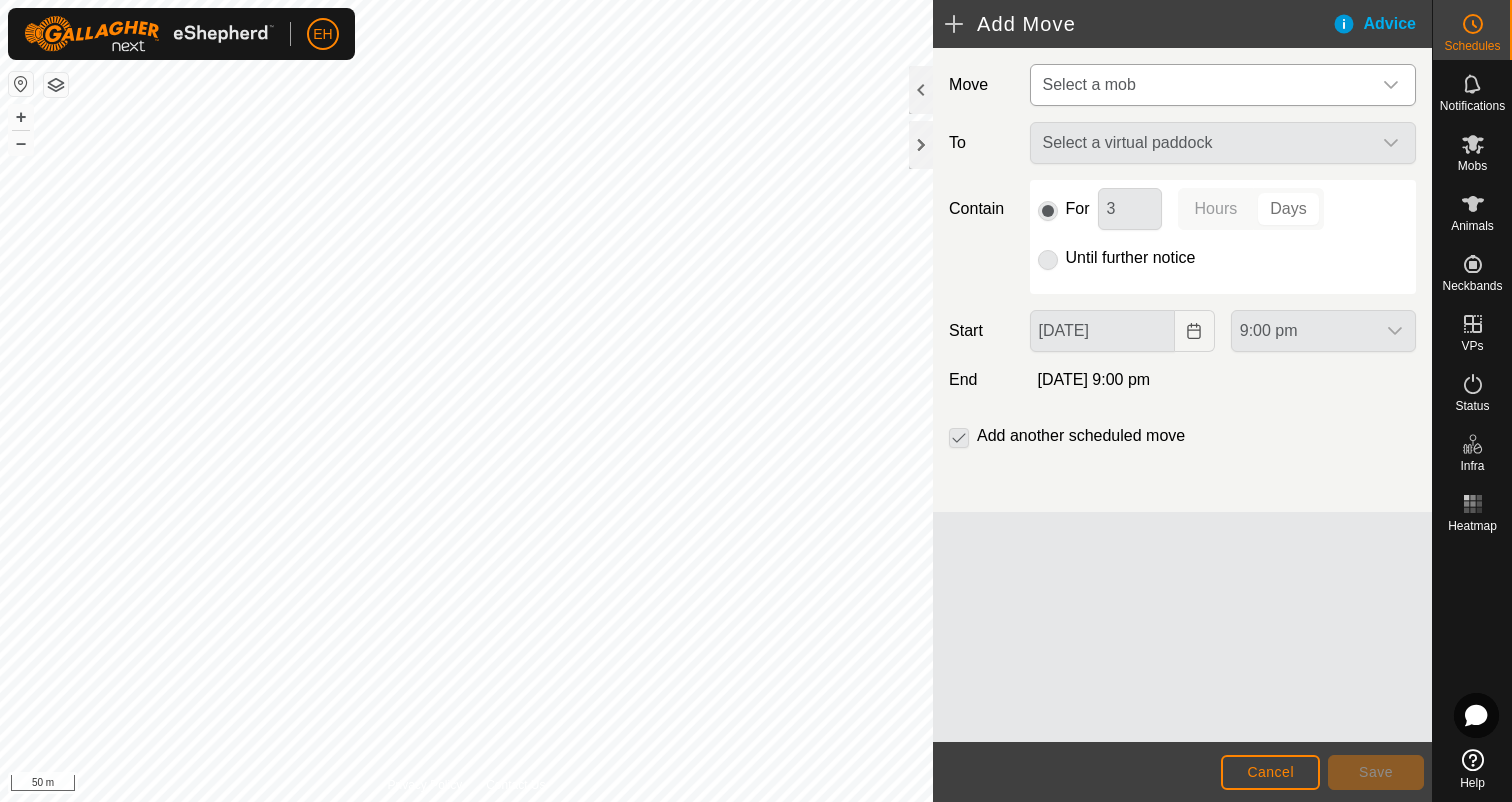 type on "[DATE]" 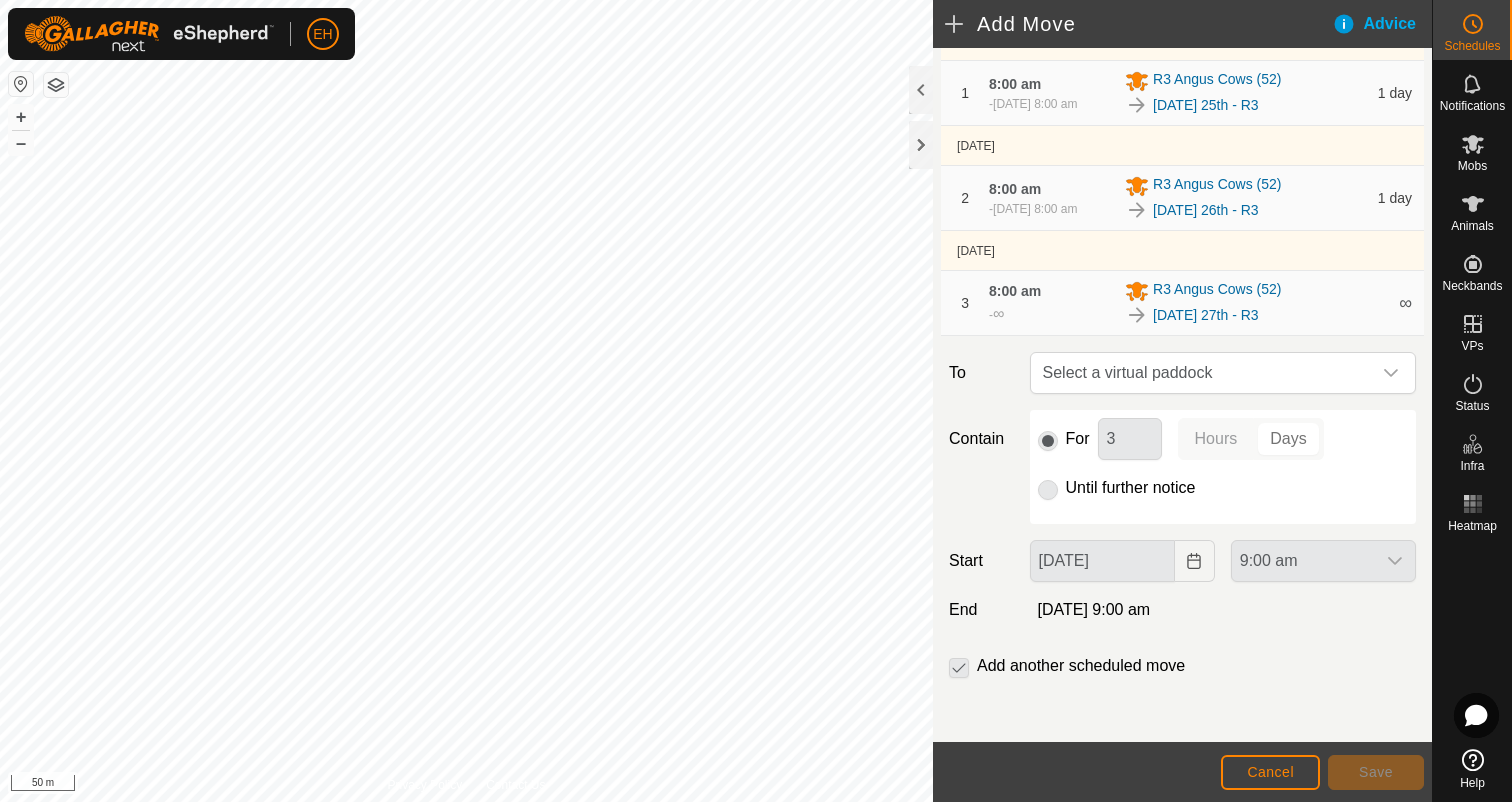 scroll, scrollTop: 250, scrollLeft: 0, axis: vertical 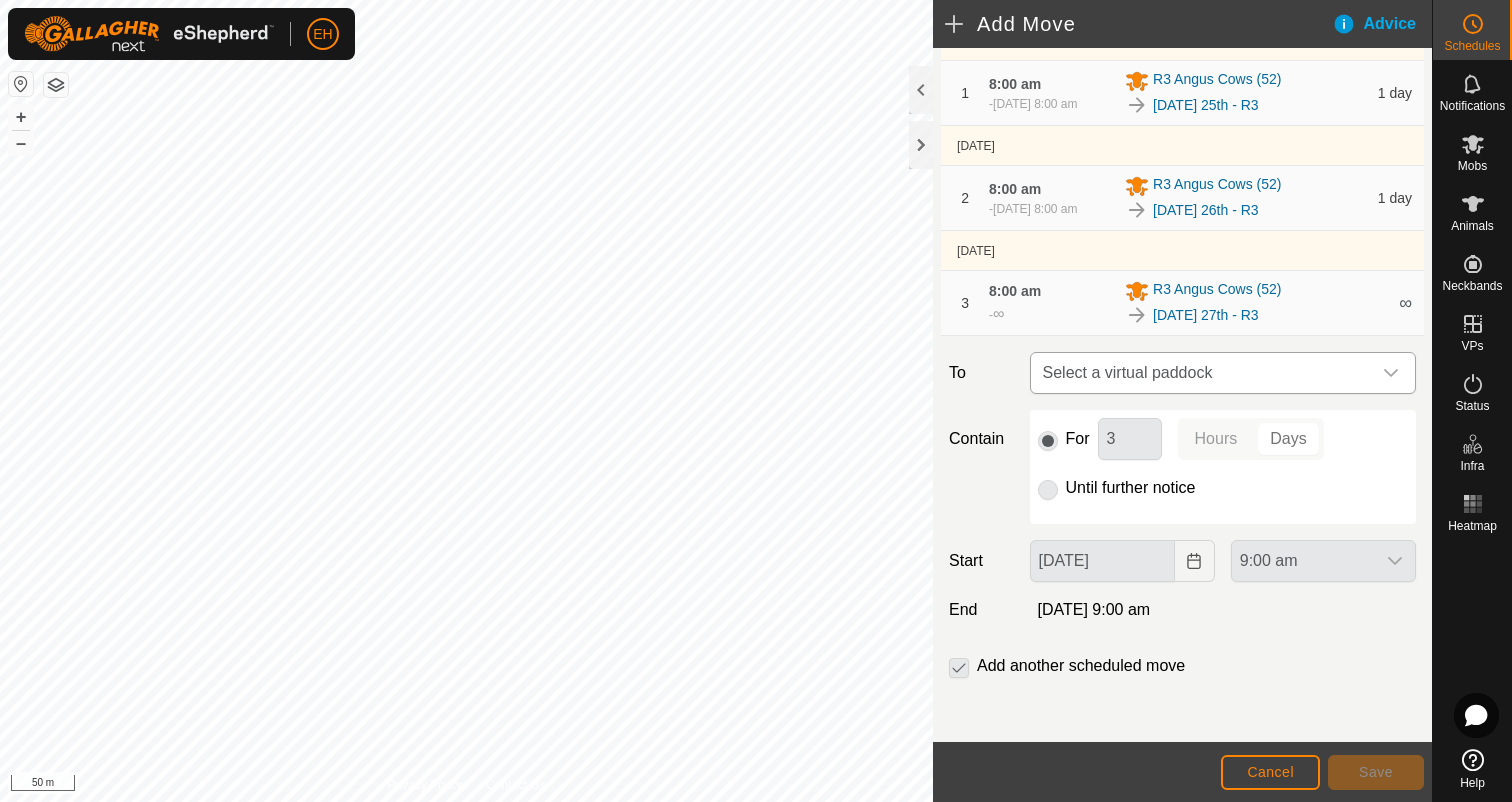 click on "Select a virtual paddock" at bounding box center [1203, 373] 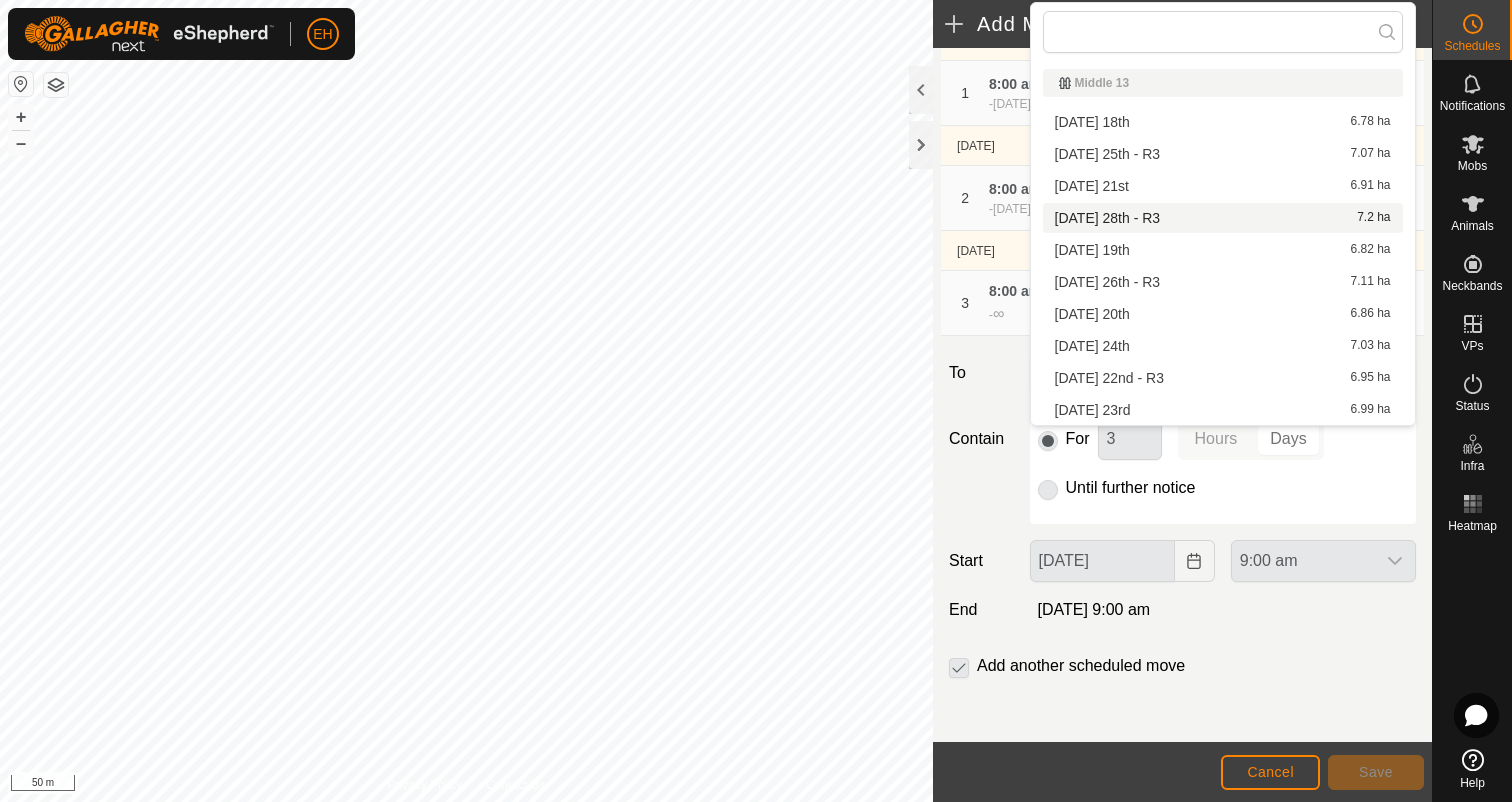 click on "[DATE] 28th - R3  7.2 ha" at bounding box center [1223, 218] 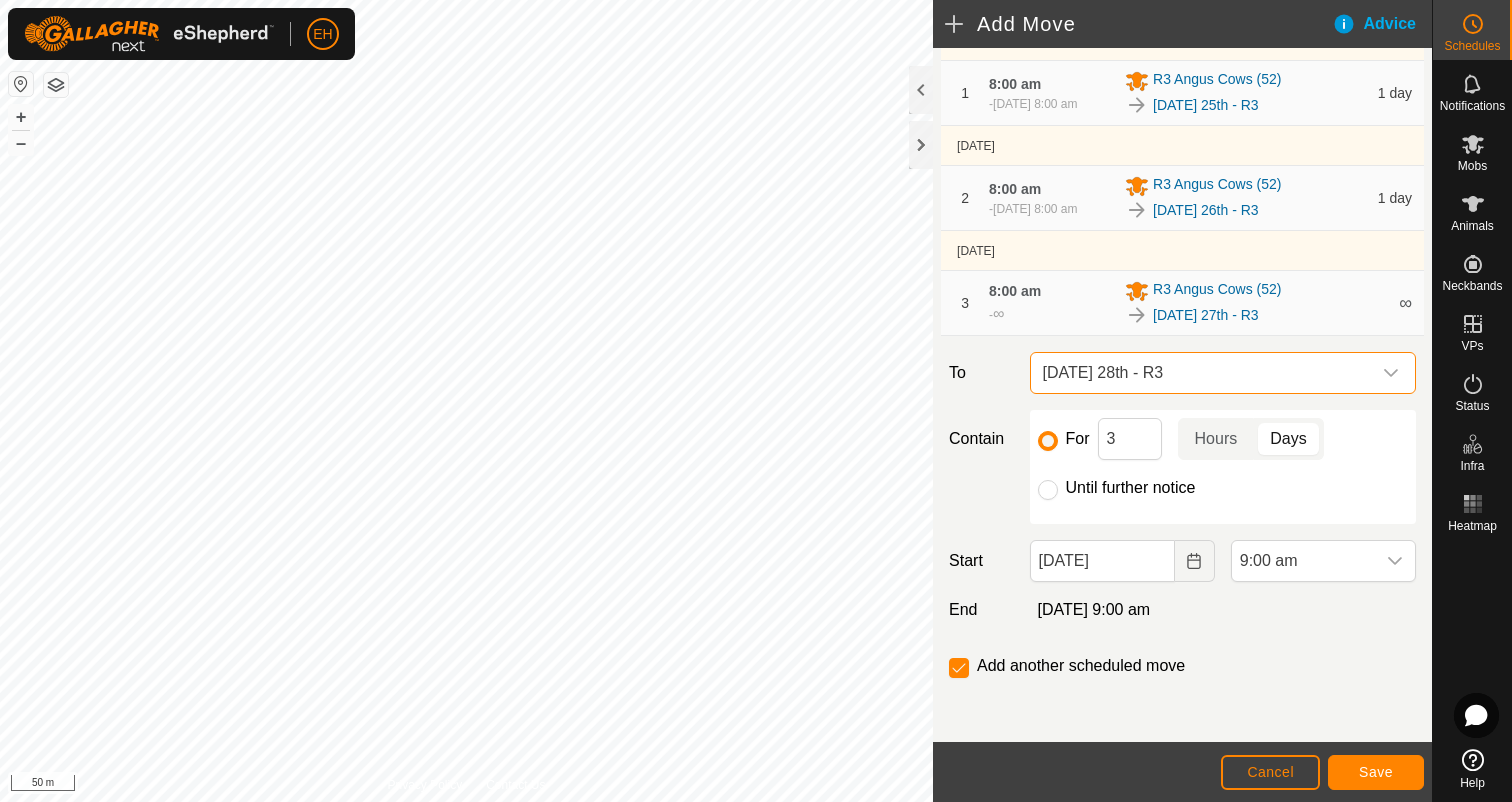 click on "Until further notice" 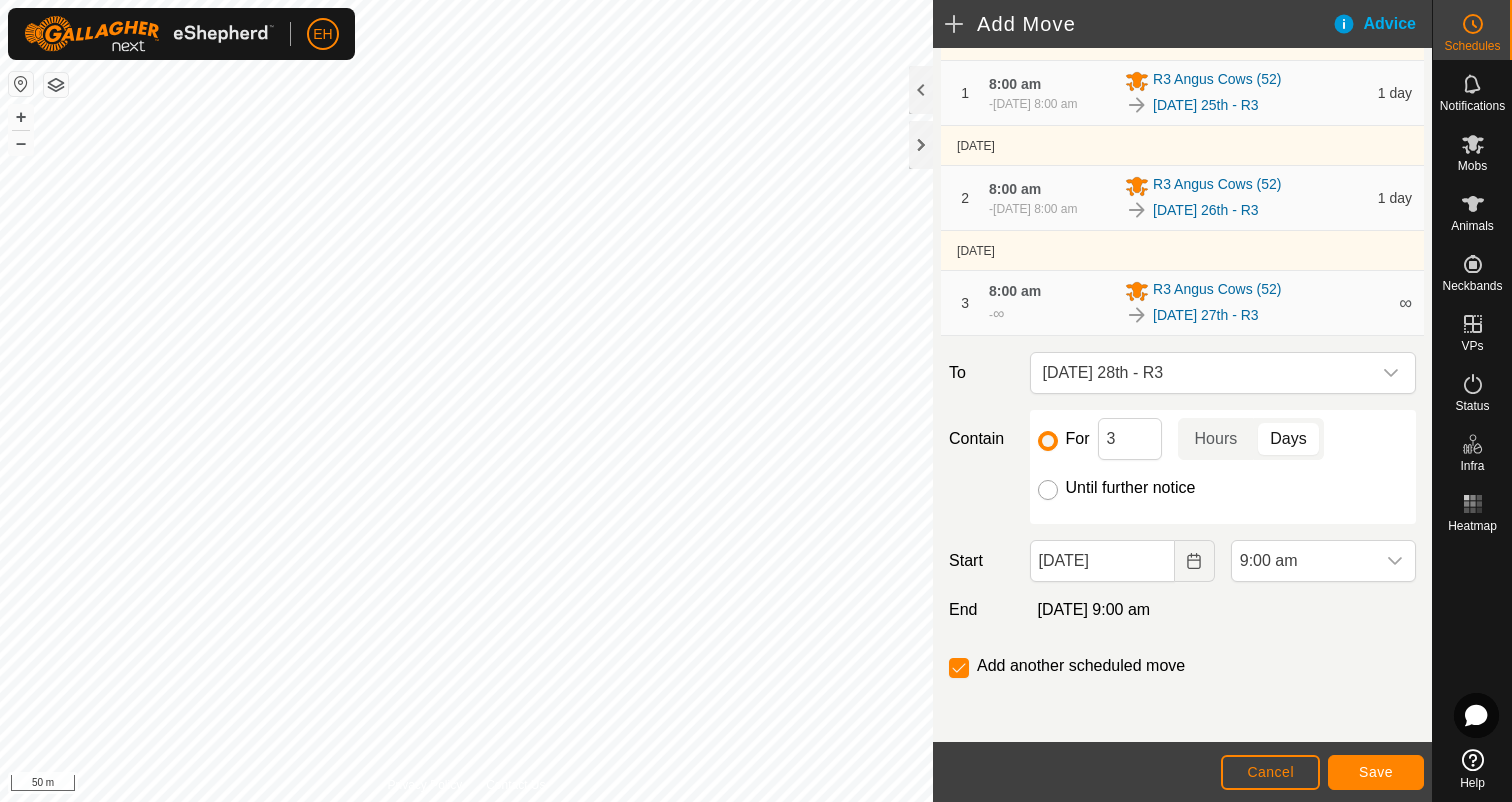 click on "Until further notice" at bounding box center [1048, 490] 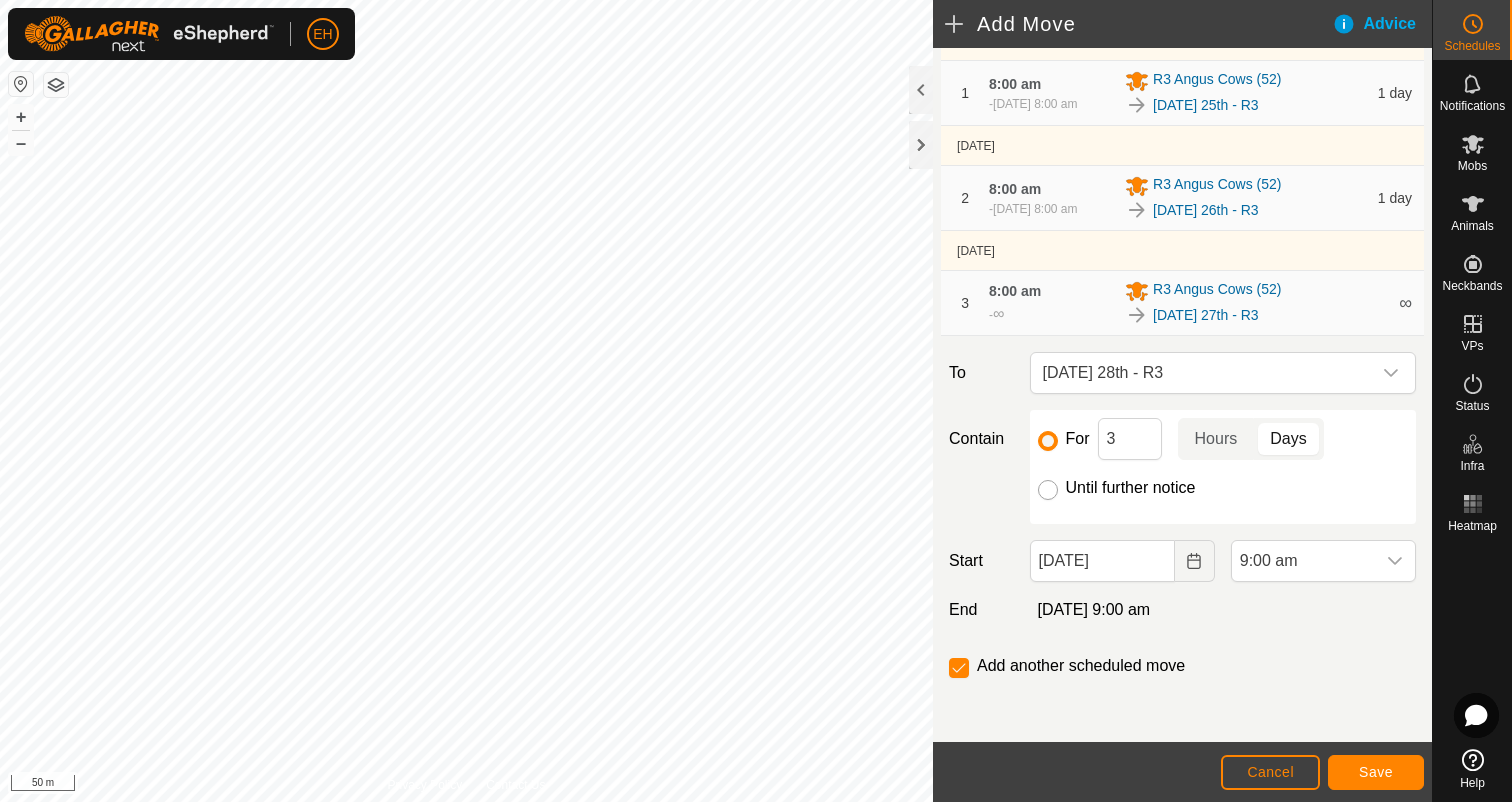 radio on "true" 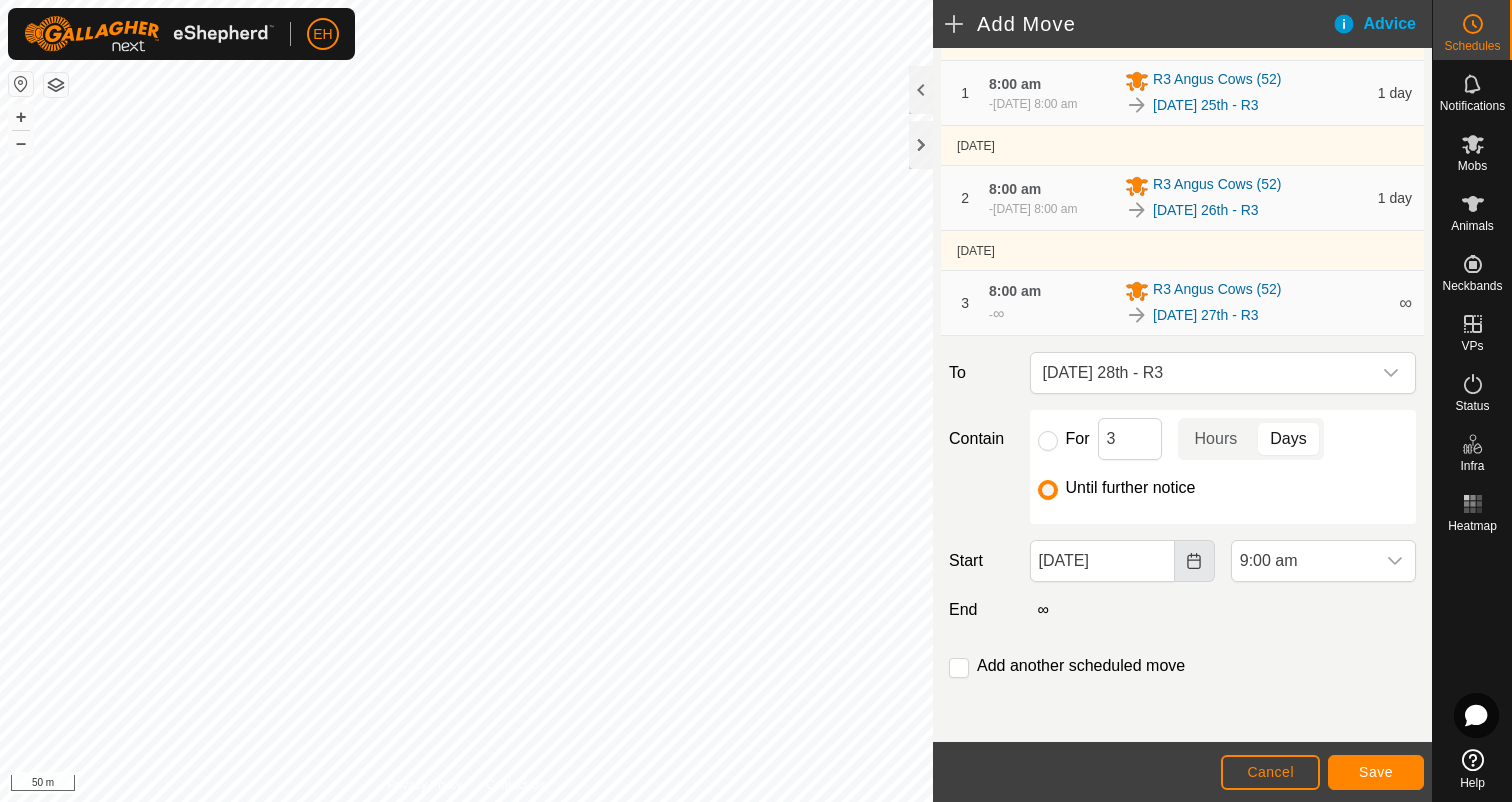 click 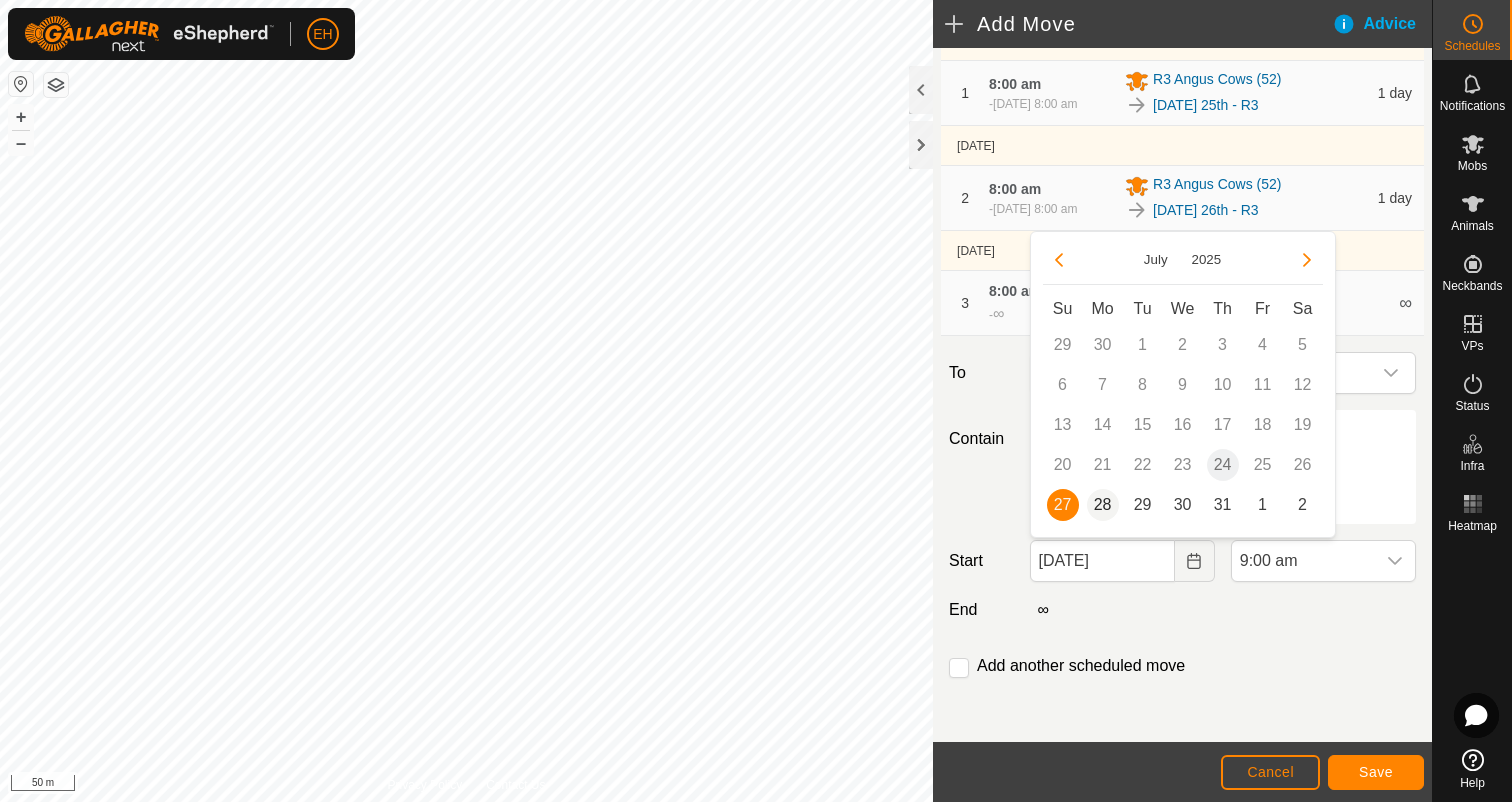 click on "28" at bounding box center [1103, 505] 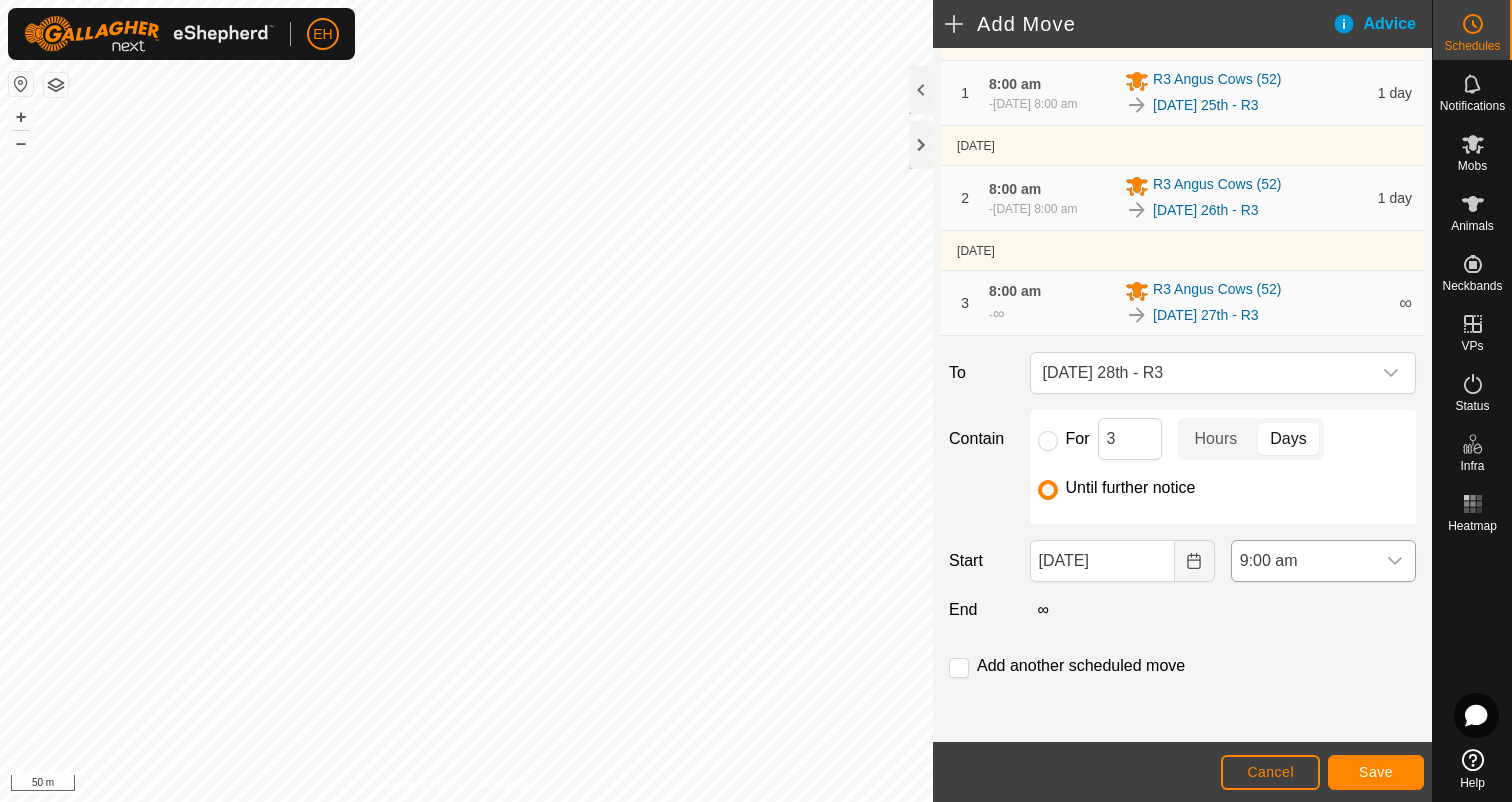 click 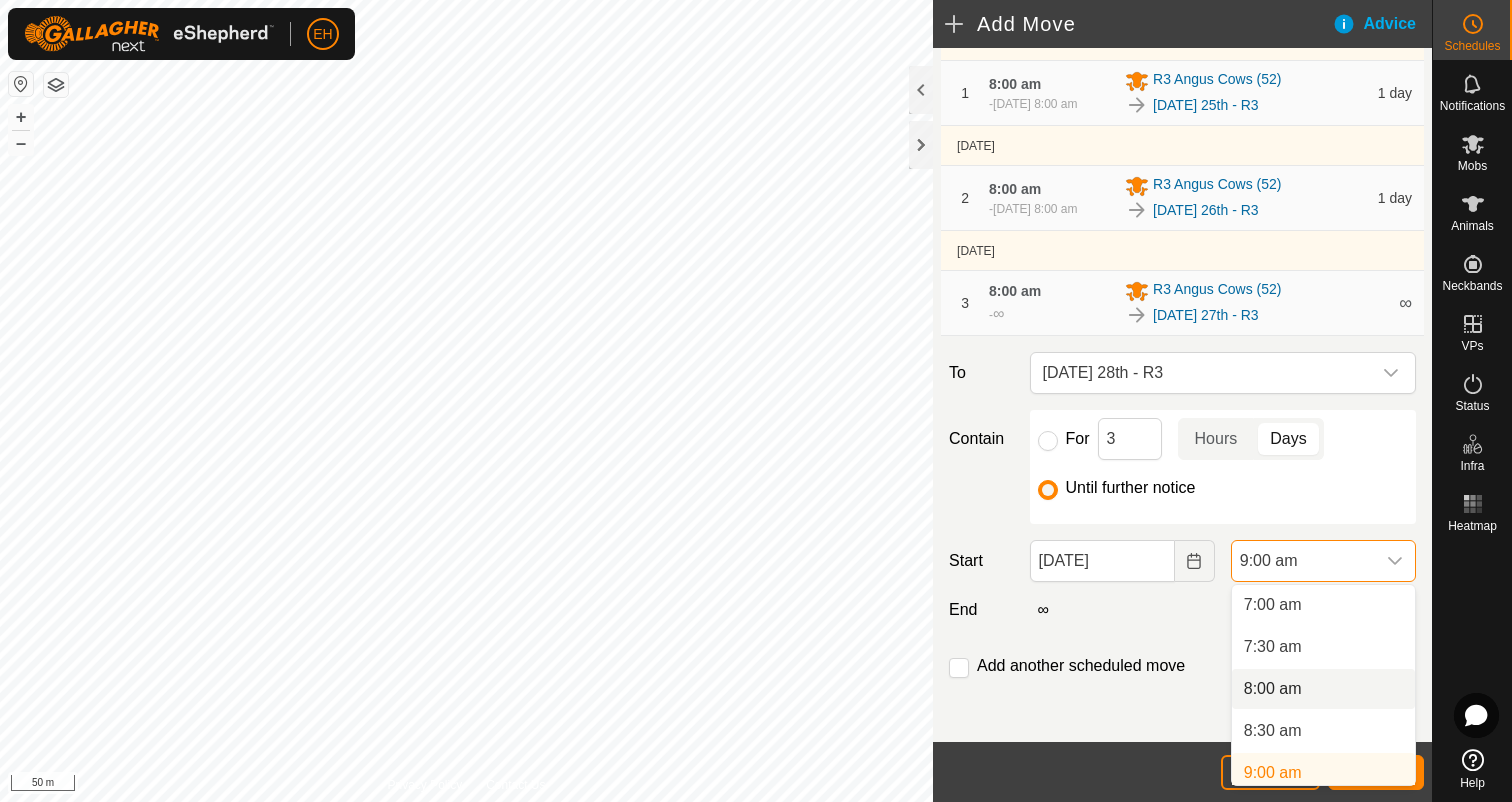 click on "8:00 am" at bounding box center [1323, 689] 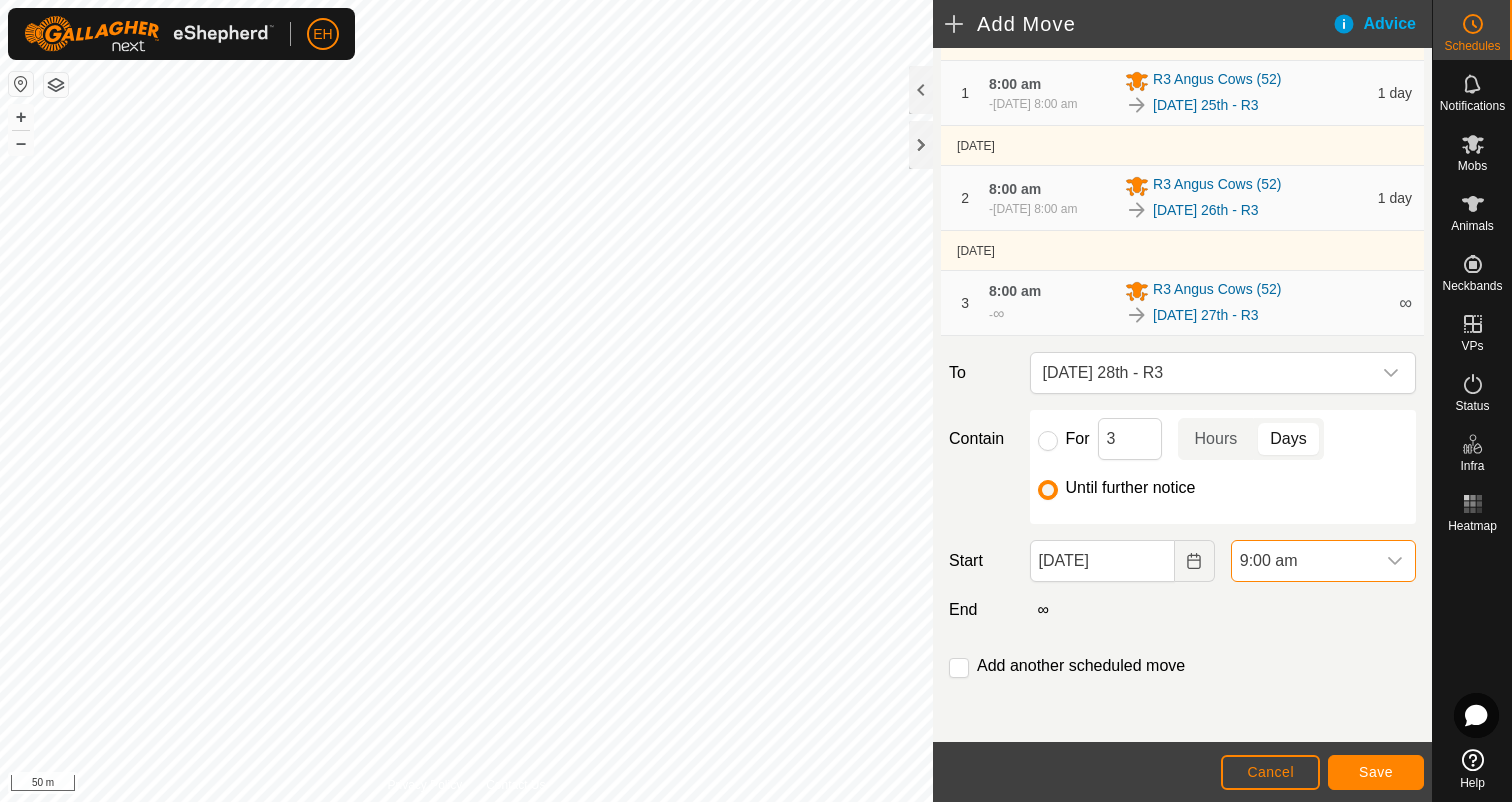 scroll, scrollTop: 596, scrollLeft: 0, axis: vertical 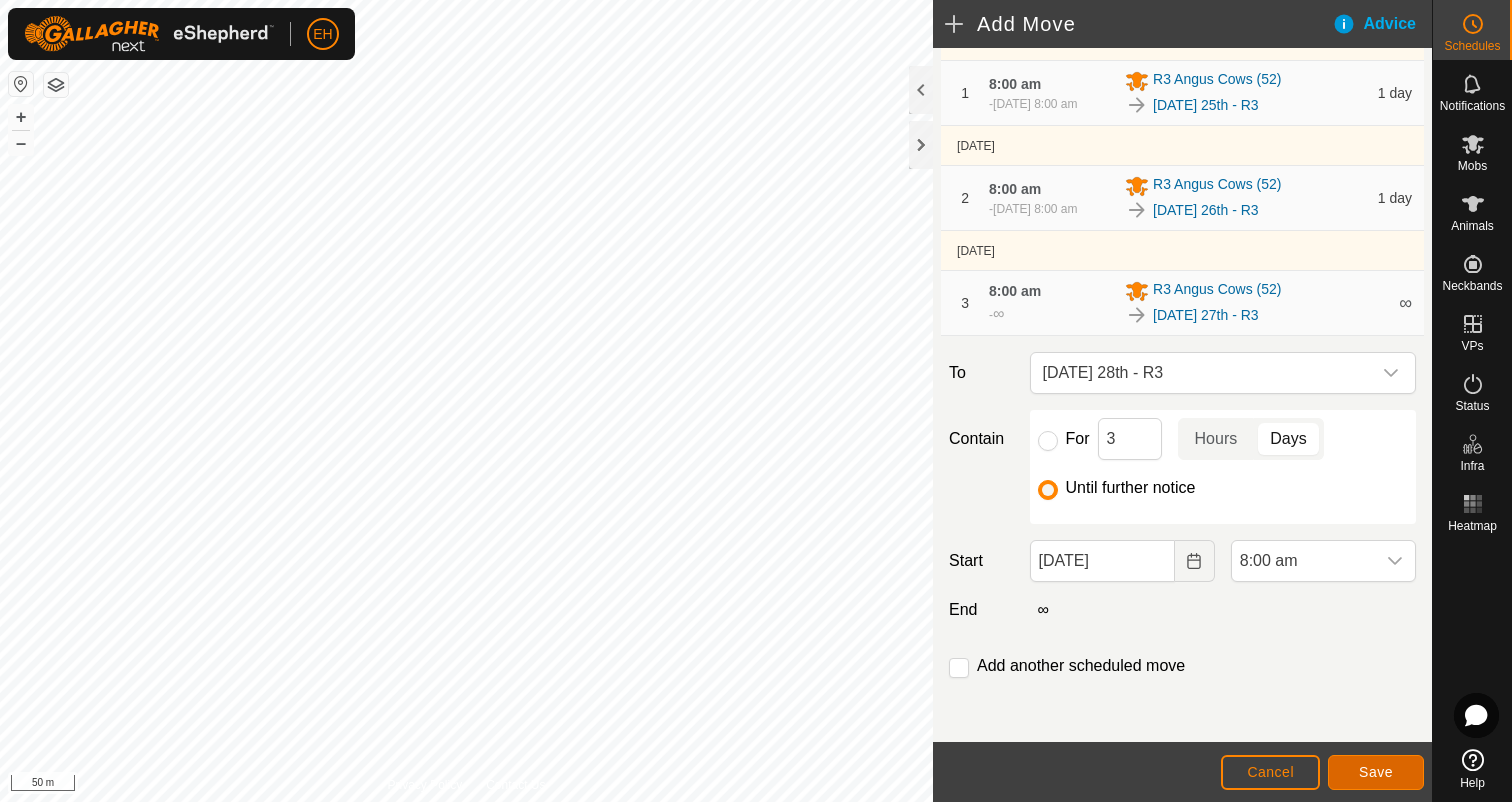 click on "Save" 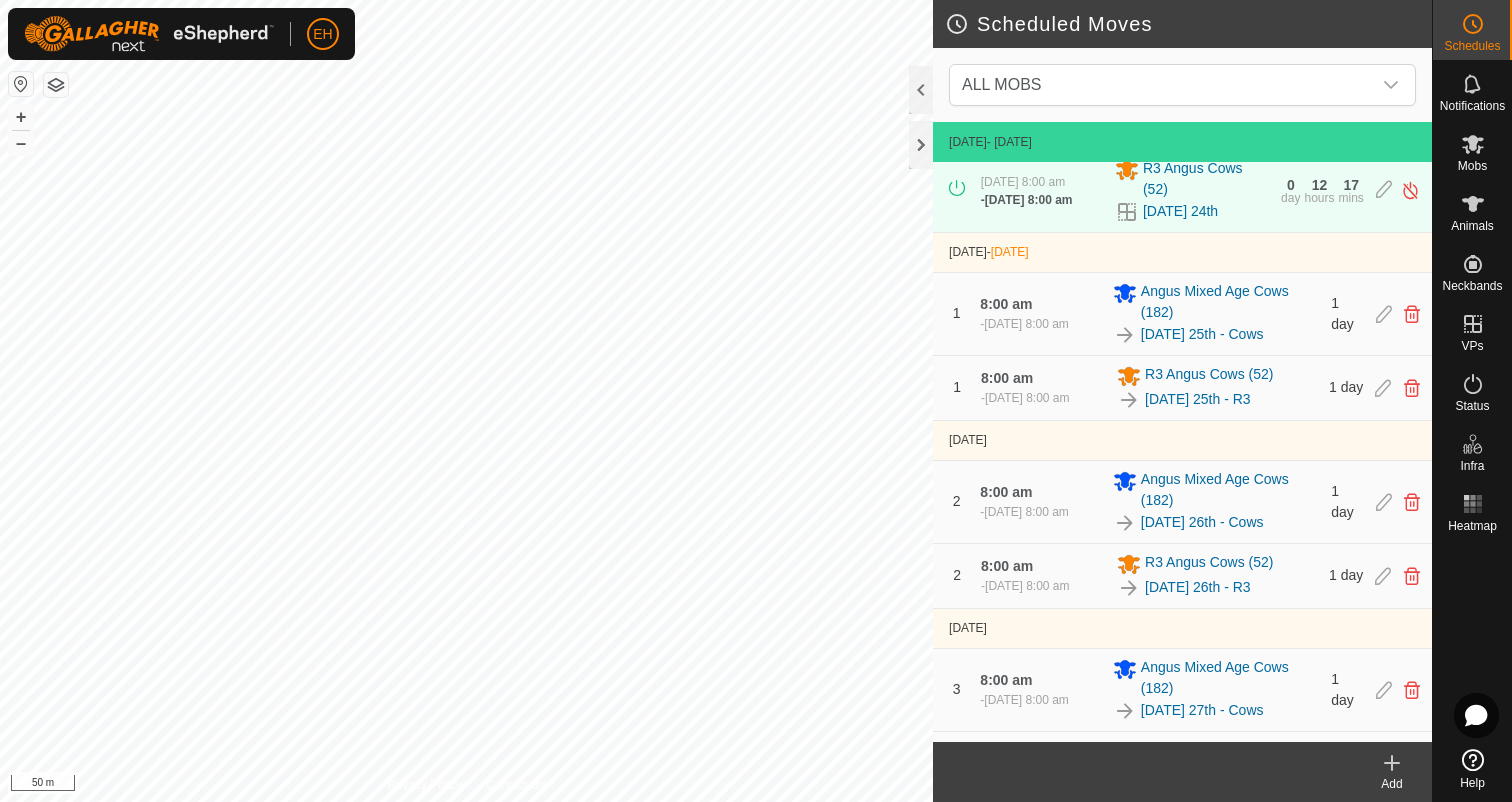 scroll, scrollTop: 0, scrollLeft: 0, axis: both 